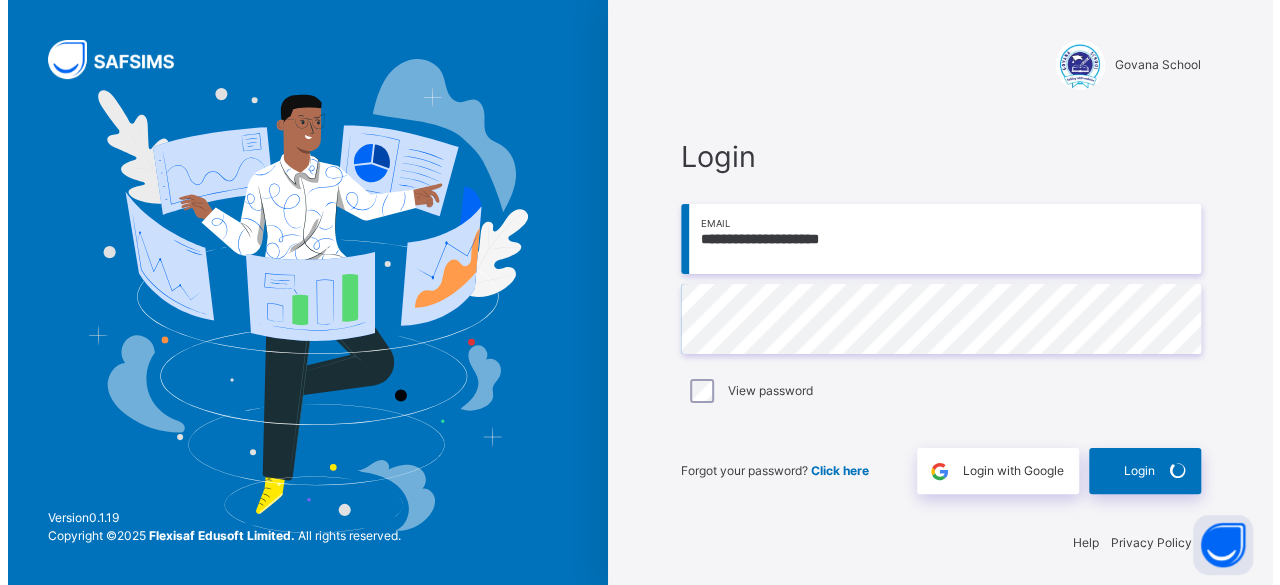 scroll, scrollTop: 0, scrollLeft: 0, axis: both 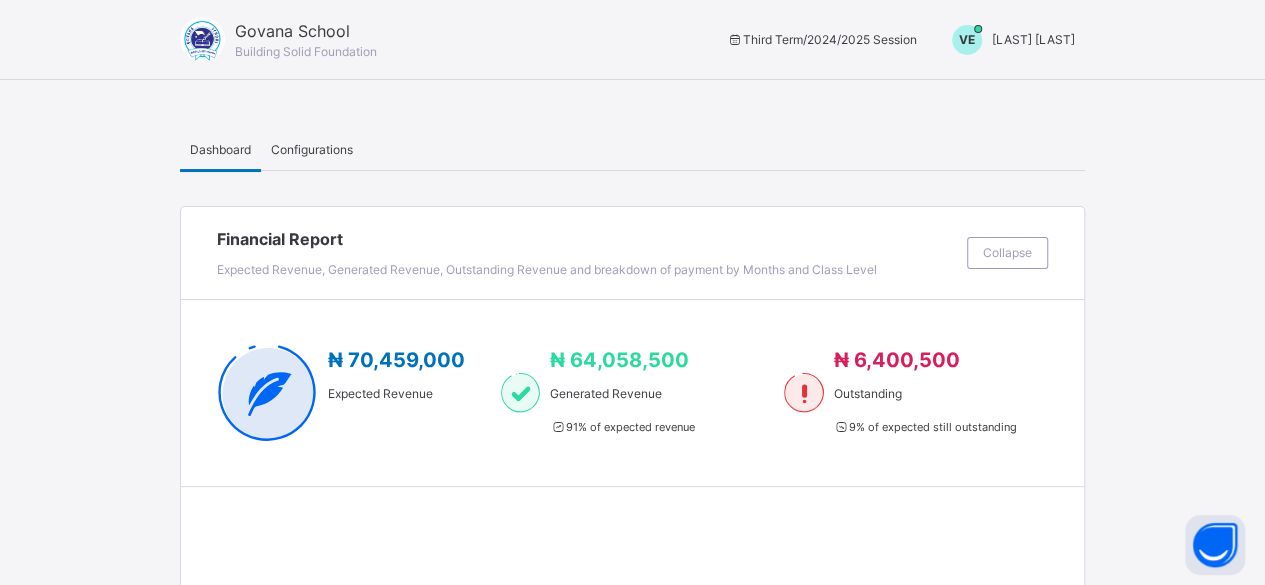 click on "[LAST] [LAST]" at bounding box center (1033, 40) 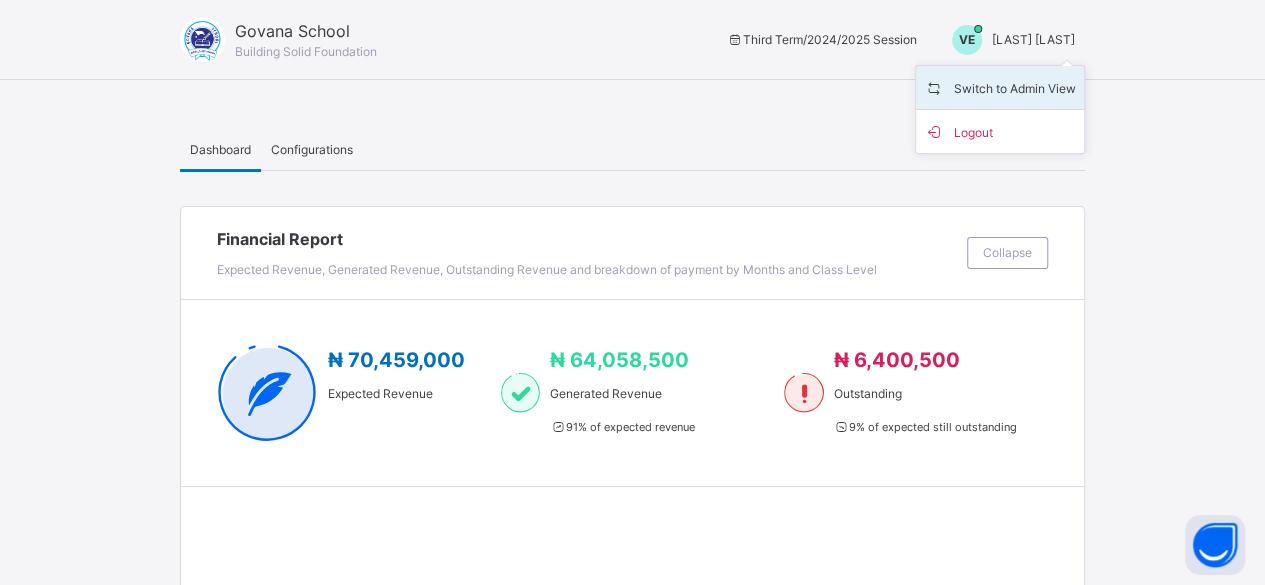click on "Switch to Admin View" at bounding box center (1000, 87) 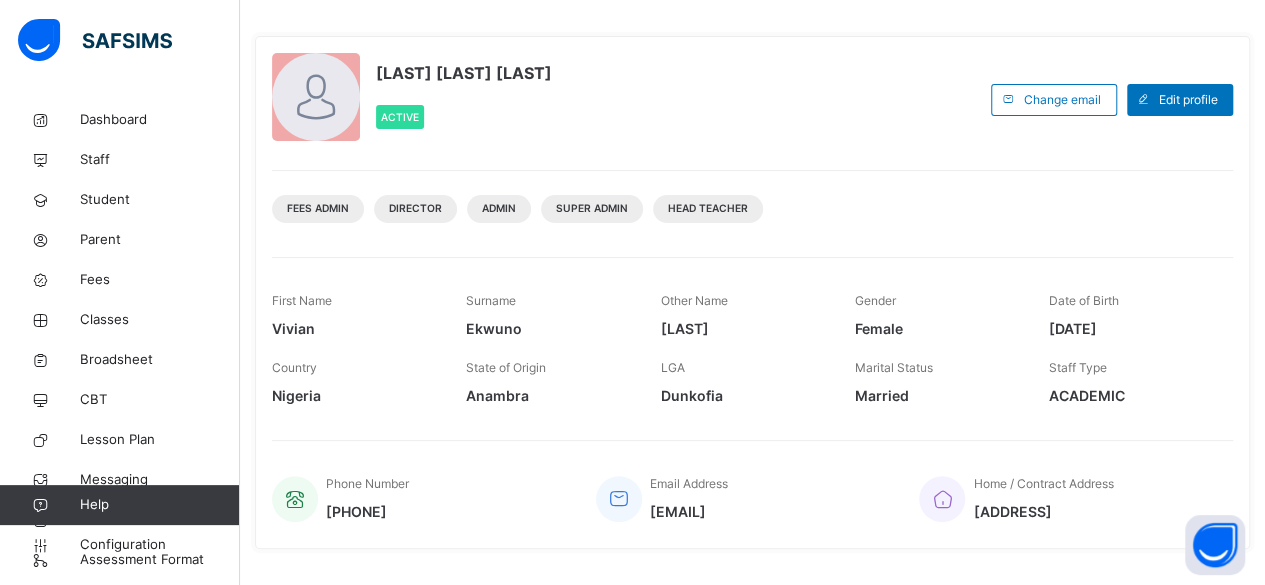 scroll, scrollTop: 0, scrollLeft: 0, axis: both 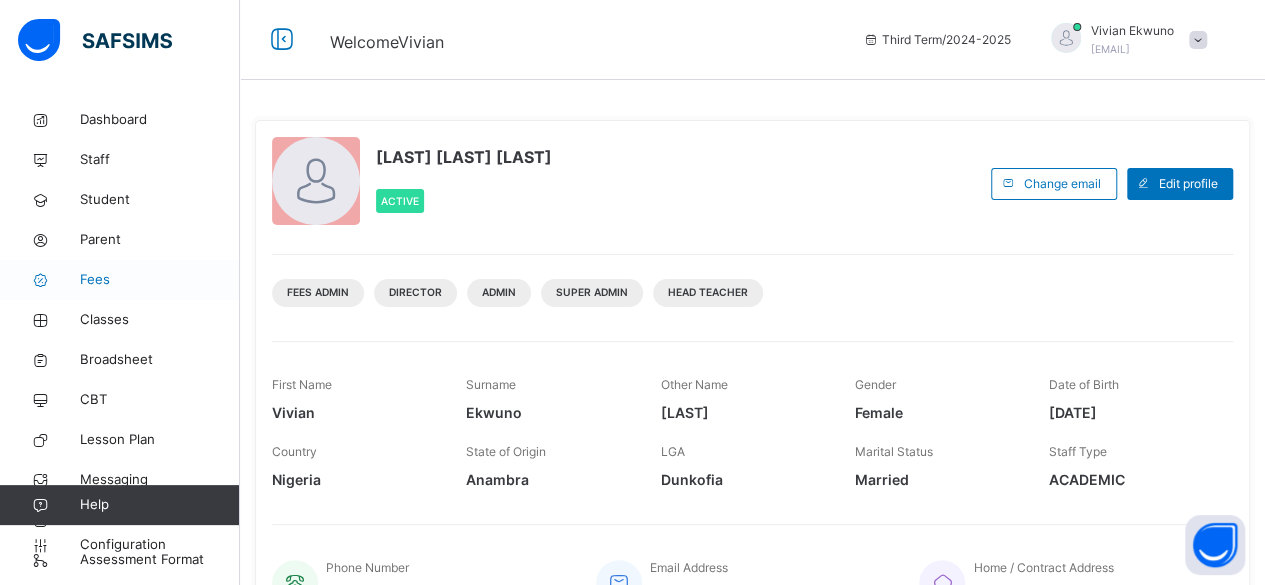 click on "Fees" at bounding box center (160, 280) 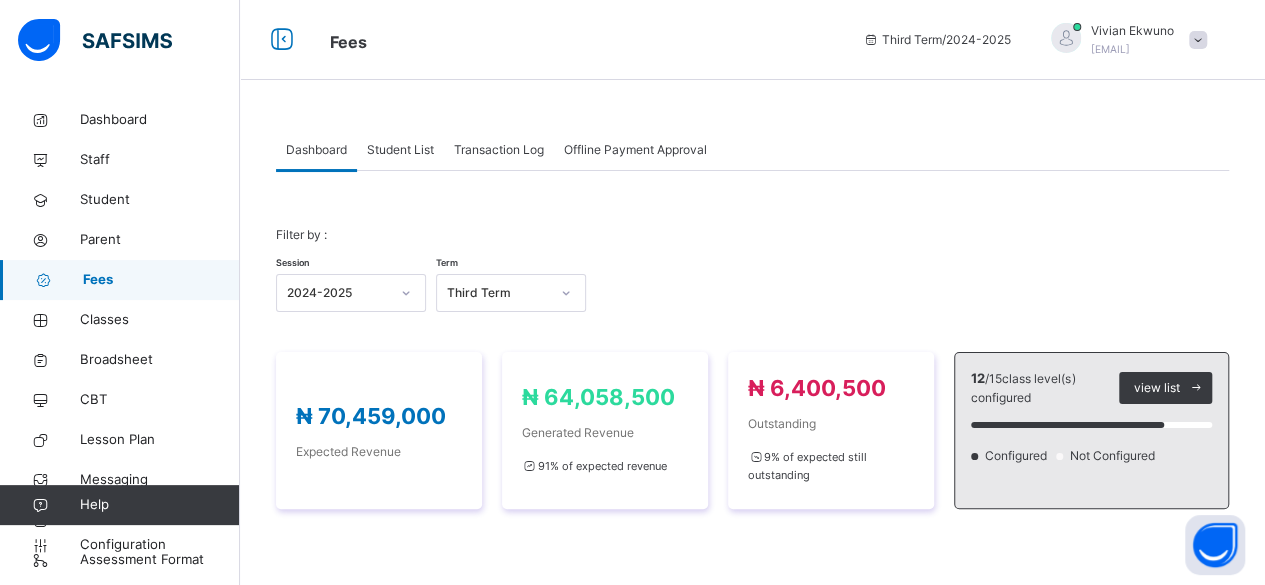 click on "Student List" at bounding box center [400, 150] 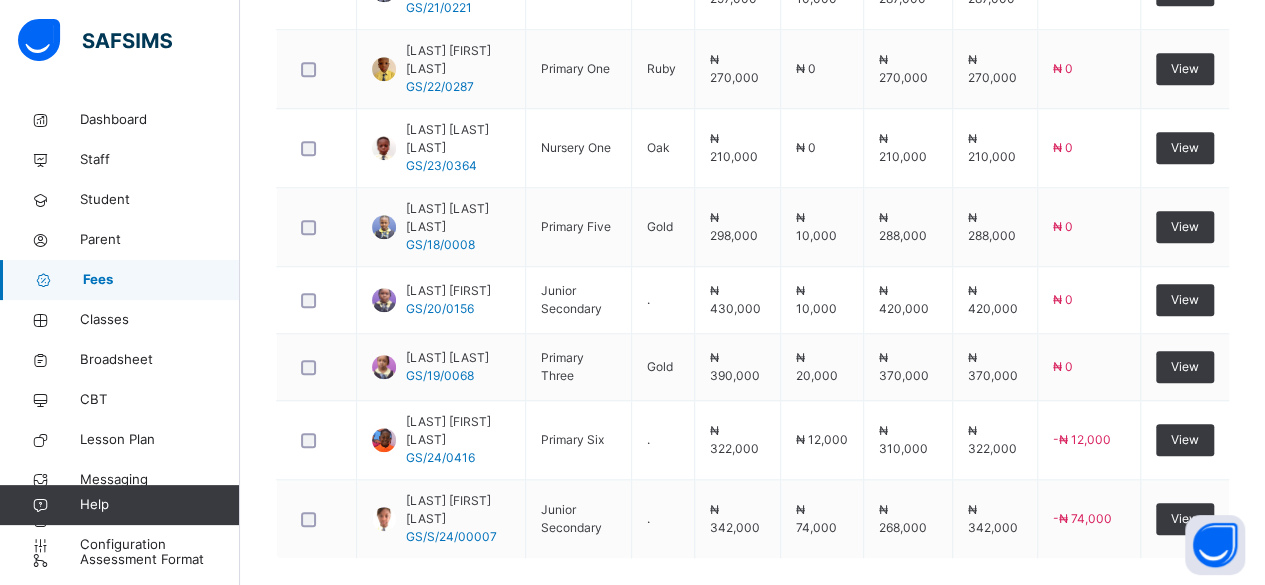scroll, scrollTop: 928, scrollLeft: 0, axis: vertical 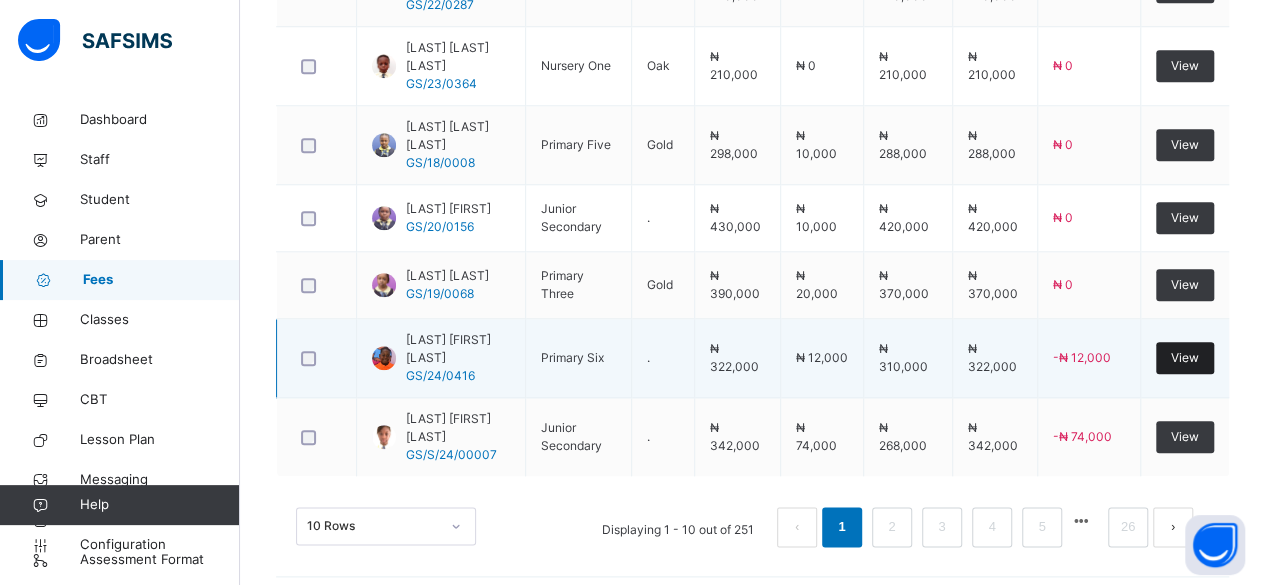 click on "View" at bounding box center (1185, 358) 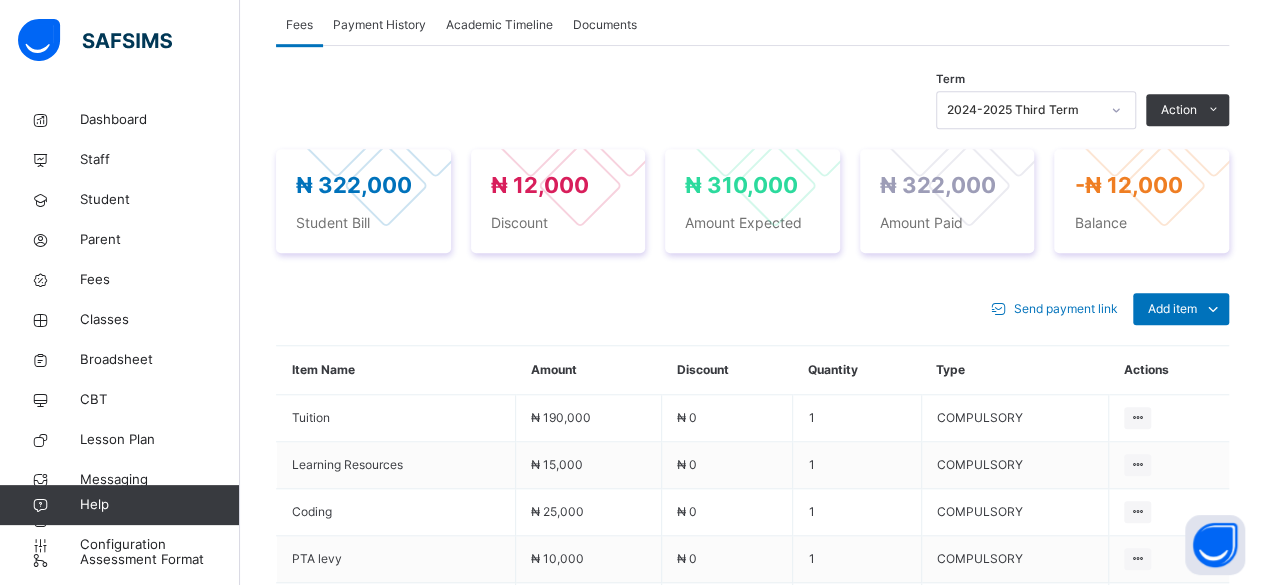 scroll, scrollTop: 504, scrollLeft: 0, axis: vertical 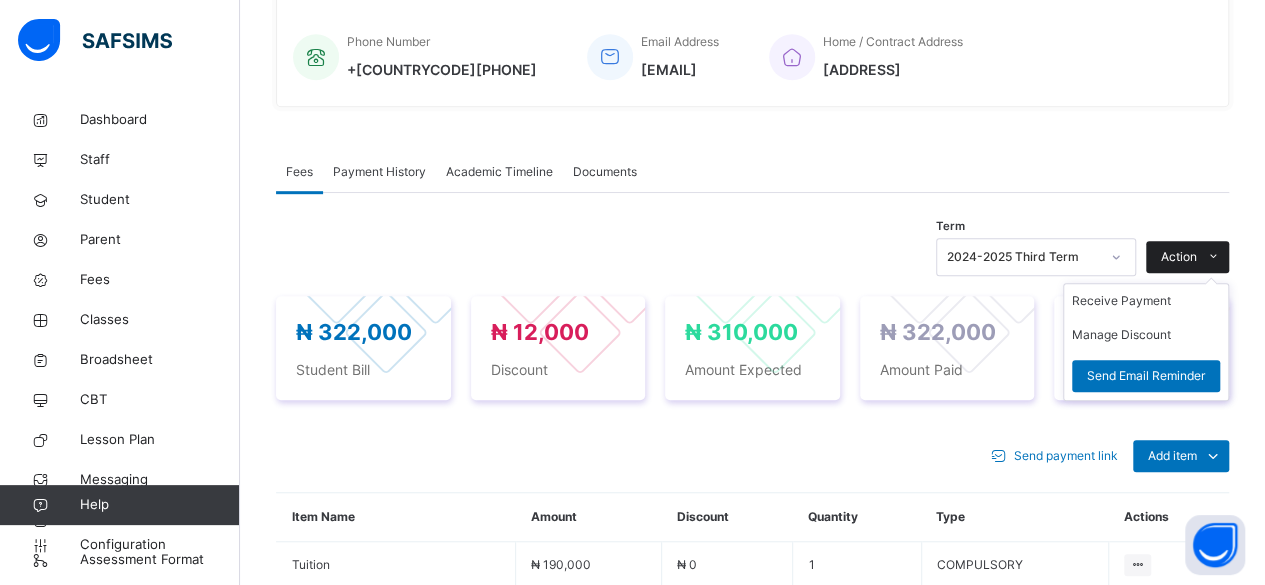 click on "Action" at bounding box center [1179, 257] 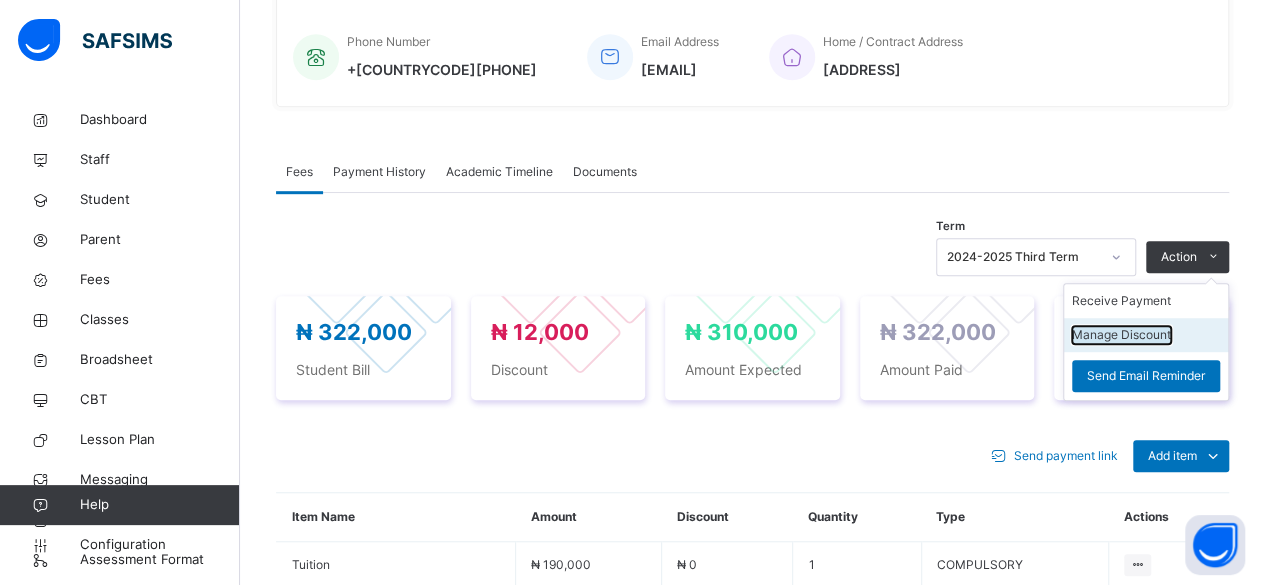 click on "Manage Discount" at bounding box center (1121, 335) 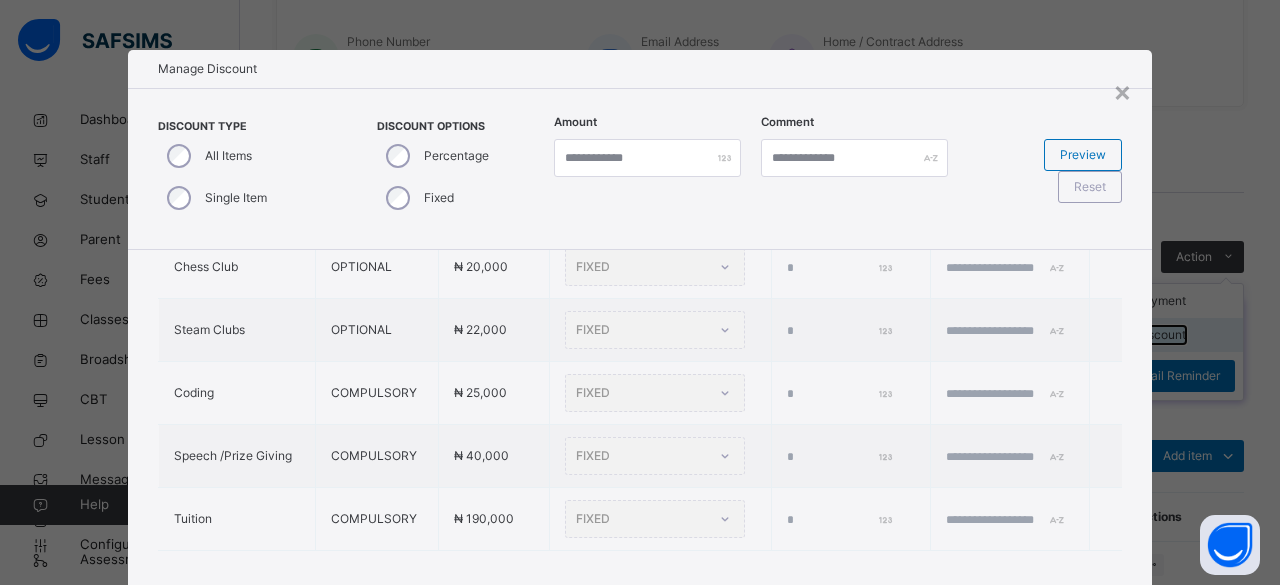 scroll, scrollTop: 270, scrollLeft: 0, axis: vertical 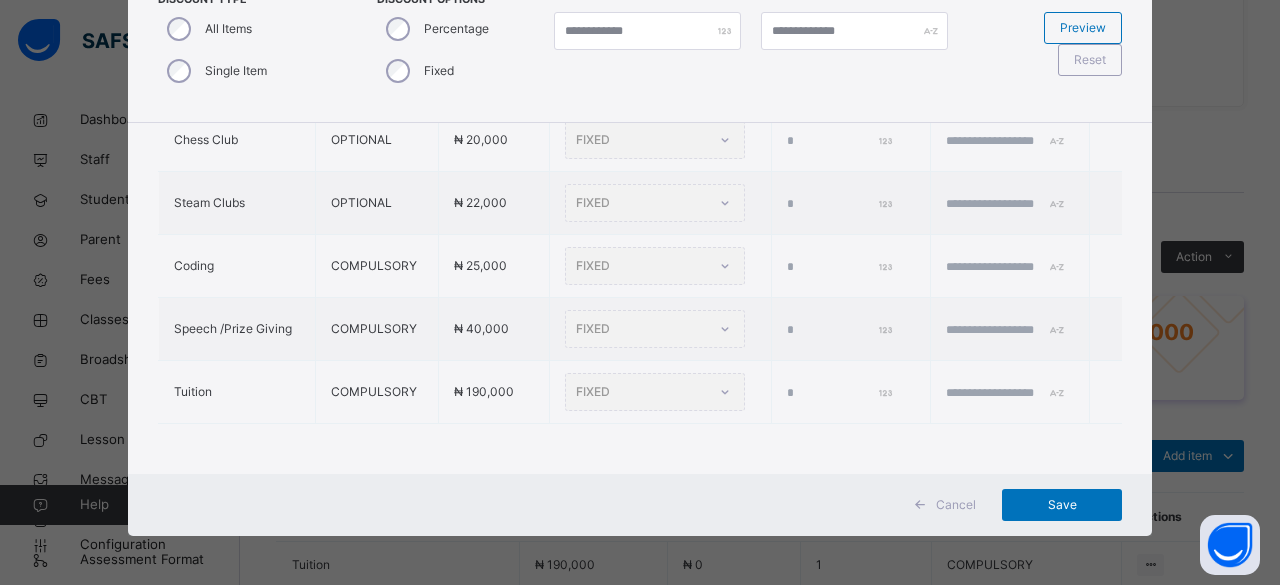 click on "Cancel" at bounding box center (956, 505) 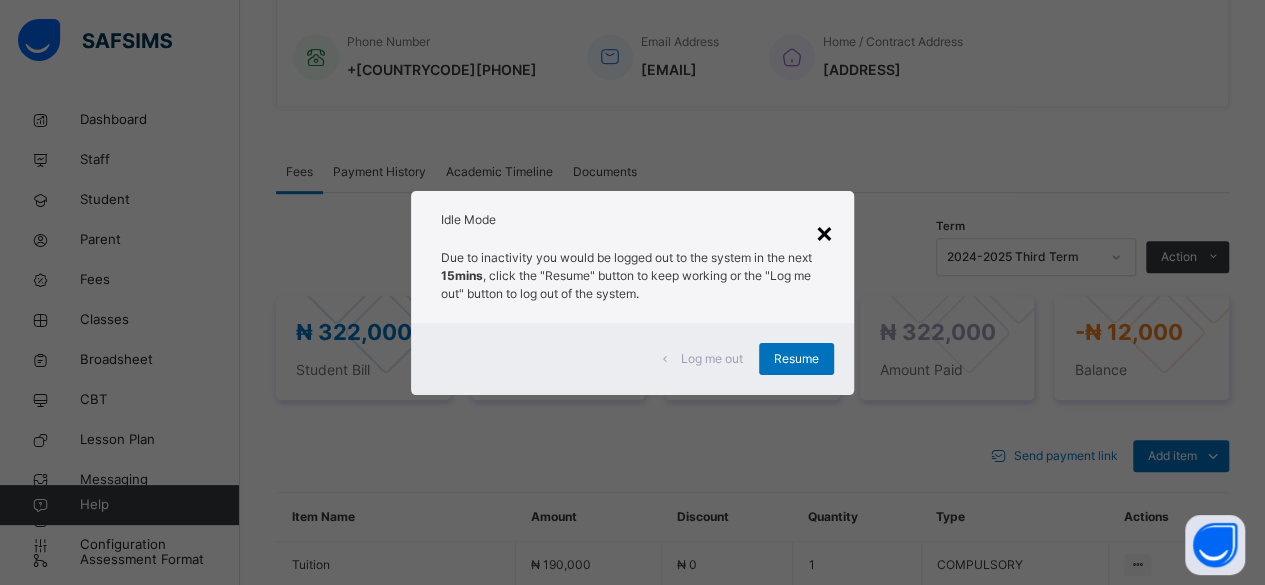 click on "×" at bounding box center (824, 232) 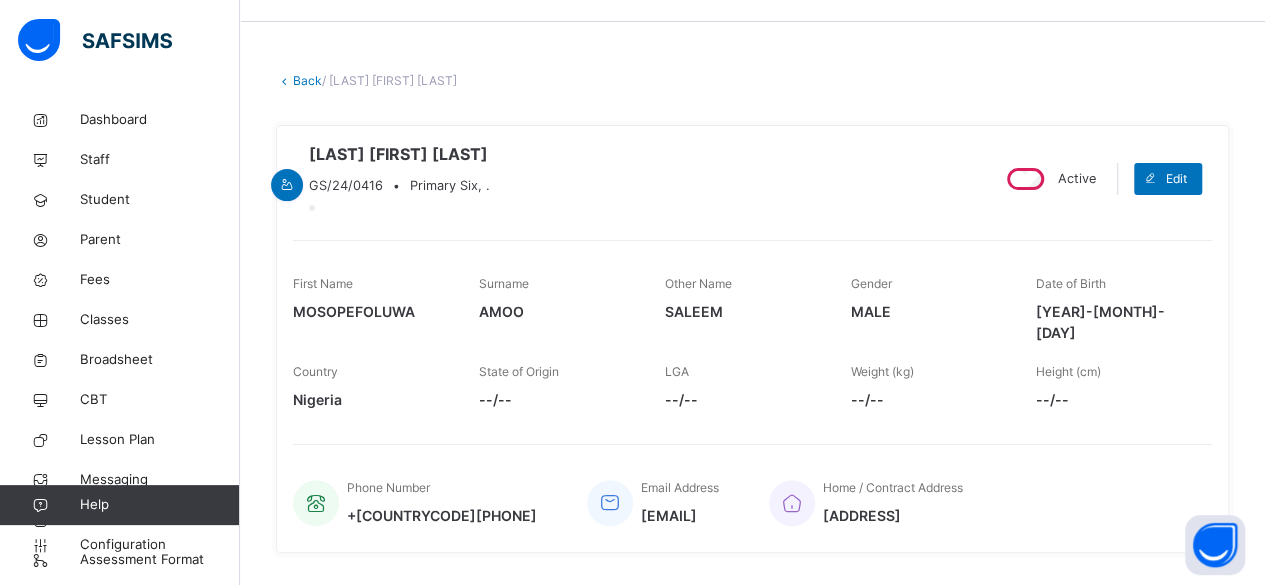 scroll, scrollTop: 0, scrollLeft: 0, axis: both 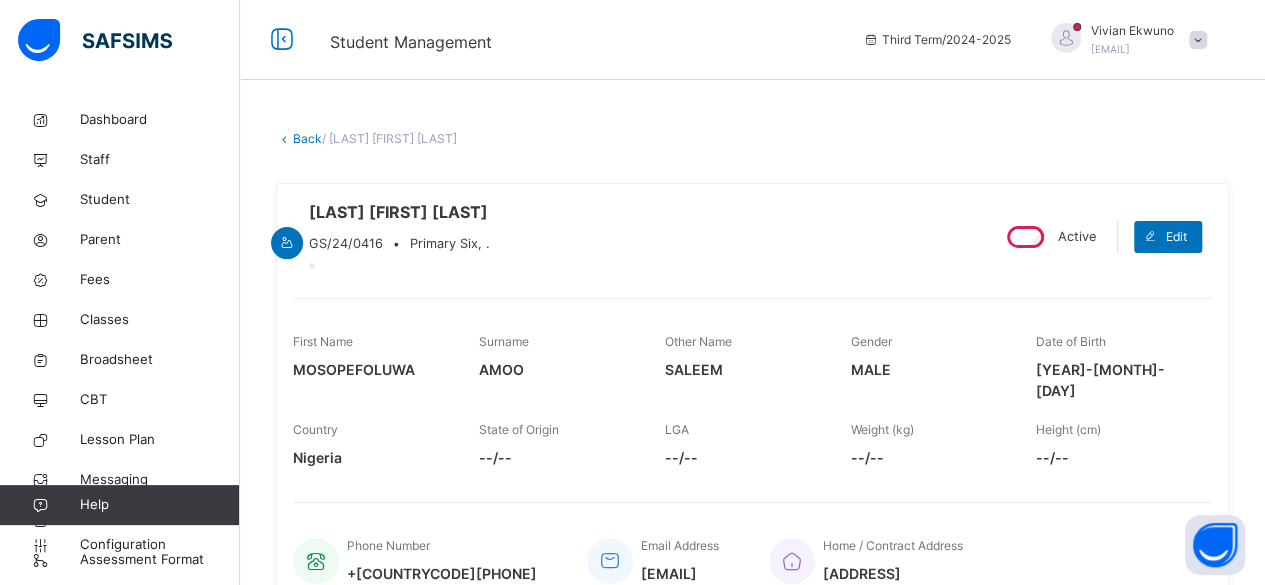 click on "Back" at bounding box center [307, 138] 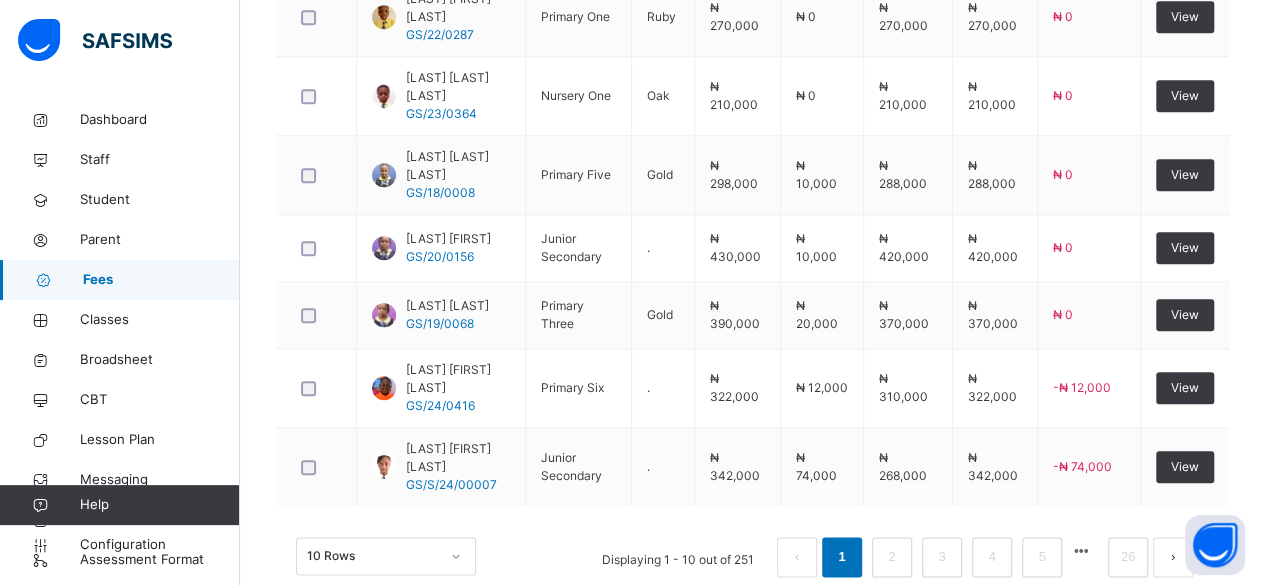 scroll, scrollTop: 928, scrollLeft: 0, axis: vertical 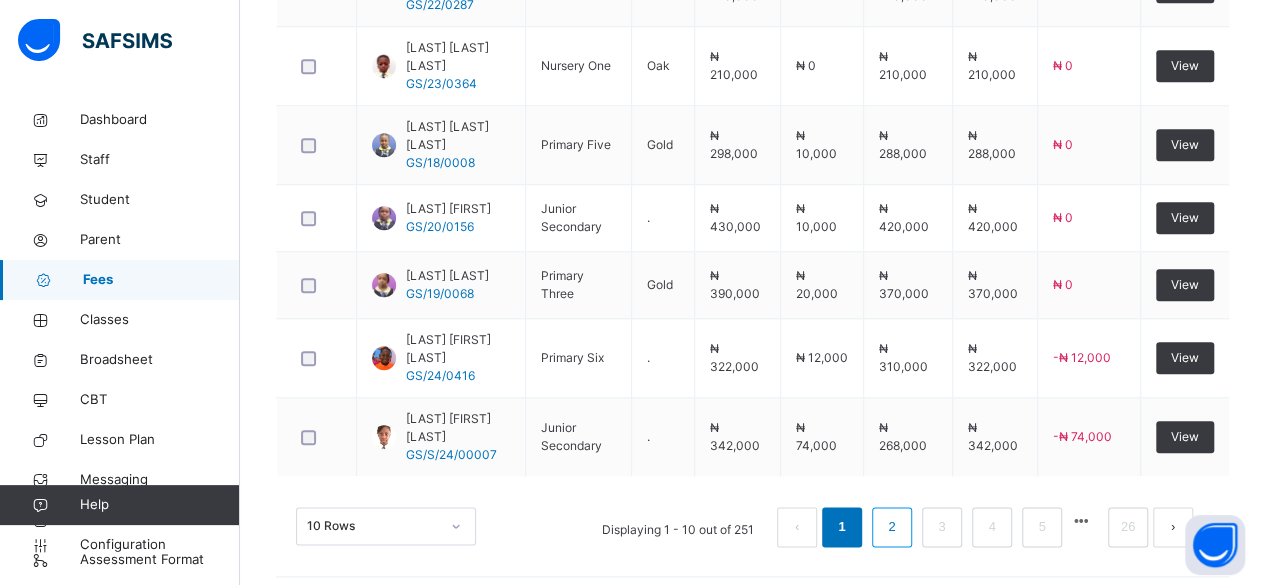 click on "2" at bounding box center (891, 527) 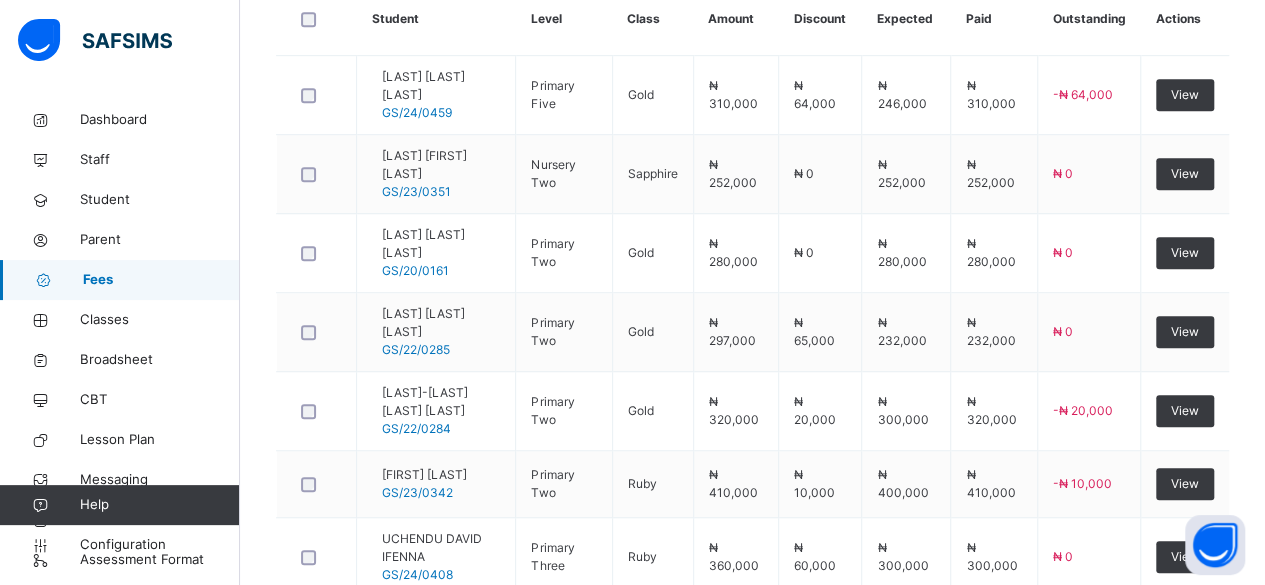 scroll, scrollTop: 582, scrollLeft: 0, axis: vertical 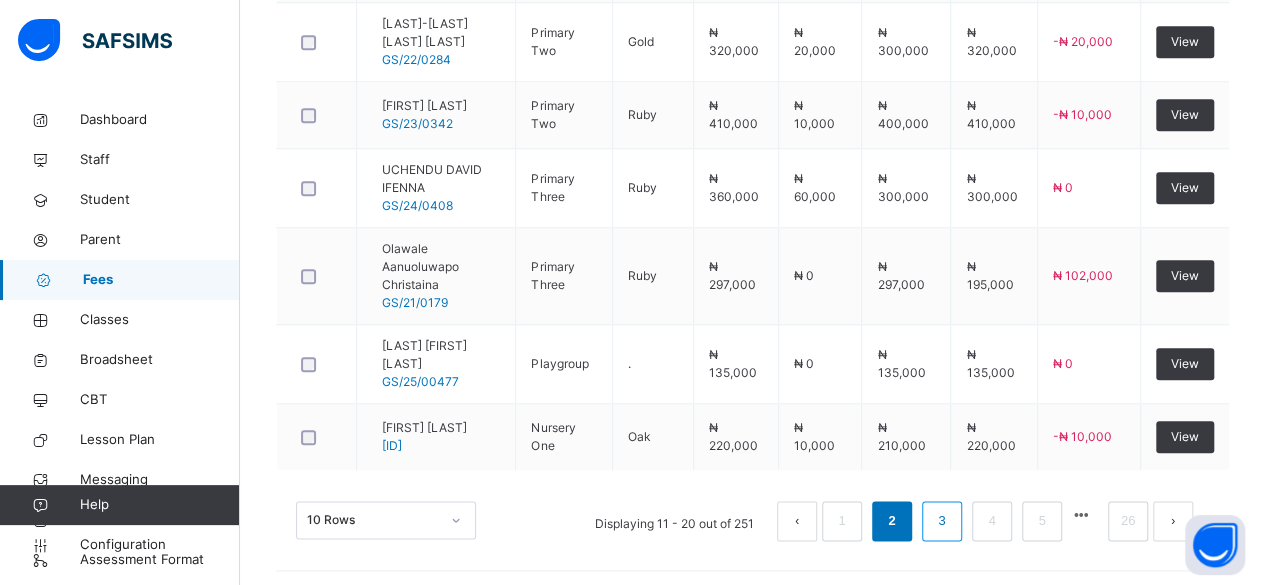 click on "3" at bounding box center (941, 521) 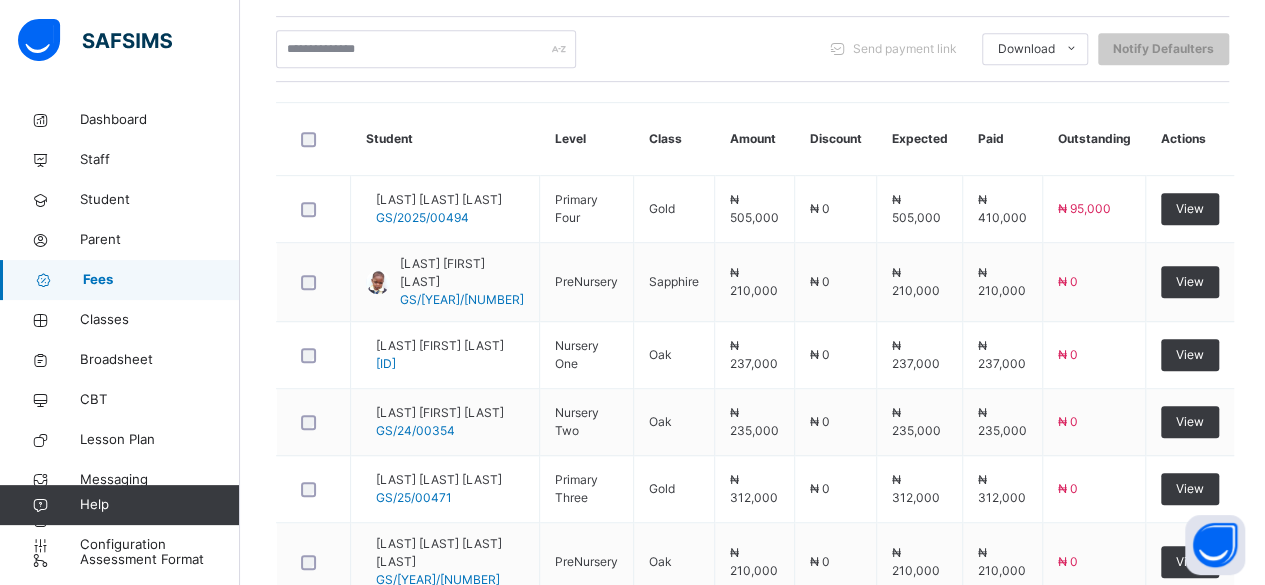 scroll, scrollTop: 448, scrollLeft: 0, axis: vertical 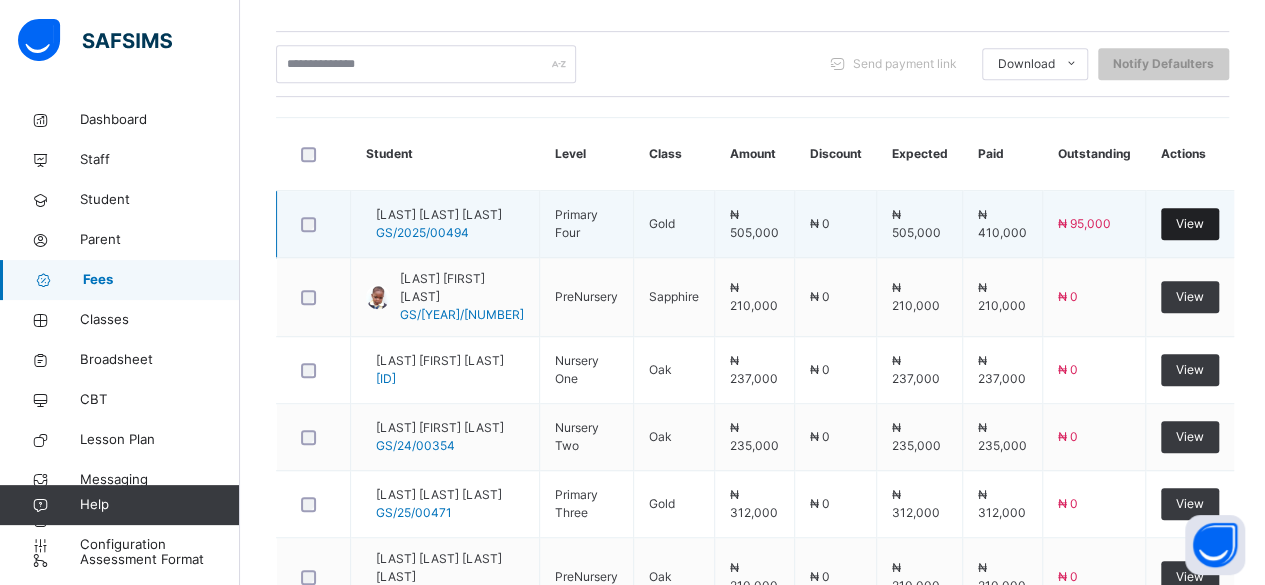 click on "View" at bounding box center [1190, 224] 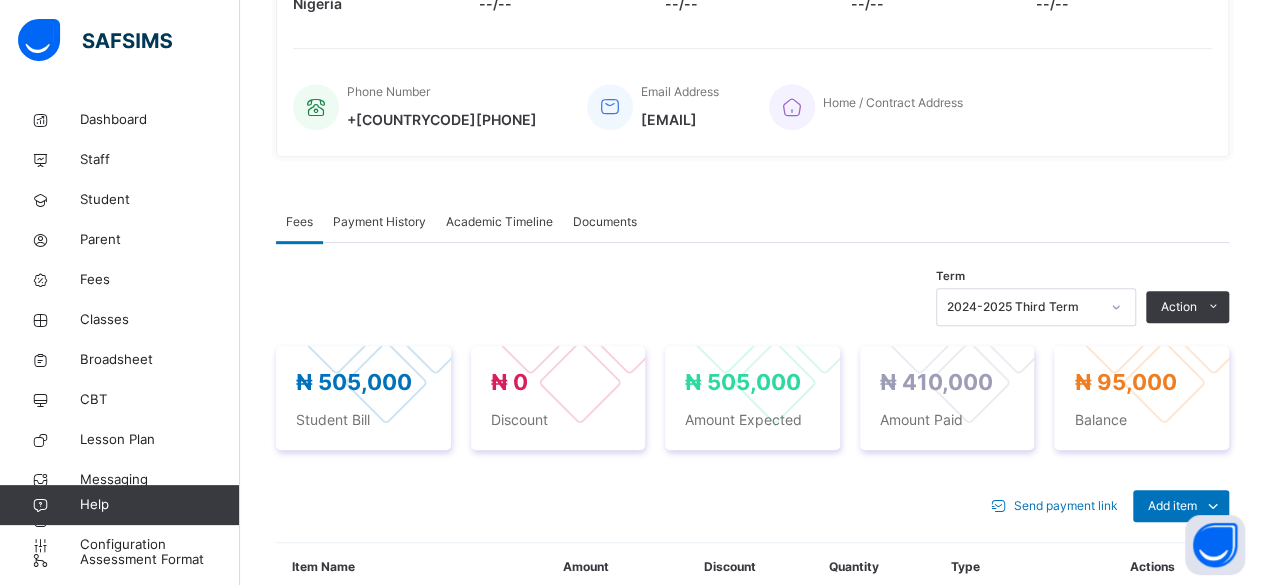 scroll, scrollTop: 436, scrollLeft: 0, axis: vertical 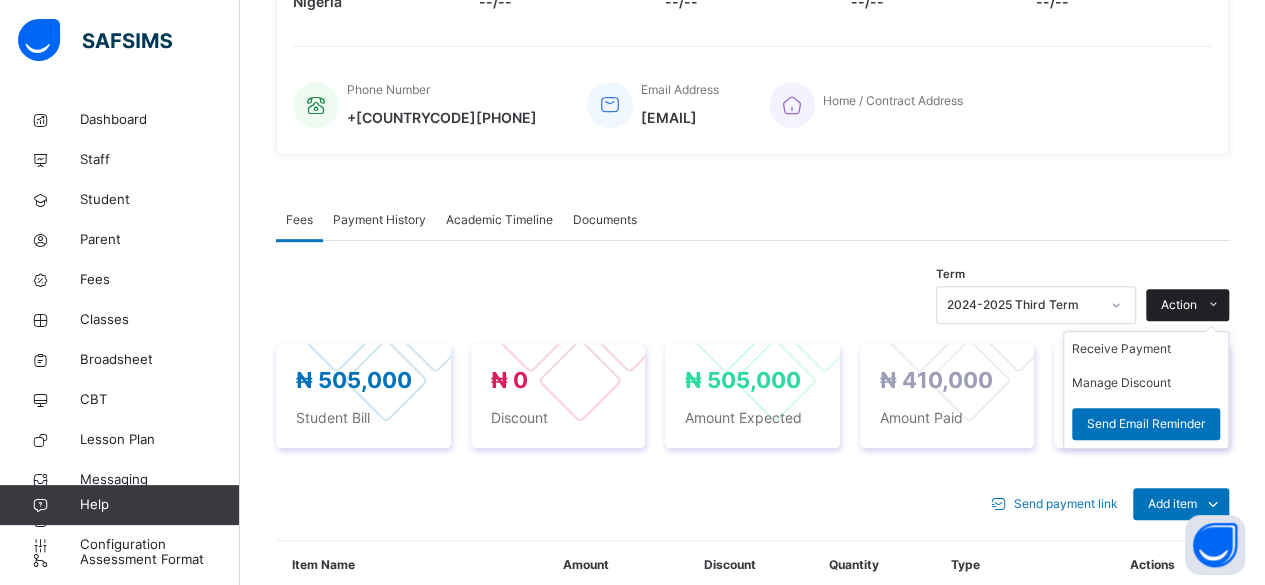 click on "Action" at bounding box center (1179, 305) 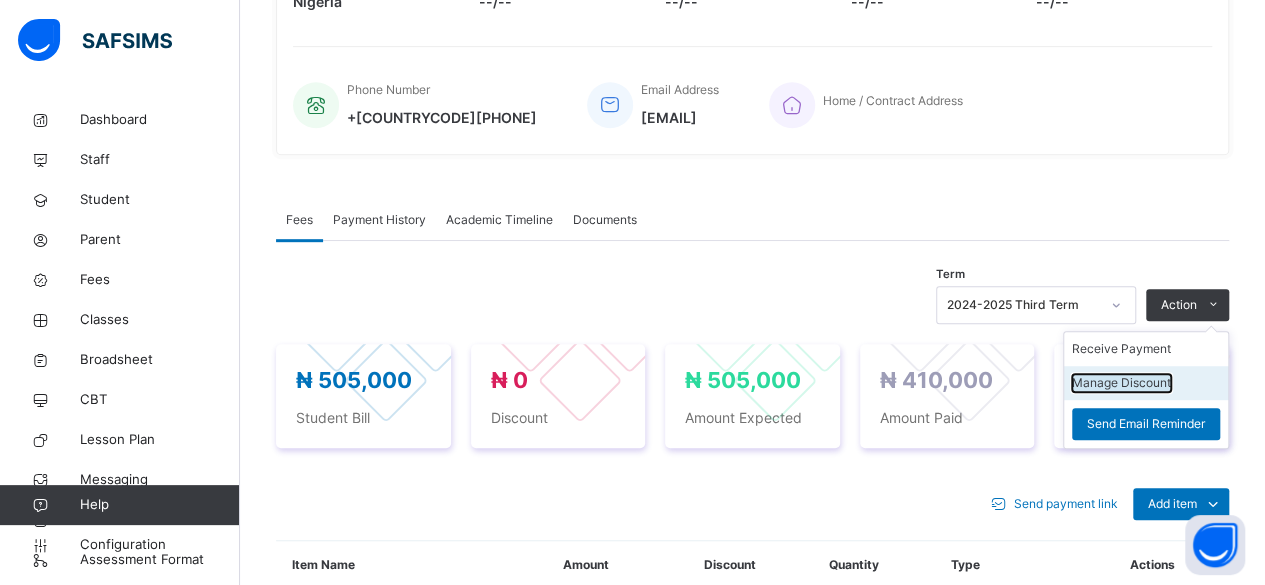 click on "Manage Discount" at bounding box center (1121, 383) 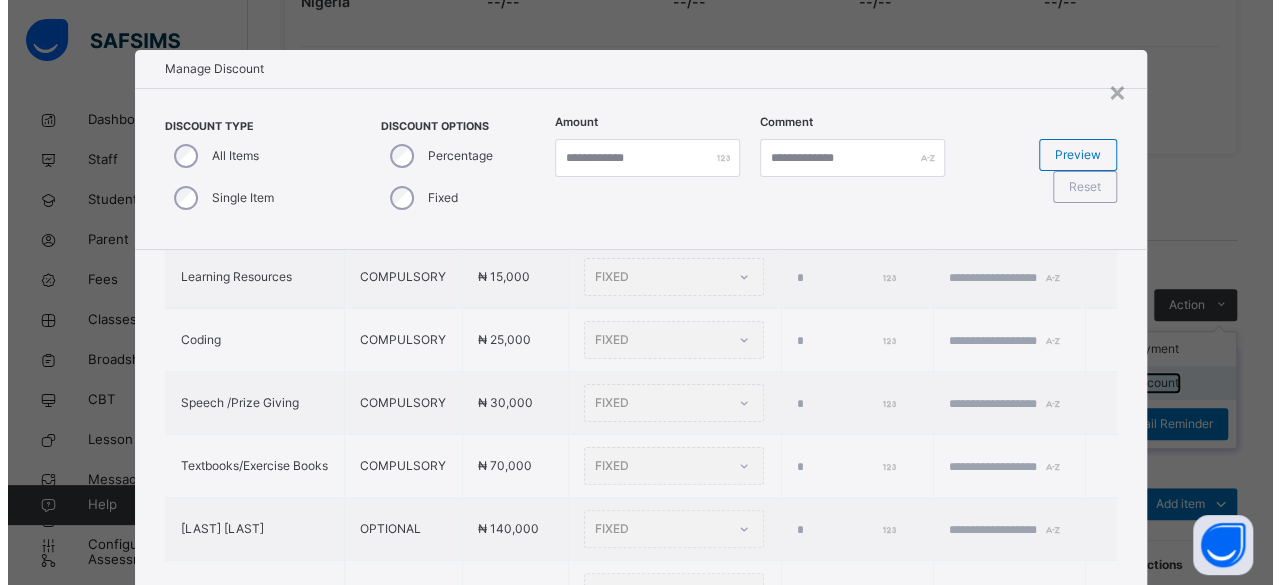 scroll, scrollTop: 270, scrollLeft: 0, axis: vertical 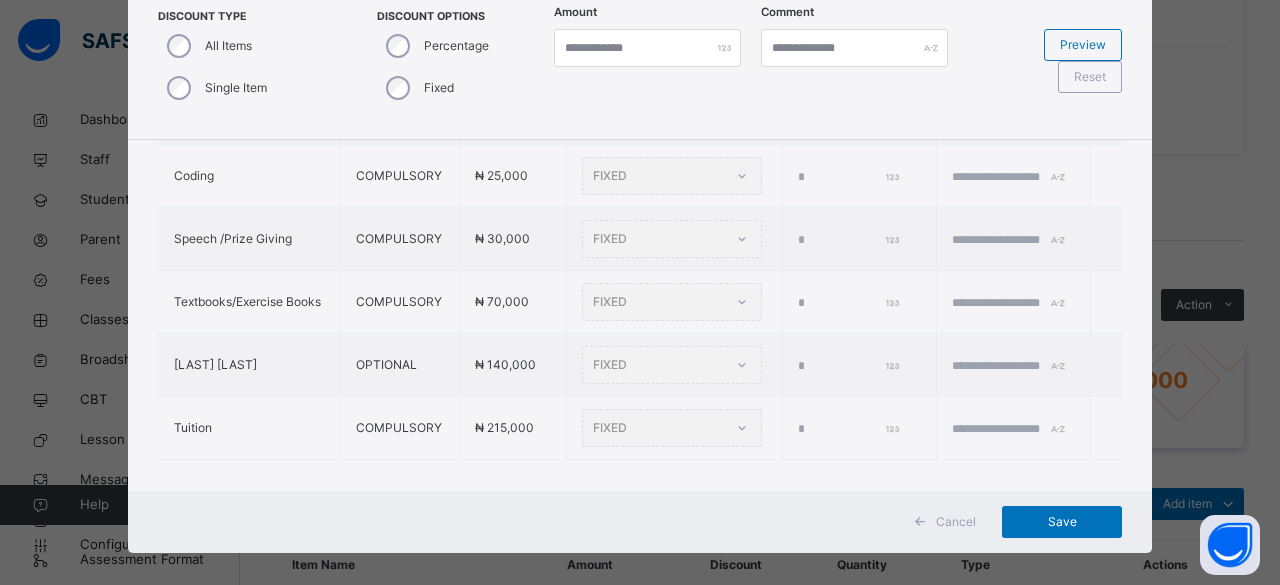 click on "Cancel" at bounding box center (956, 522) 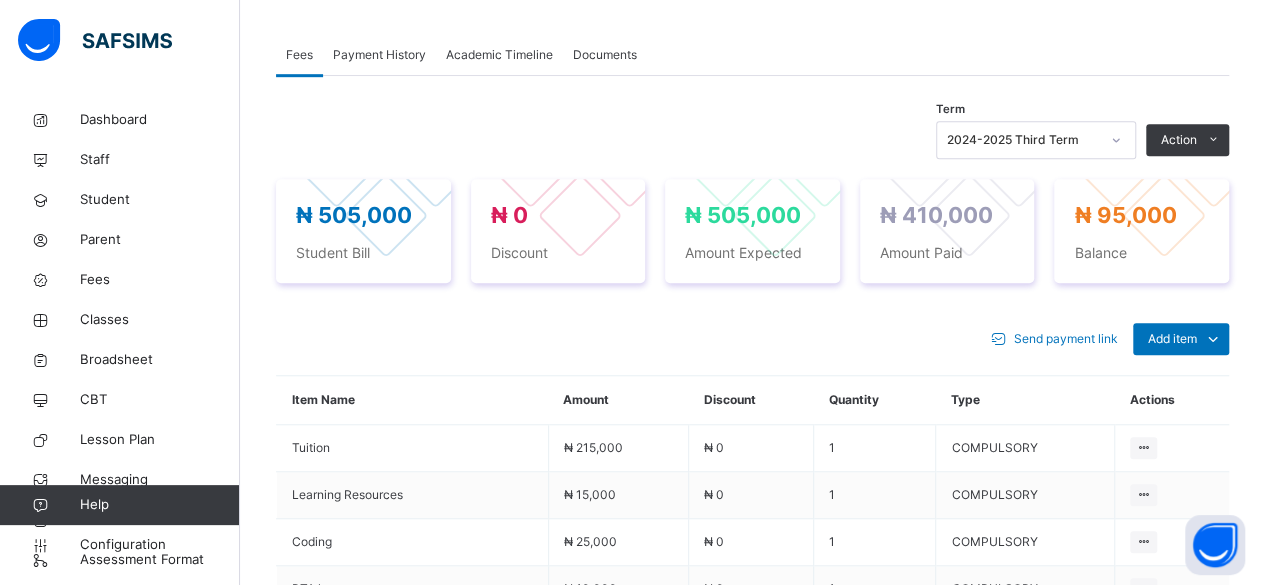 scroll, scrollTop: 597, scrollLeft: 0, axis: vertical 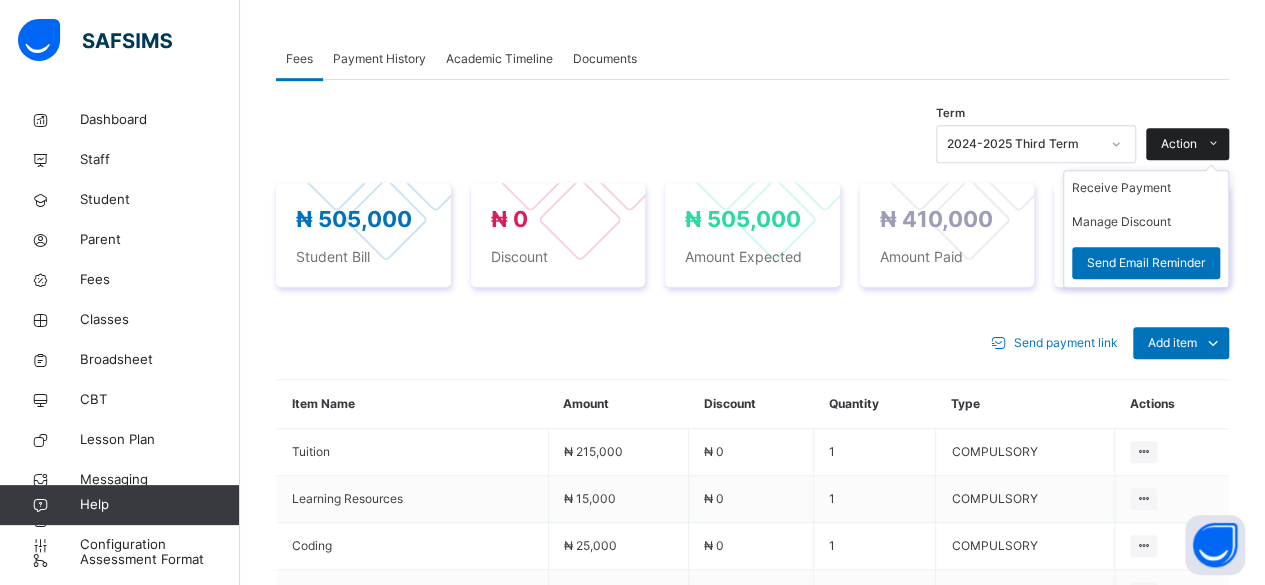 click on "Action" at bounding box center (1179, 144) 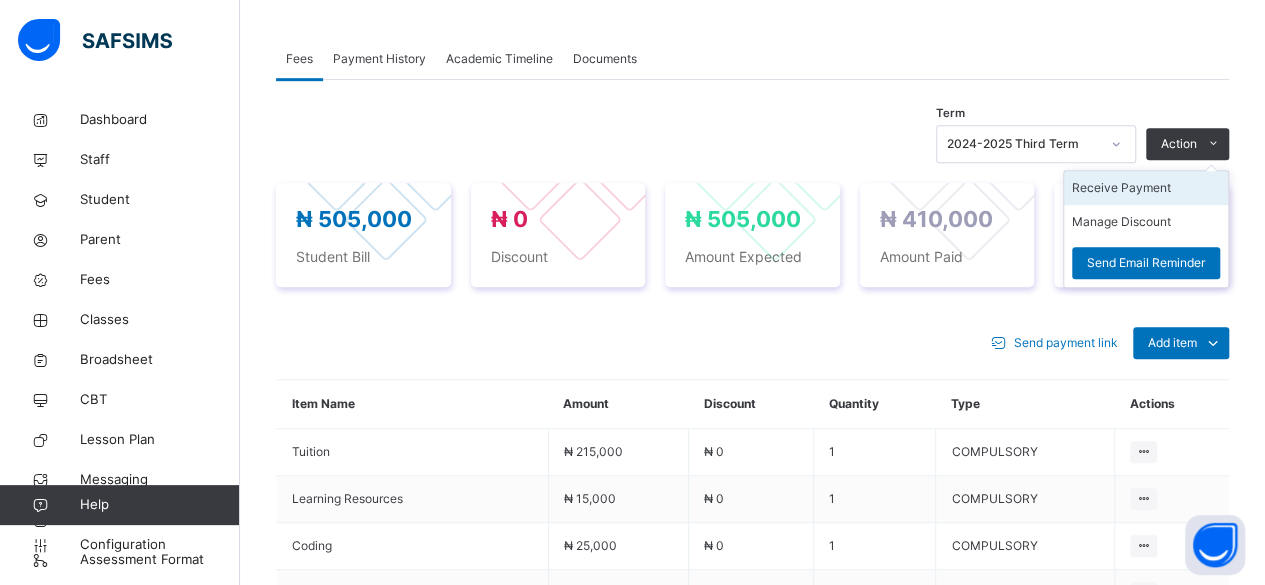 click on "Receive Payment" at bounding box center [1146, 188] 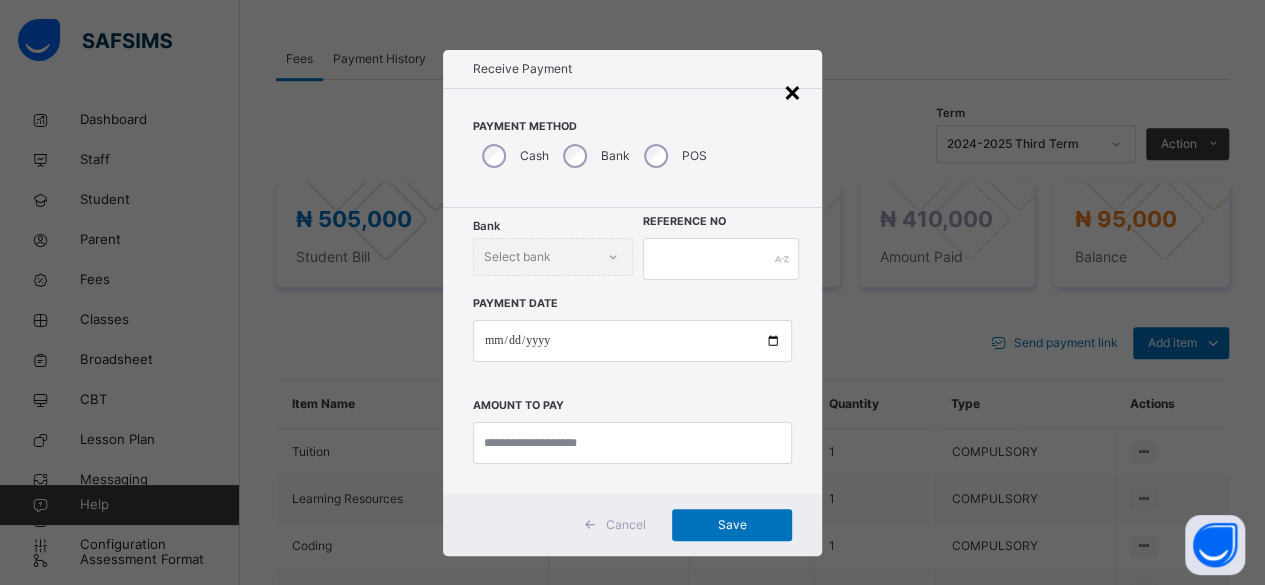 click on "×" at bounding box center (792, 91) 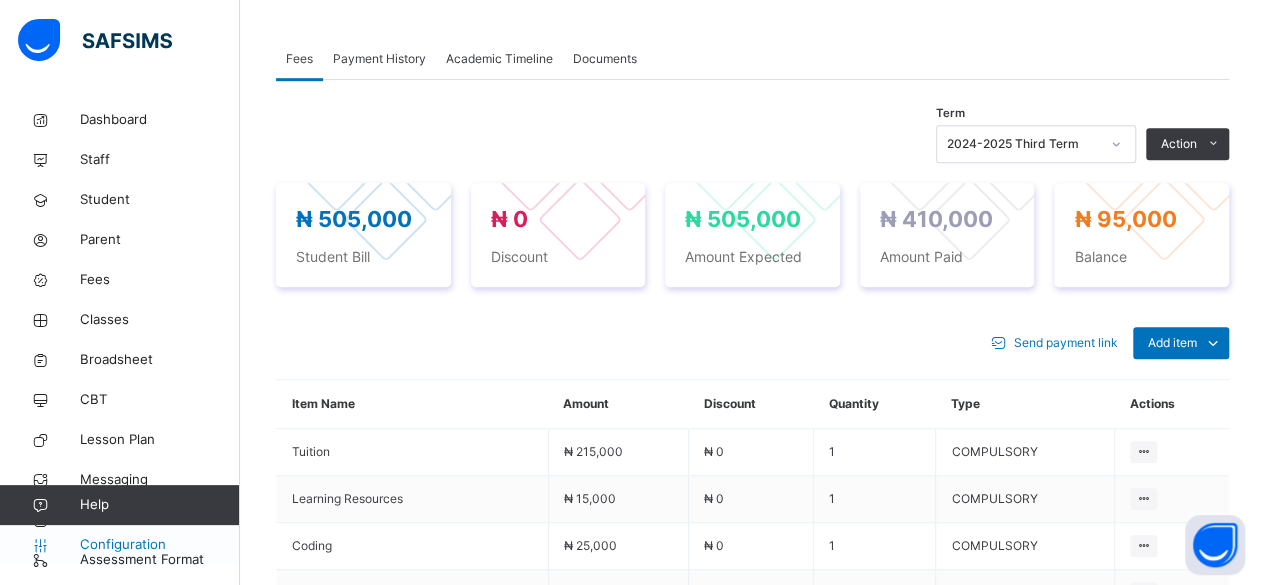 click on "Configuration" at bounding box center [159, 545] 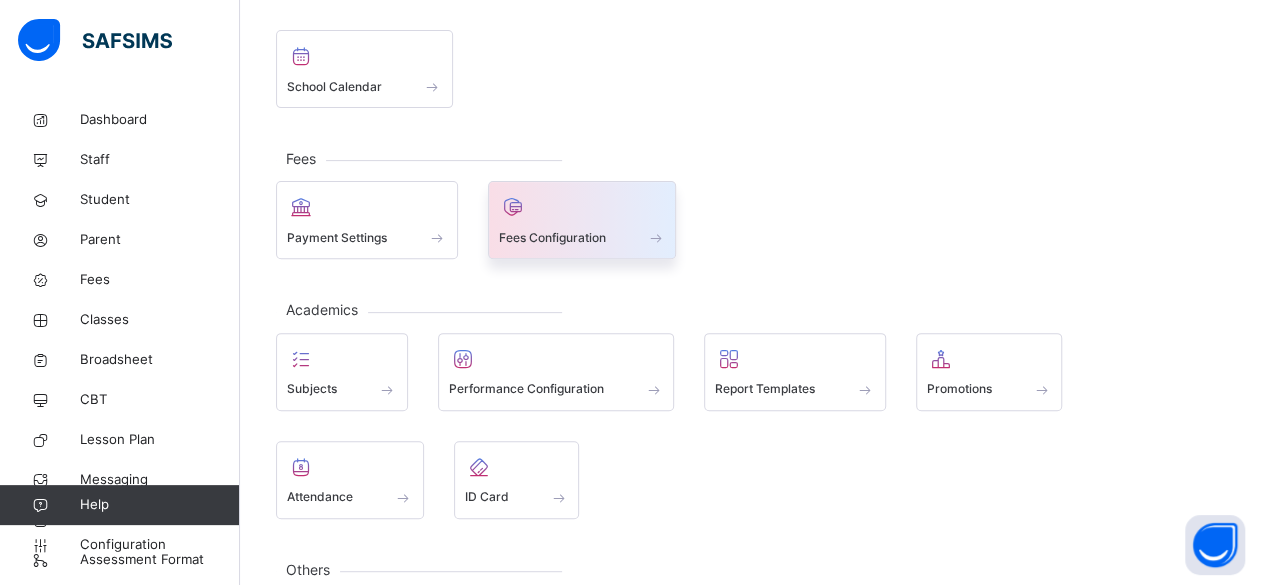 click on "Fees Configuration" at bounding box center [552, 238] 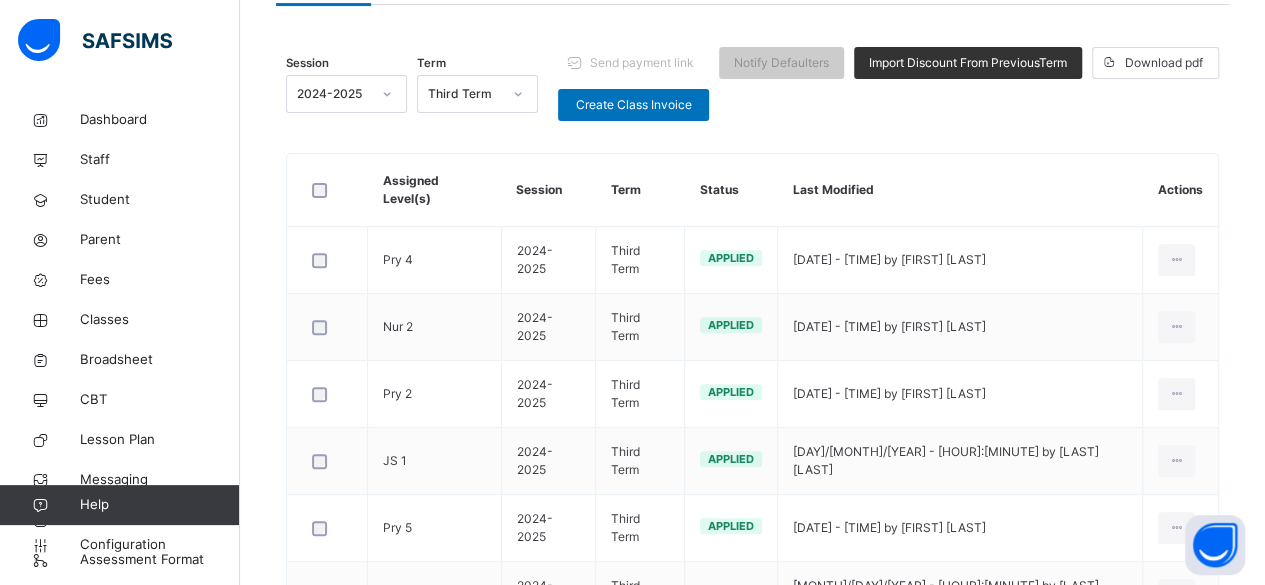 scroll, scrollTop: 228, scrollLeft: 0, axis: vertical 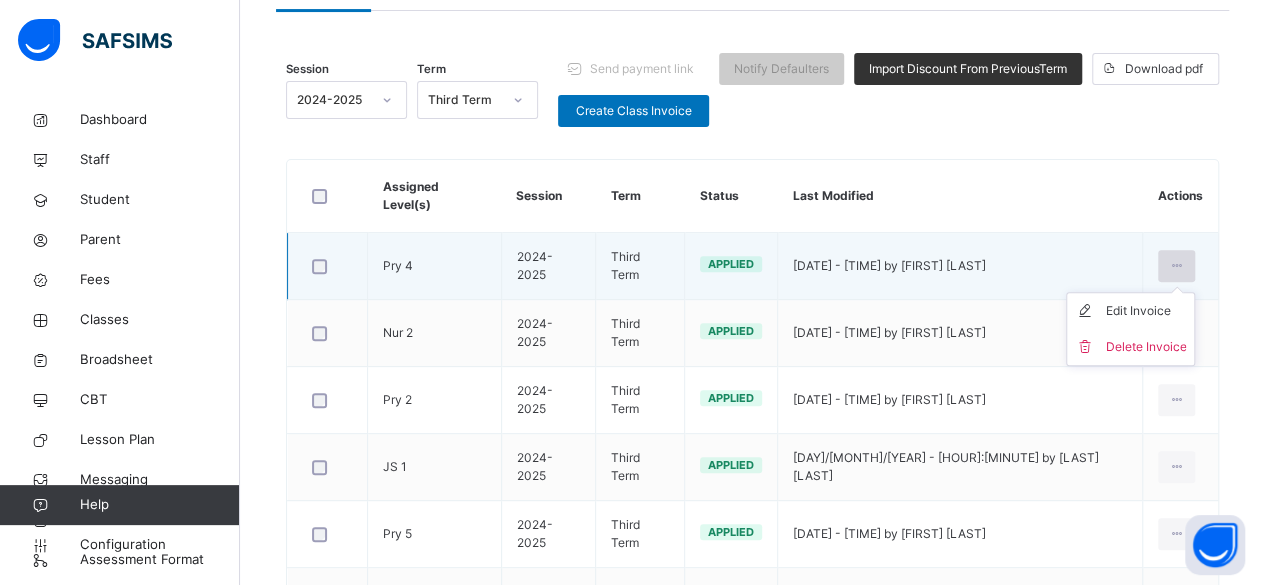 click at bounding box center (1176, 266) 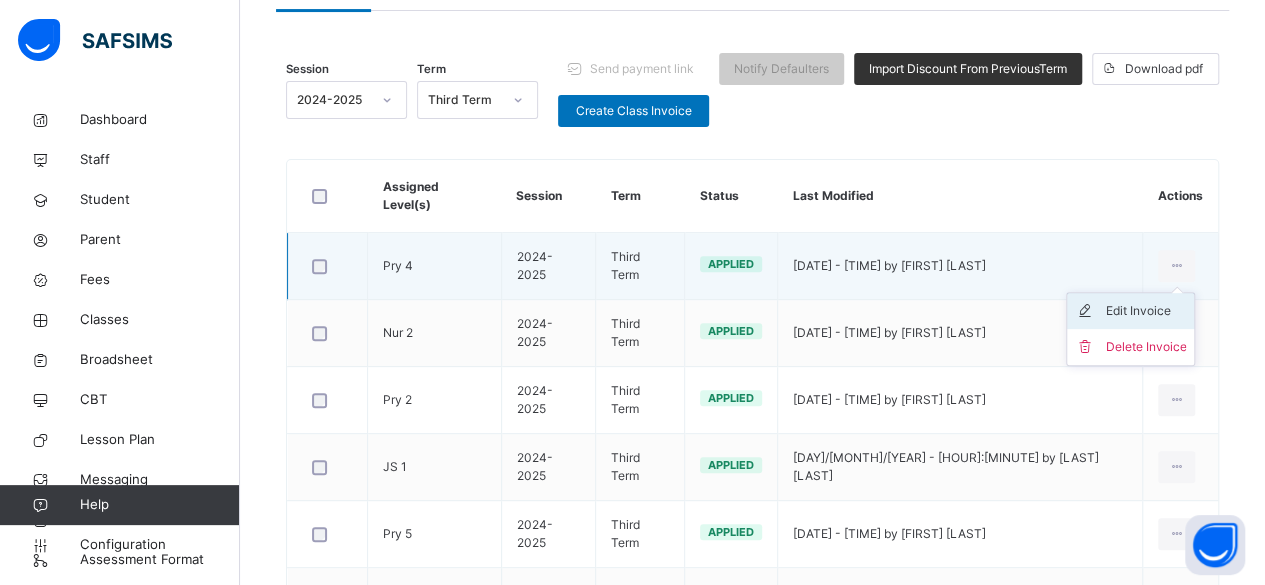 click on "Edit Invoice" at bounding box center [1145, 311] 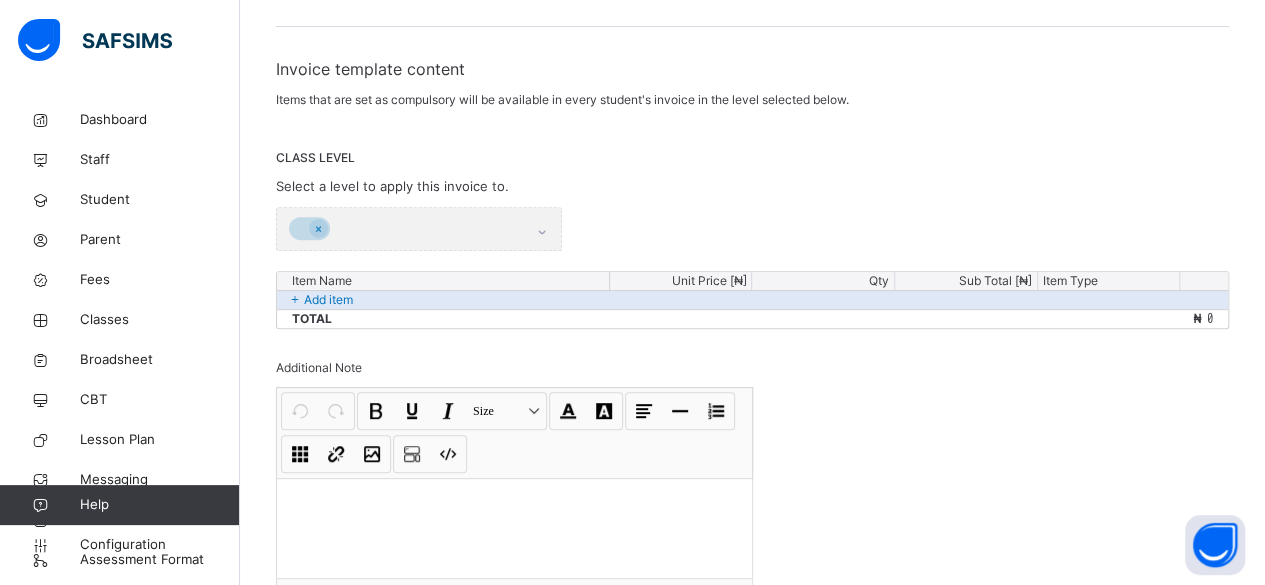 scroll, scrollTop: 430, scrollLeft: 0, axis: vertical 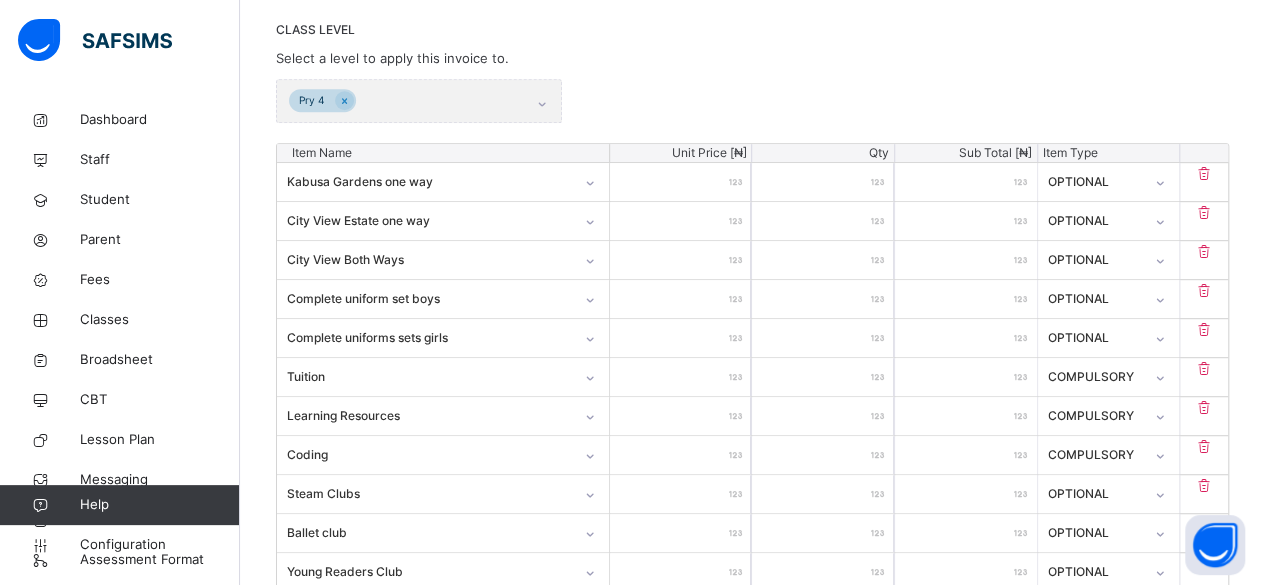 click on "*****" at bounding box center (681, 416) 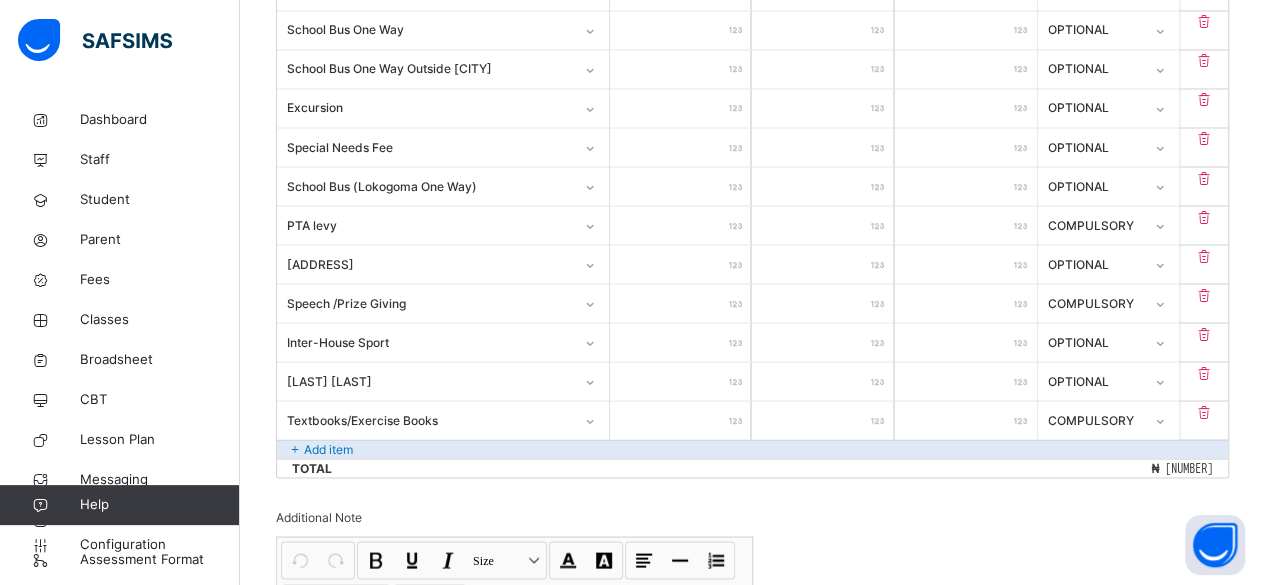 scroll, scrollTop: 1754, scrollLeft: 0, axis: vertical 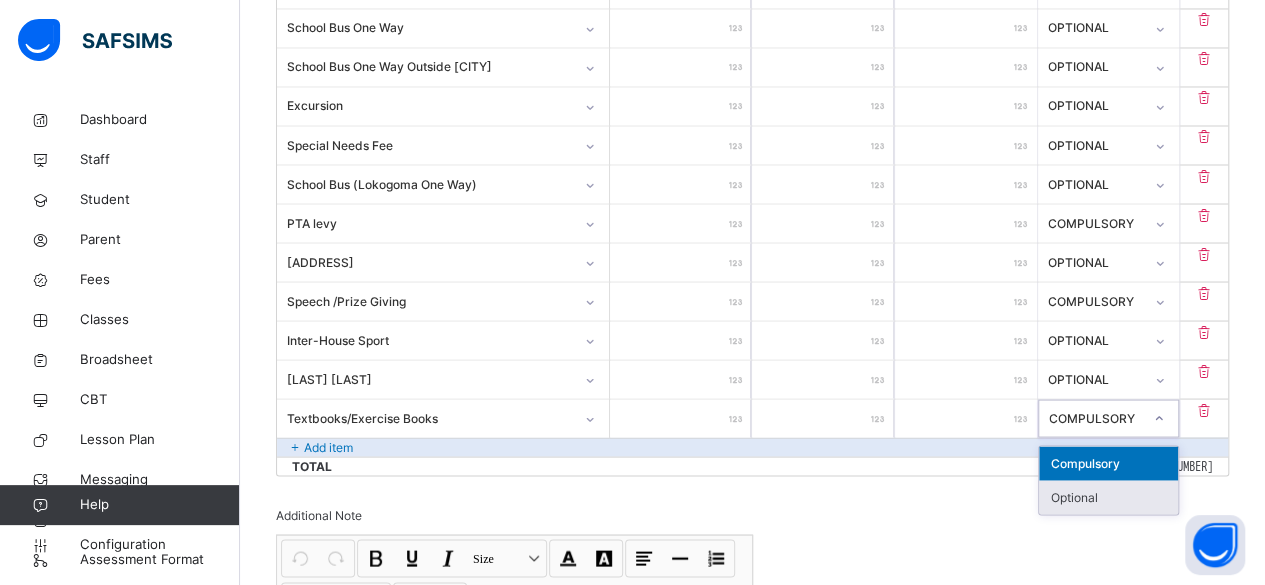 click on "Optional" at bounding box center [1109, 497] 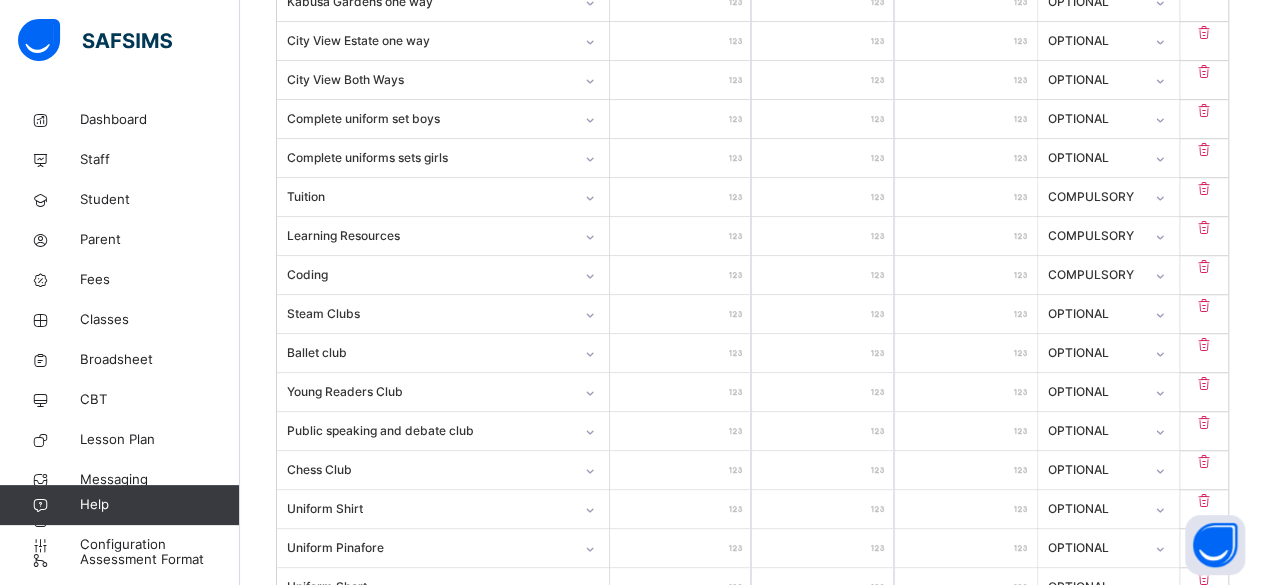 scroll, scrollTop: 574, scrollLeft: 0, axis: vertical 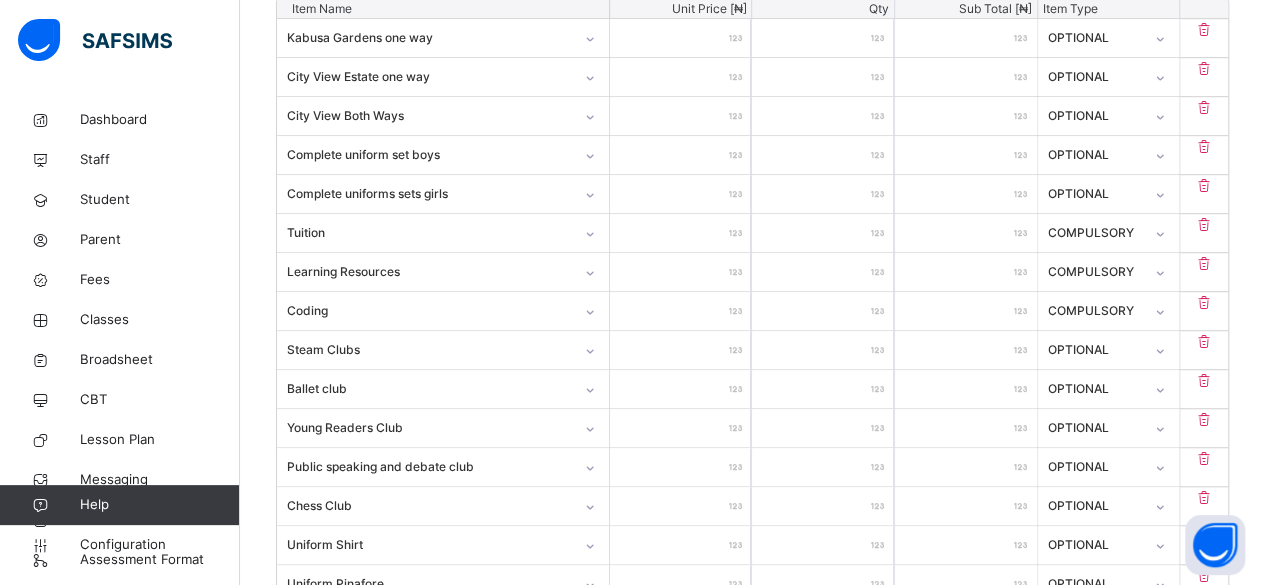 click on "******" at bounding box center [681, 233] 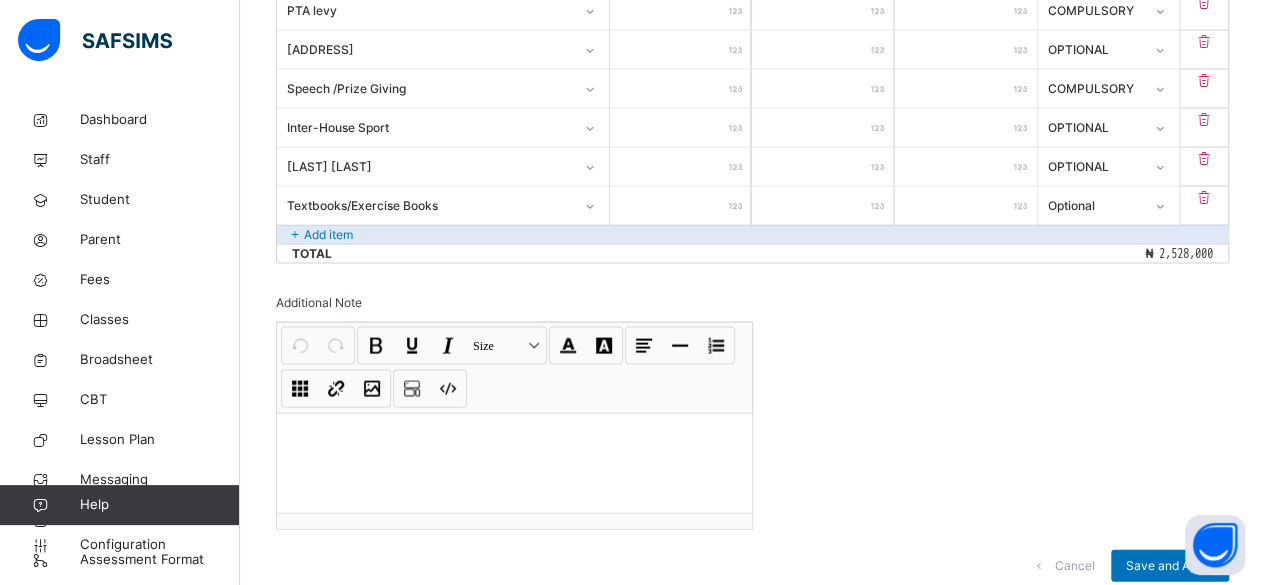 scroll, scrollTop: 2015, scrollLeft: 0, axis: vertical 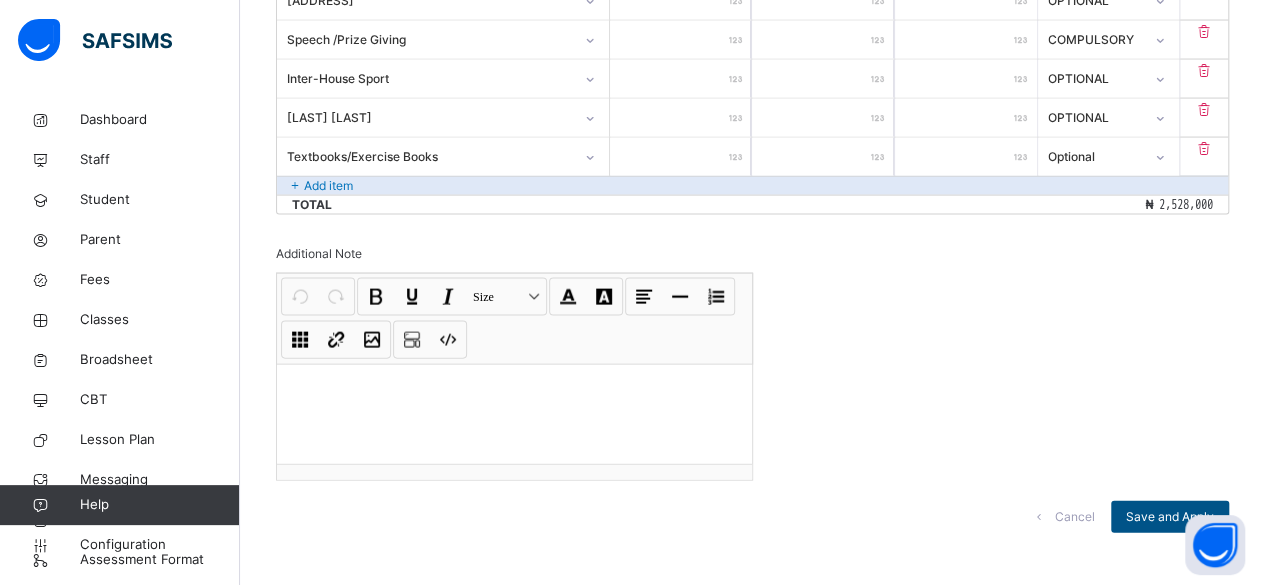 type on "******" 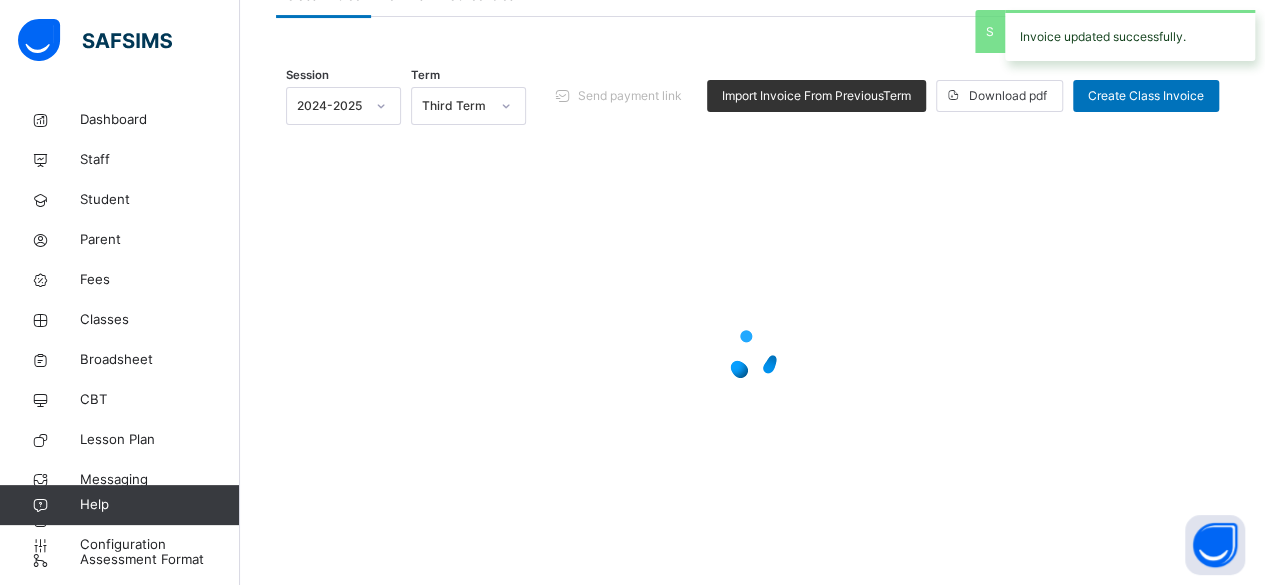 scroll, scrollTop: 221, scrollLeft: 0, axis: vertical 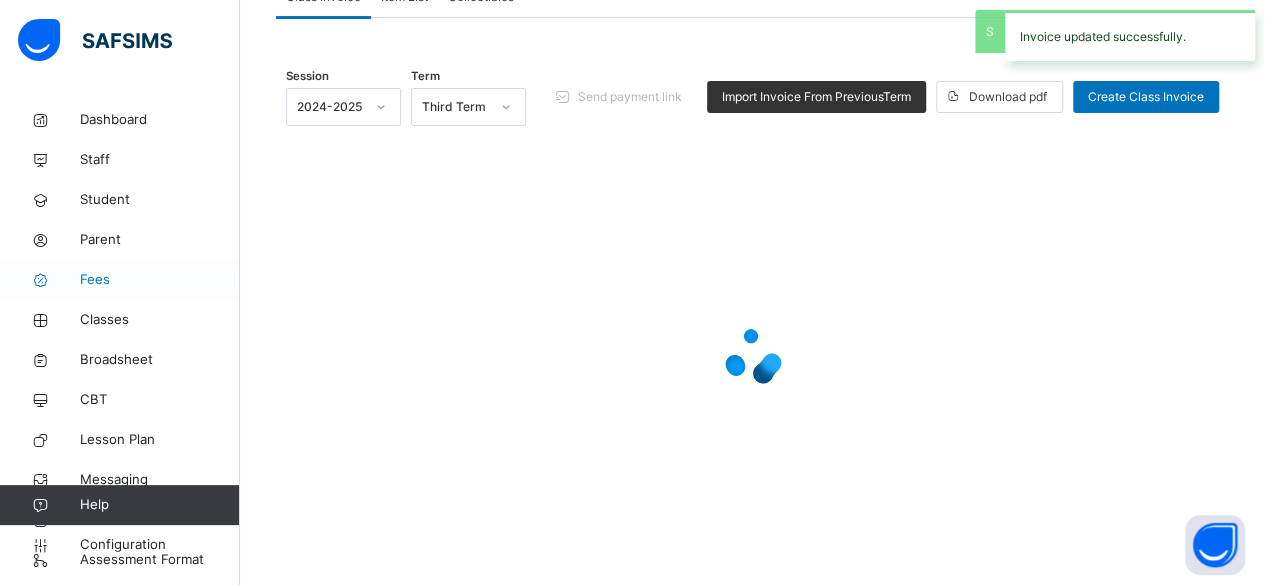 click on "Fees" at bounding box center [160, 280] 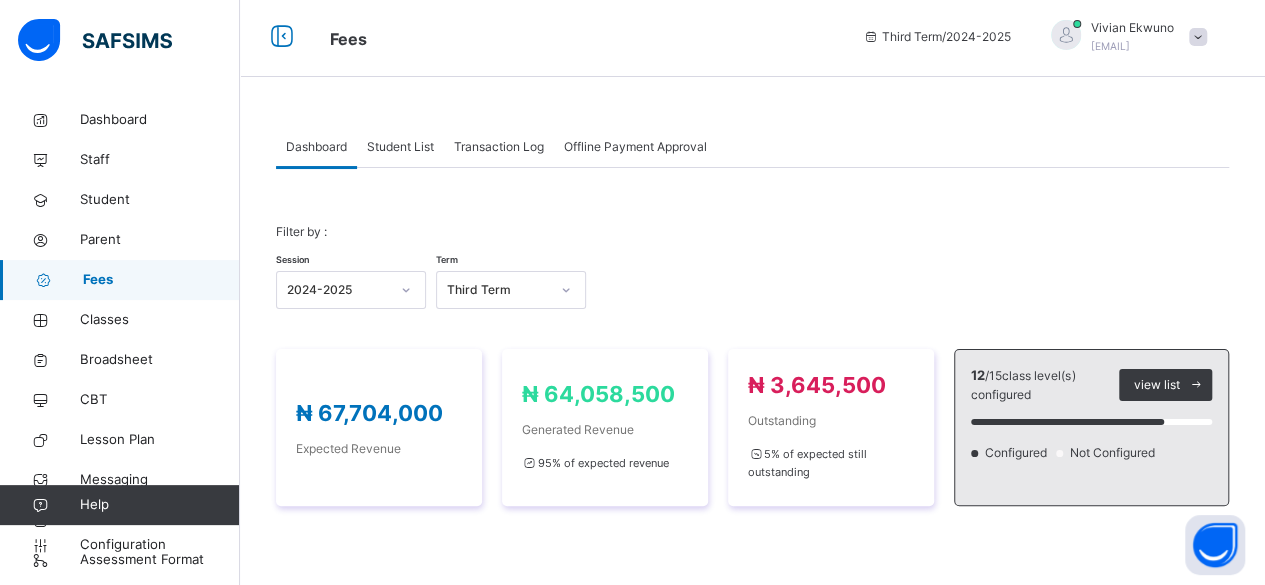 scroll, scrollTop: 0, scrollLeft: 0, axis: both 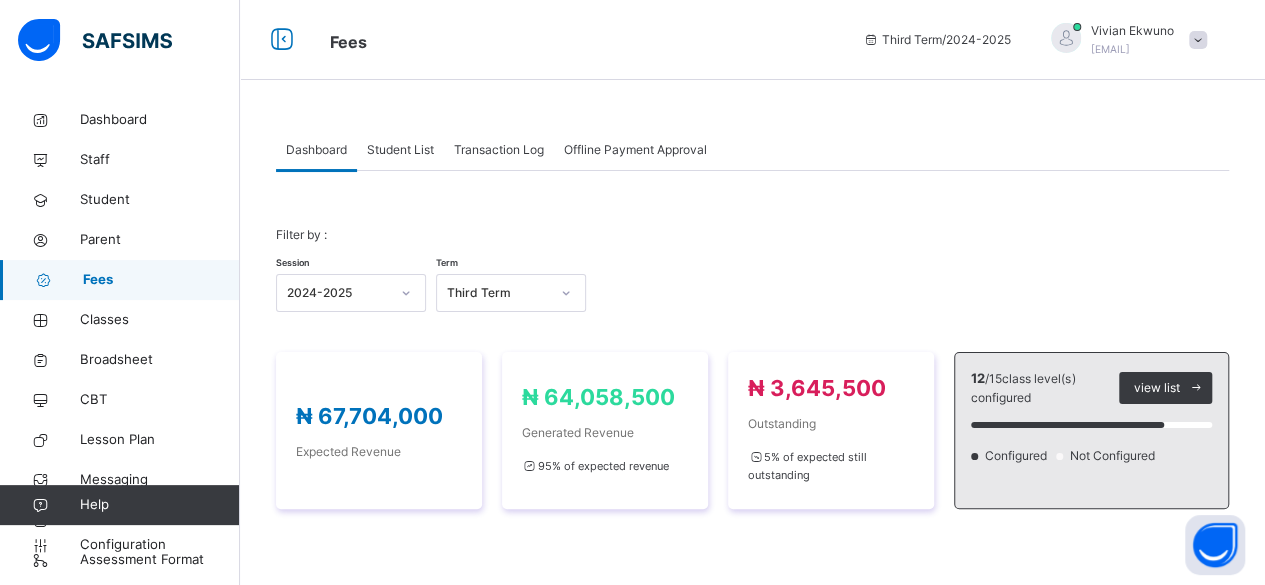 click on "Student List" at bounding box center (400, 150) 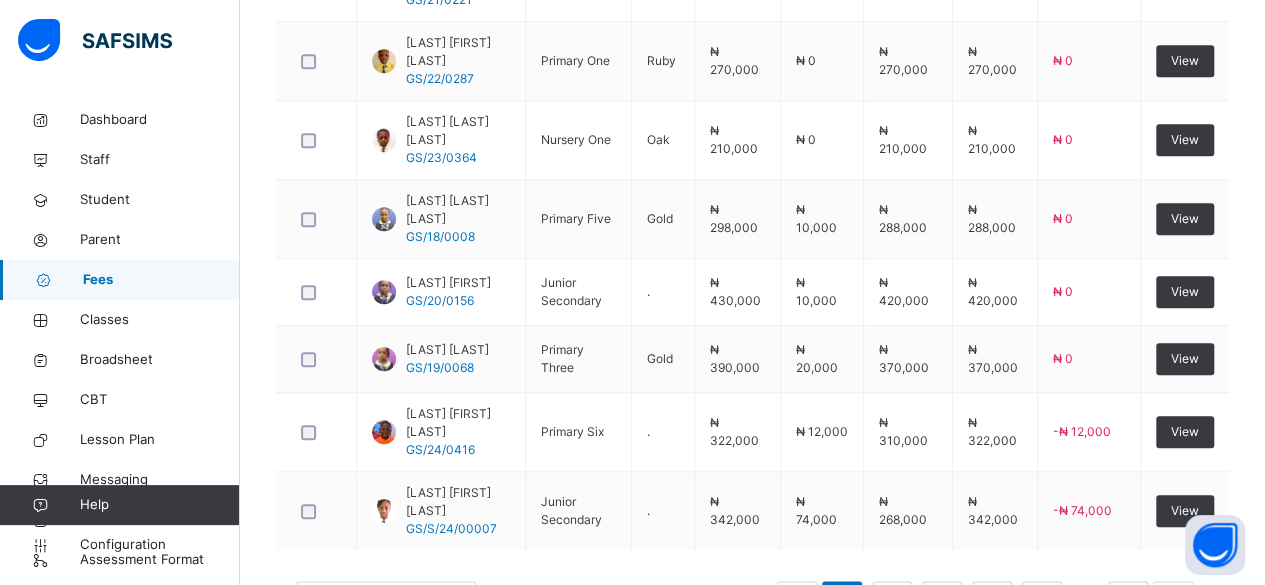 scroll, scrollTop: 928, scrollLeft: 0, axis: vertical 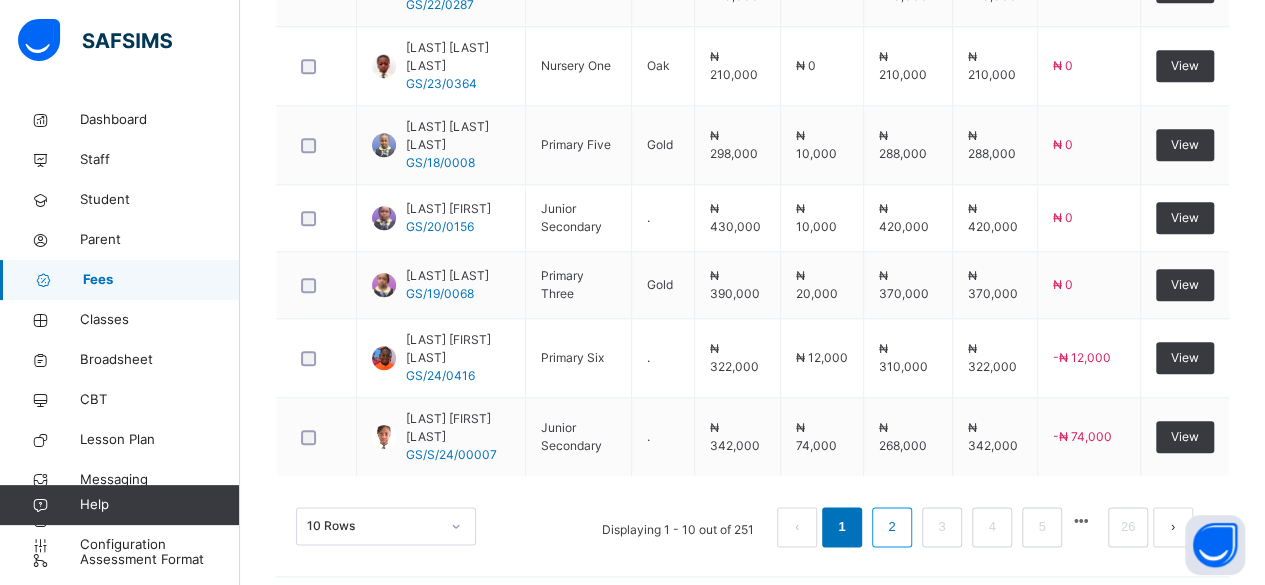 click on "2" at bounding box center (891, 527) 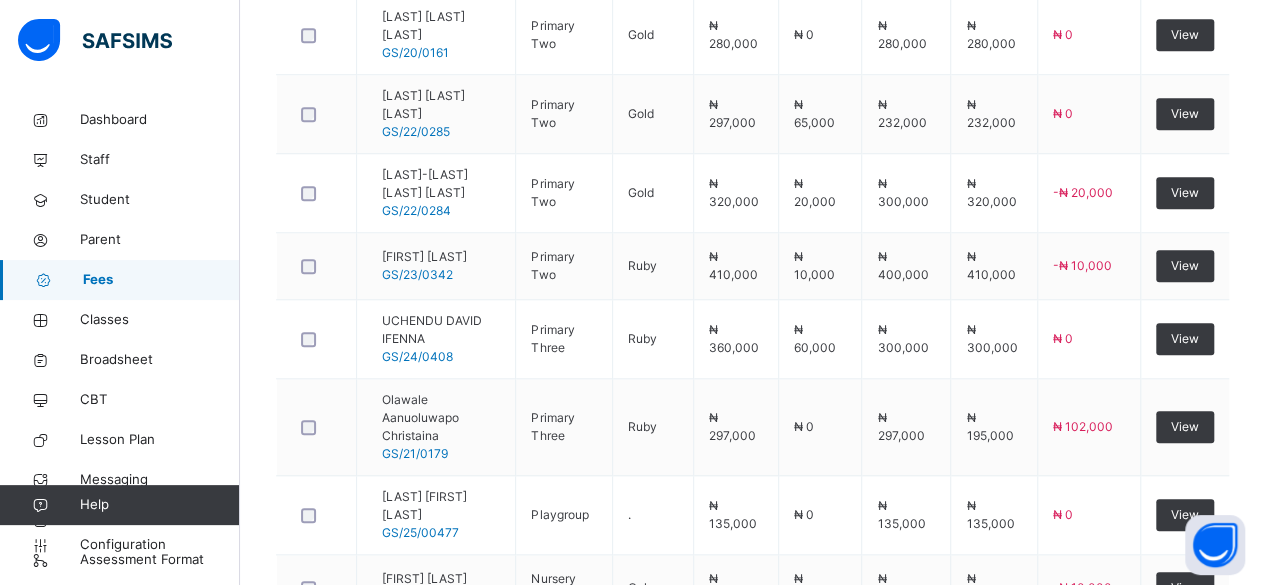 scroll, scrollTop: 952, scrollLeft: 0, axis: vertical 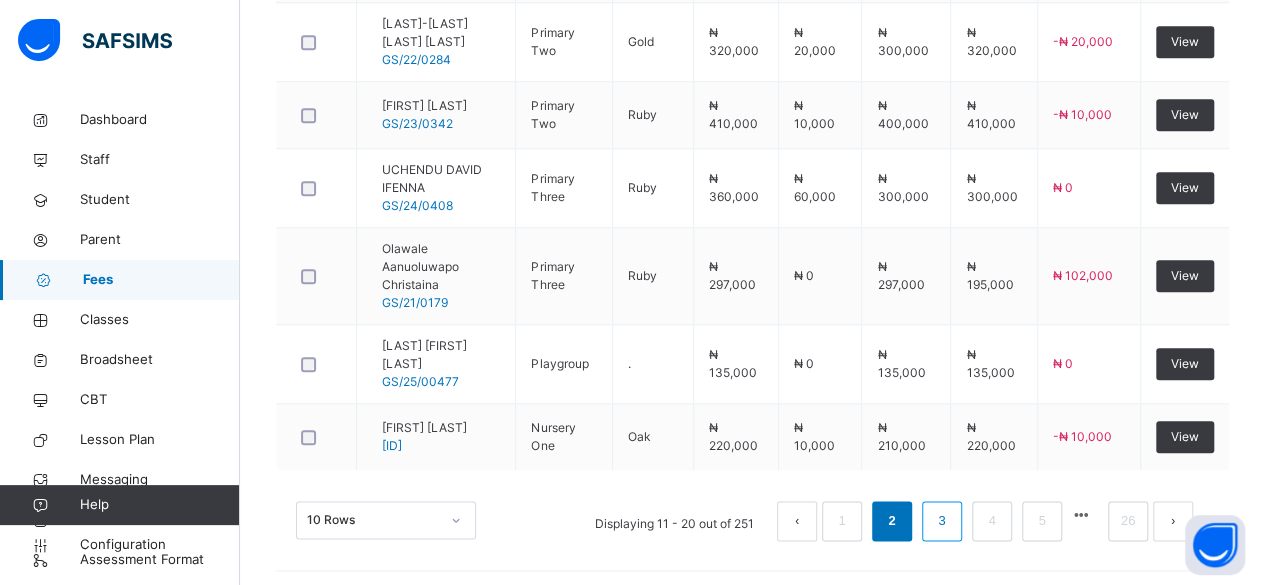 click on "3" at bounding box center [941, 521] 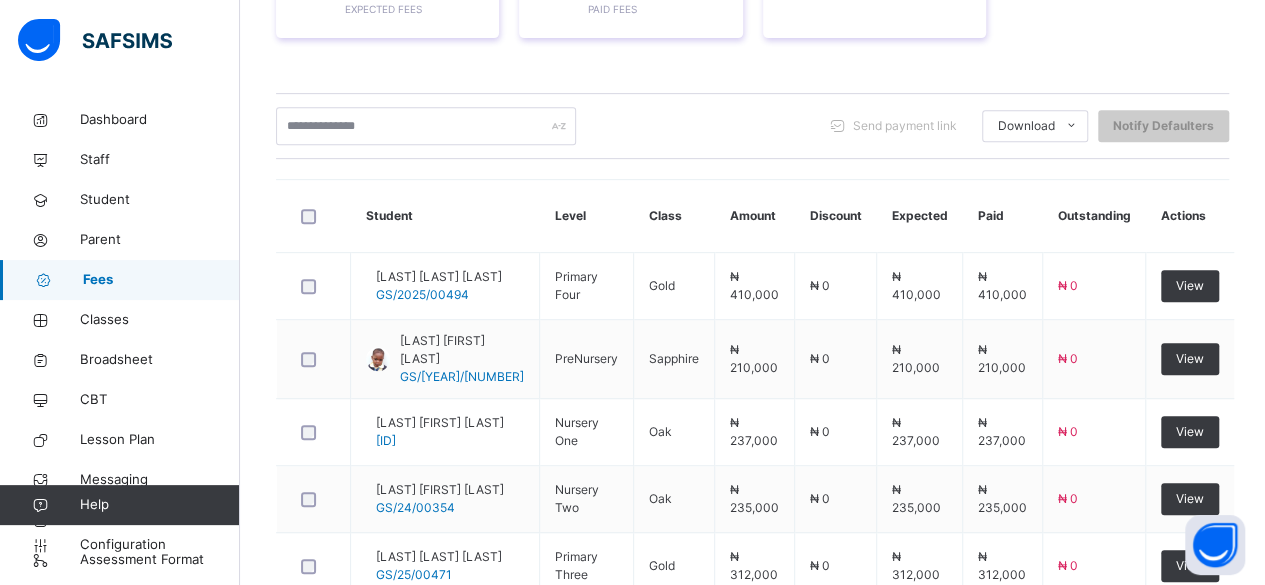 scroll, scrollTop: 952, scrollLeft: 0, axis: vertical 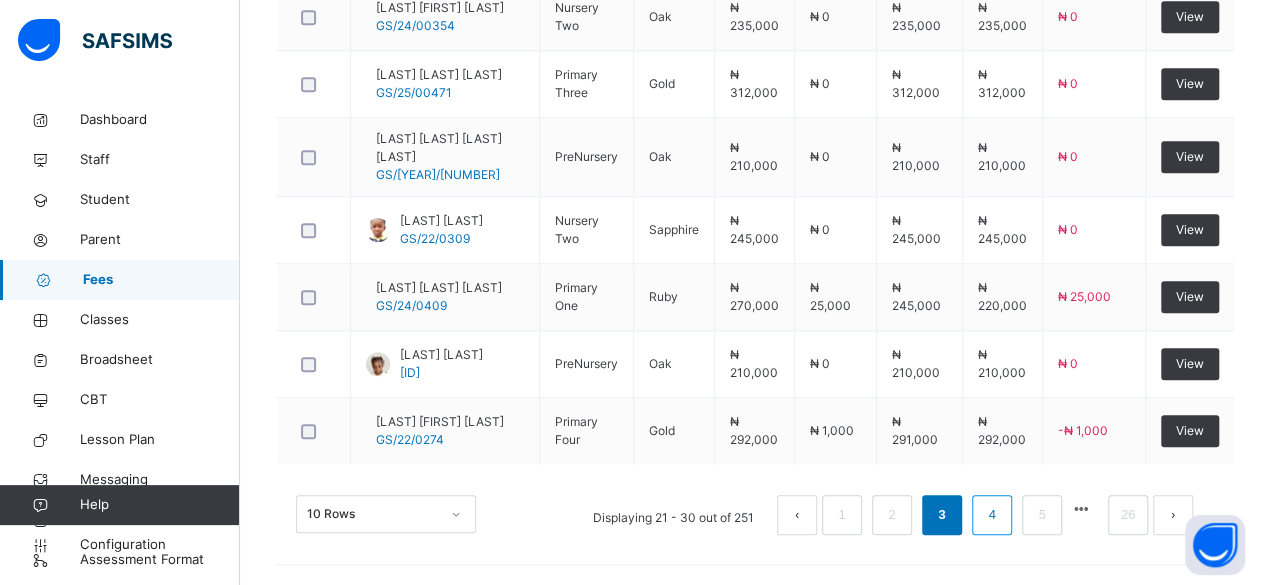 click on "4" at bounding box center (991, 515) 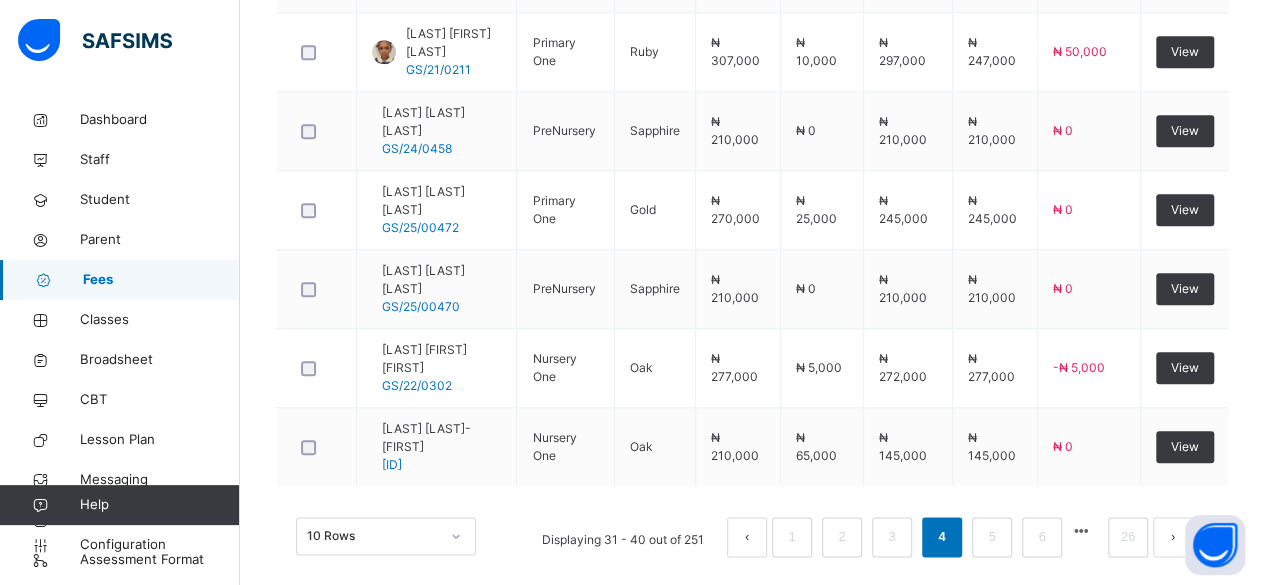 scroll, scrollTop: 946, scrollLeft: 0, axis: vertical 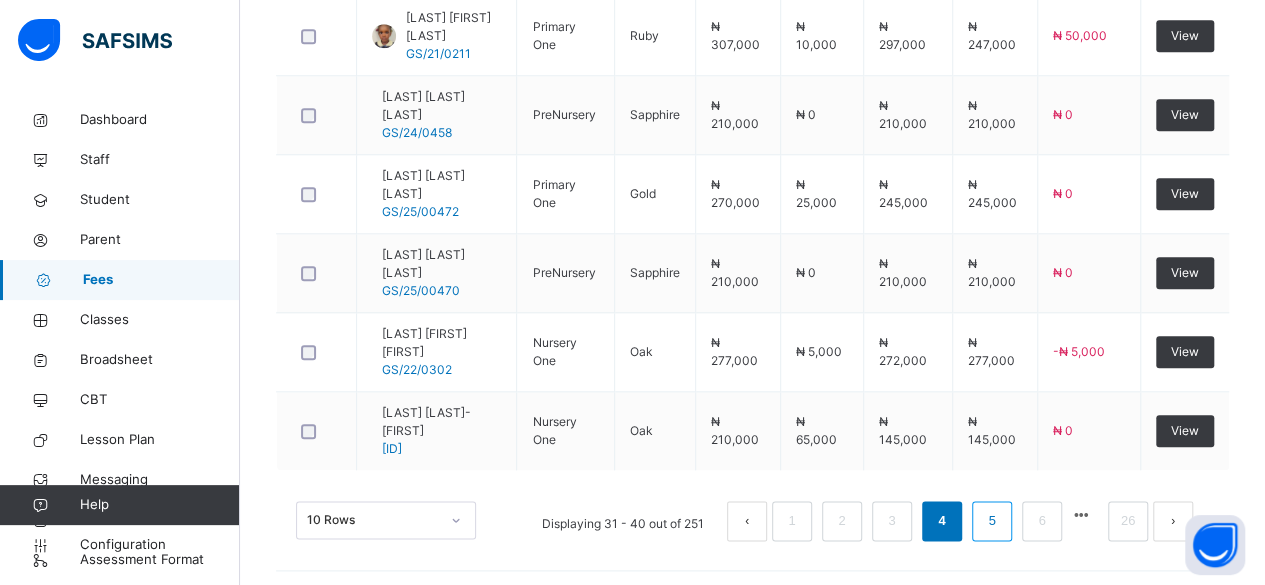 click on "5" at bounding box center (991, 521) 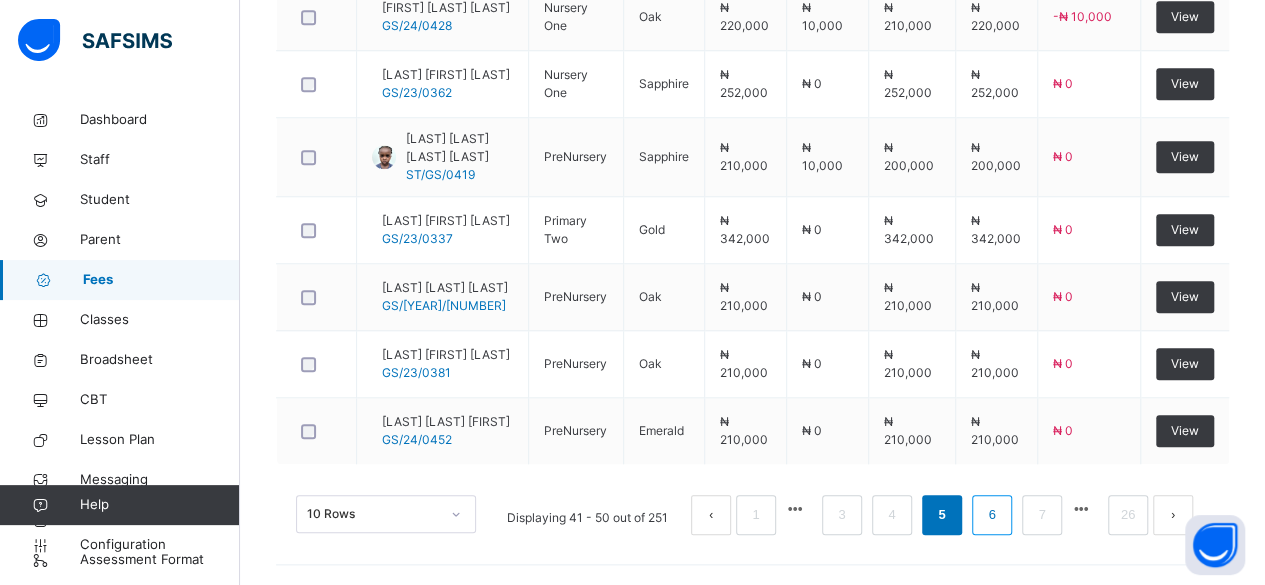 click on "6" at bounding box center [991, 515] 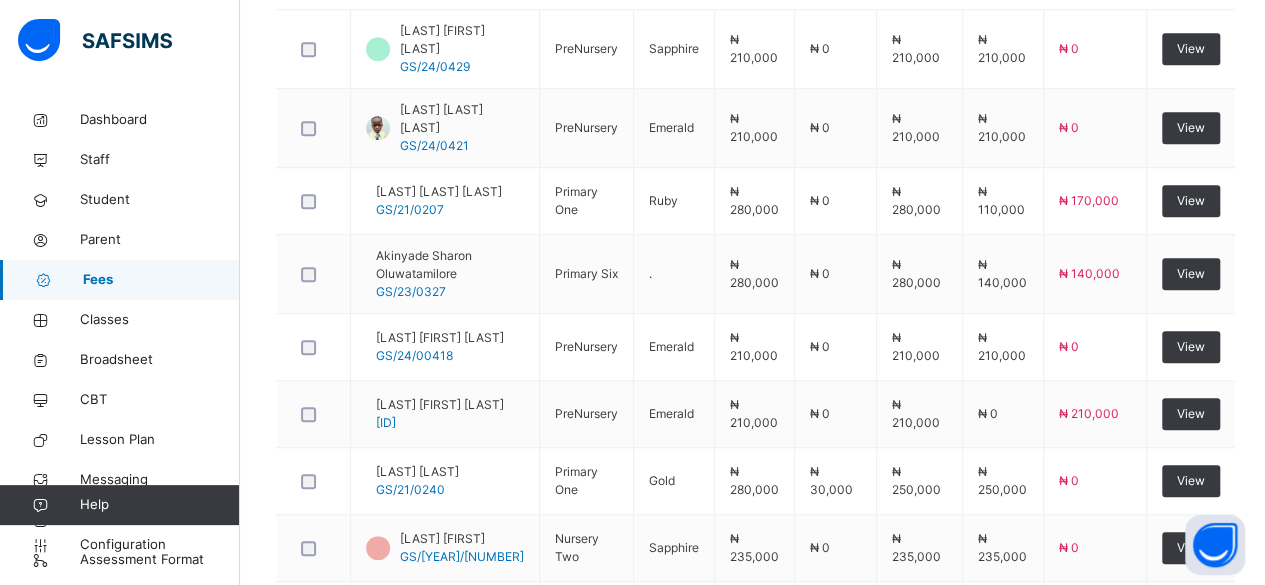 scroll, scrollTop: 591, scrollLeft: 0, axis: vertical 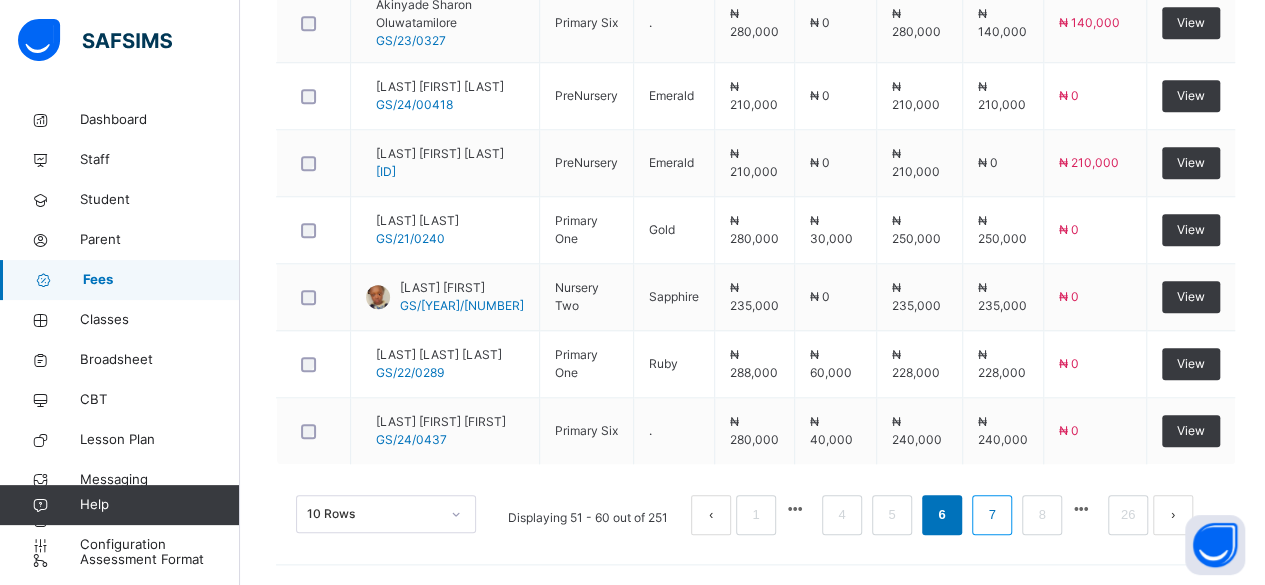 click on "7" at bounding box center [991, 515] 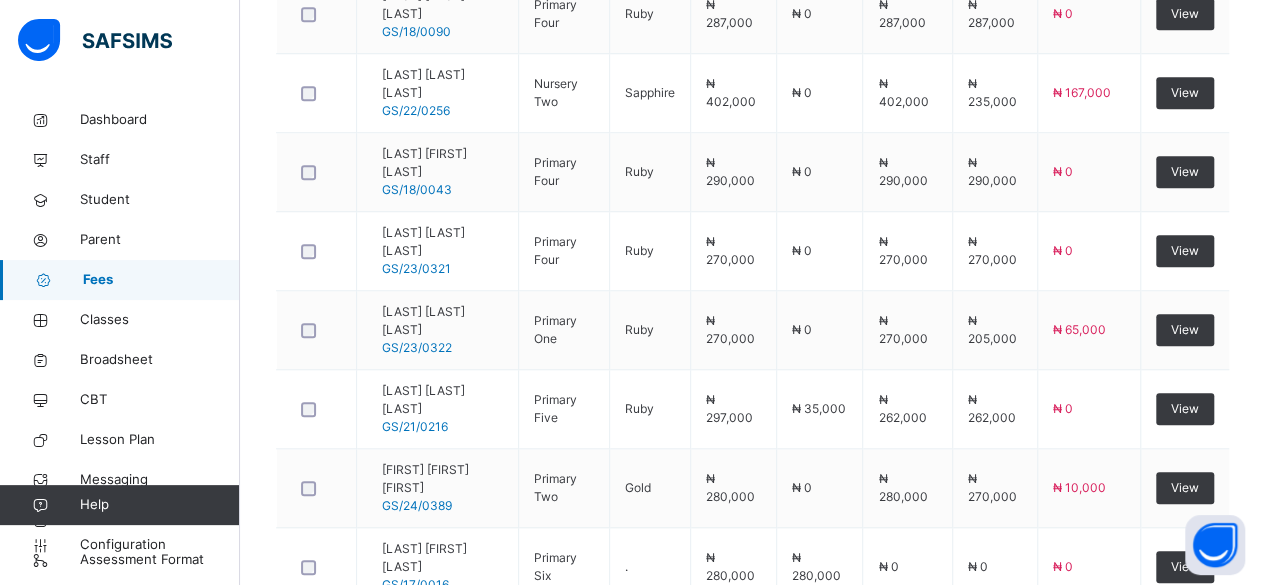 scroll, scrollTop: 976, scrollLeft: 0, axis: vertical 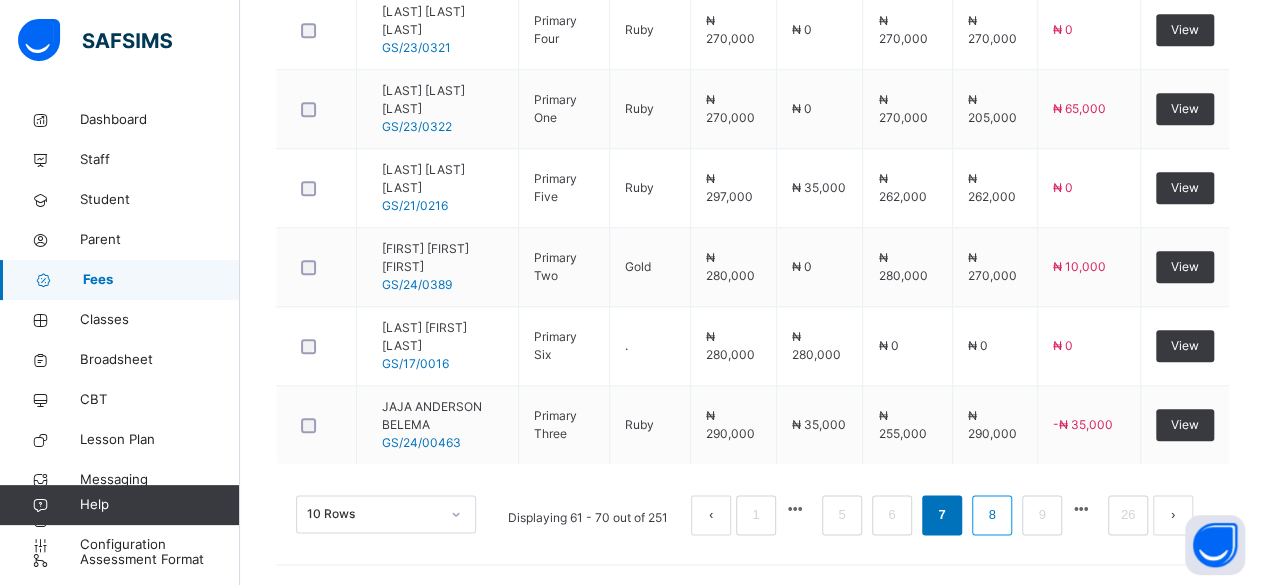 click on "8" at bounding box center (991, 515) 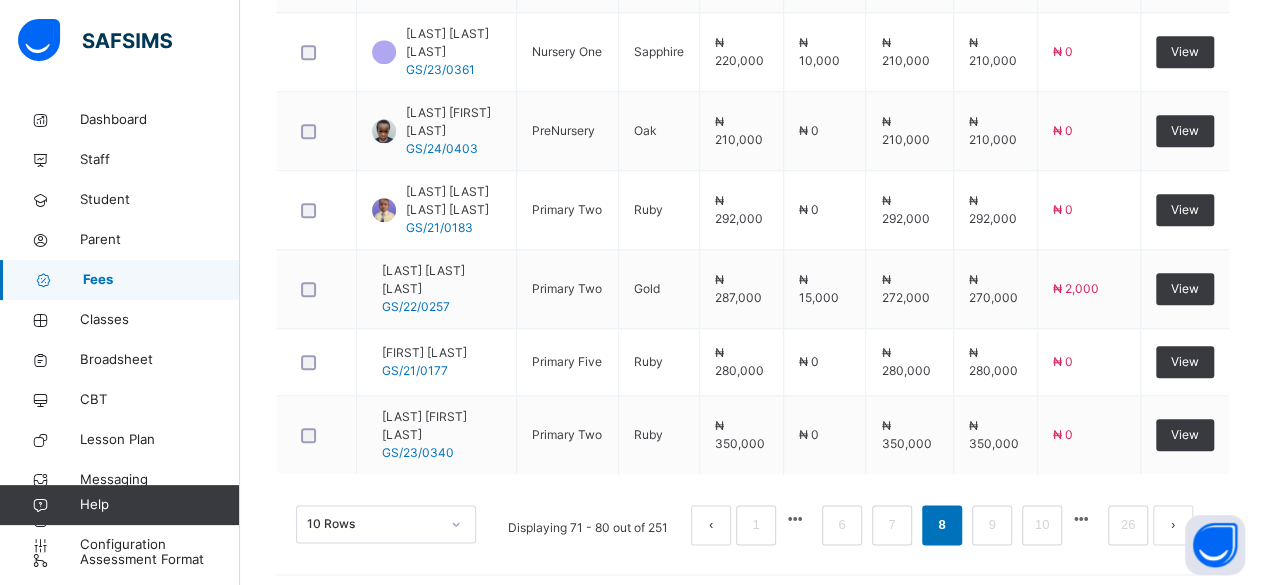 scroll, scrollTop: 936, scrollLeft: 0, axis: vertical 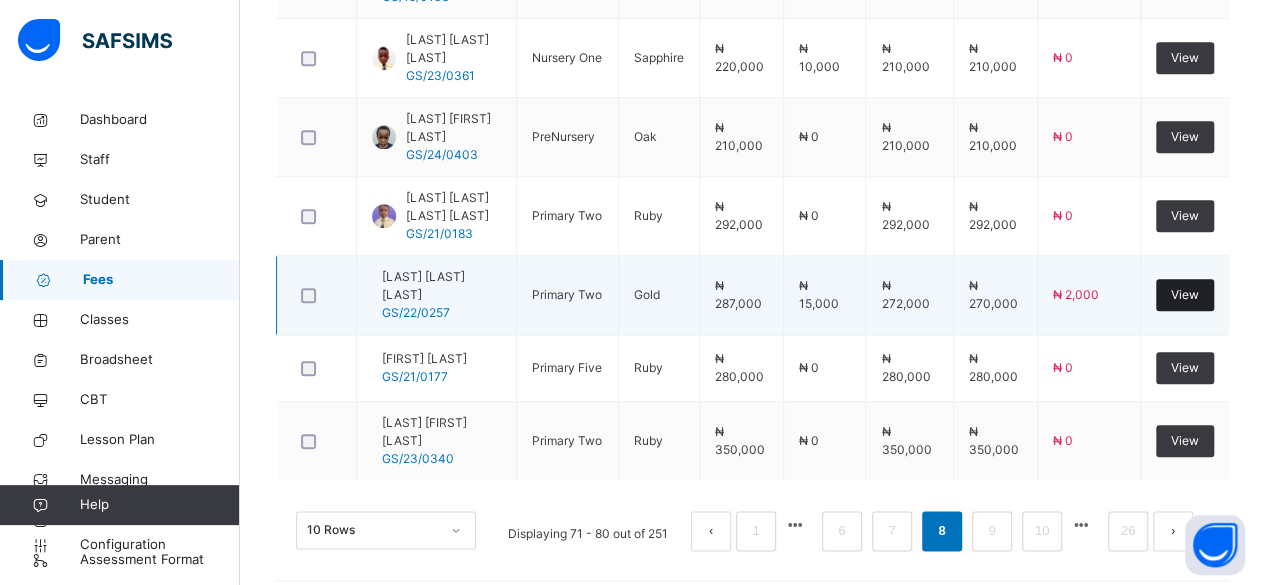 click on "View" at bounding box center [1185, 295] 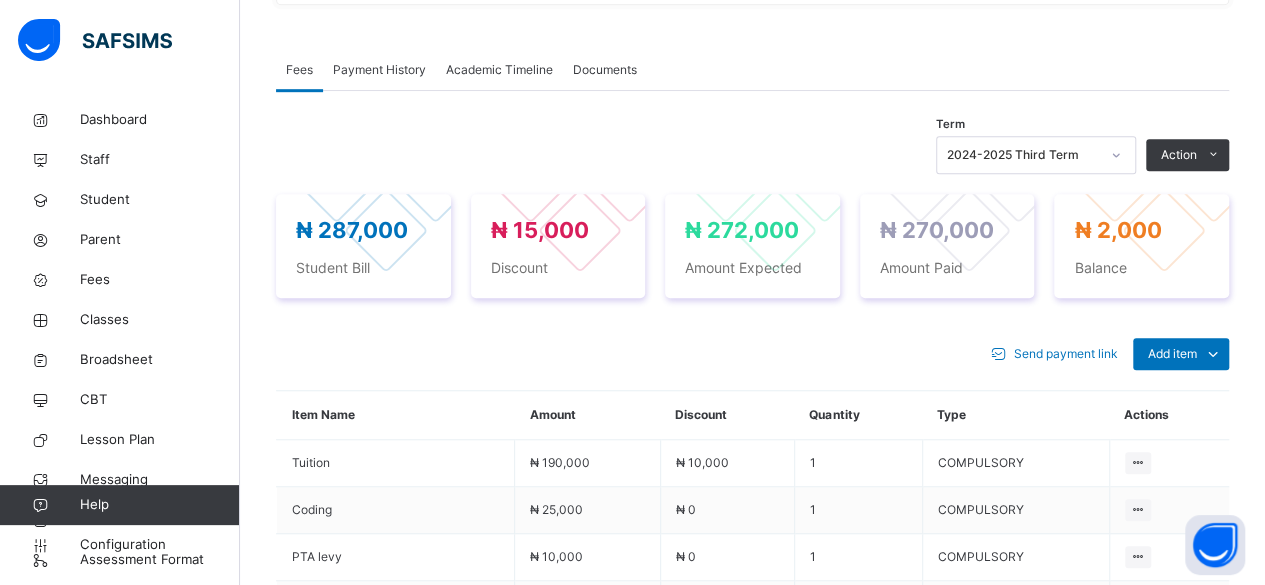 scroll, scrollTop: 574, scrollLeft: 0, axis: vertical 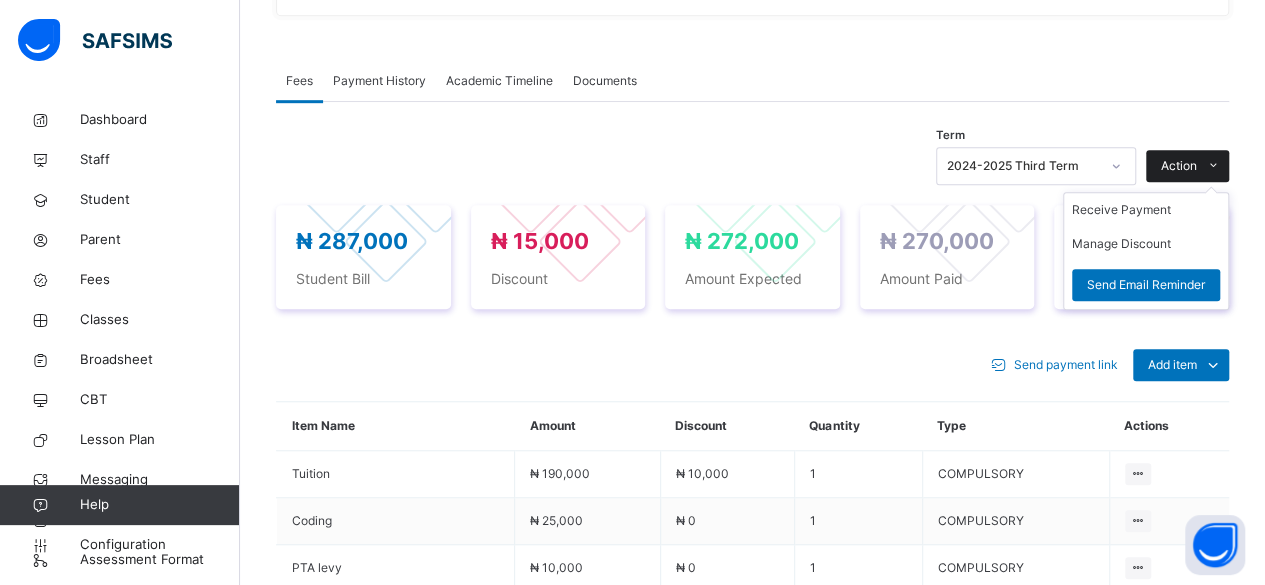 click on "Action" at bounding box center [1179, 166] 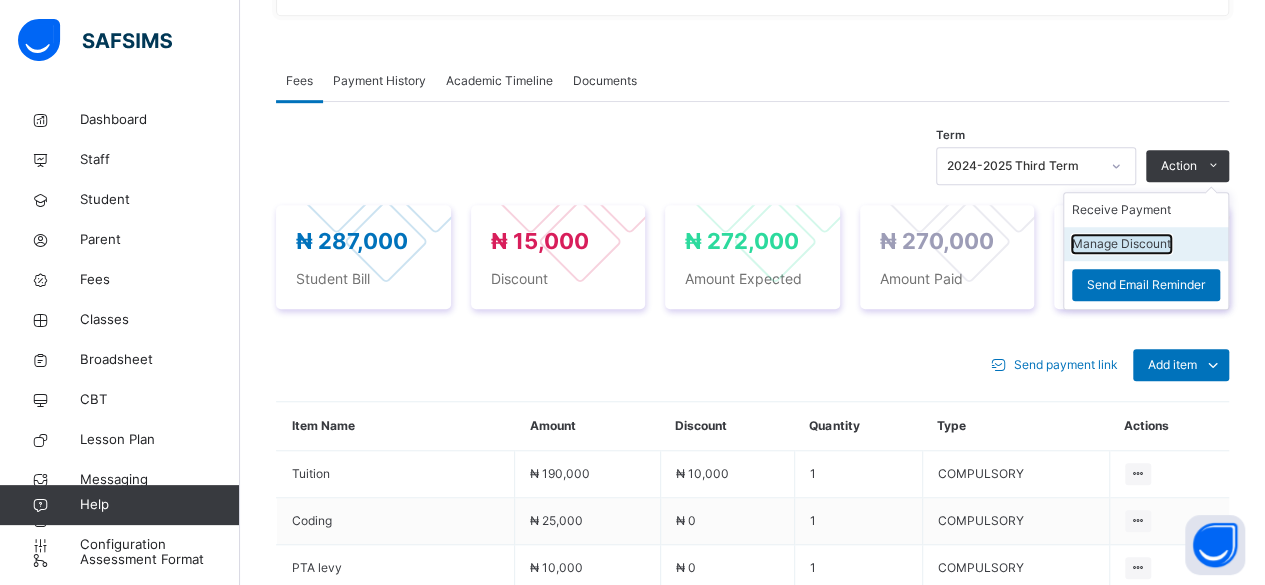 click on "Manage Discount" at bounding box center [1121, 244] 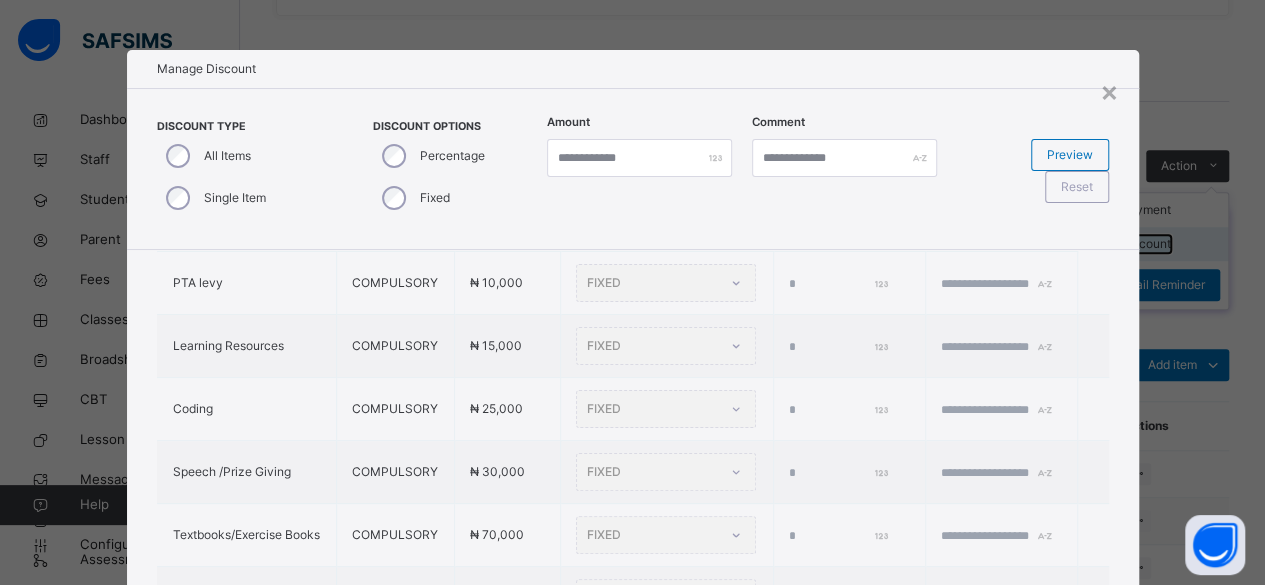 type on "*****" 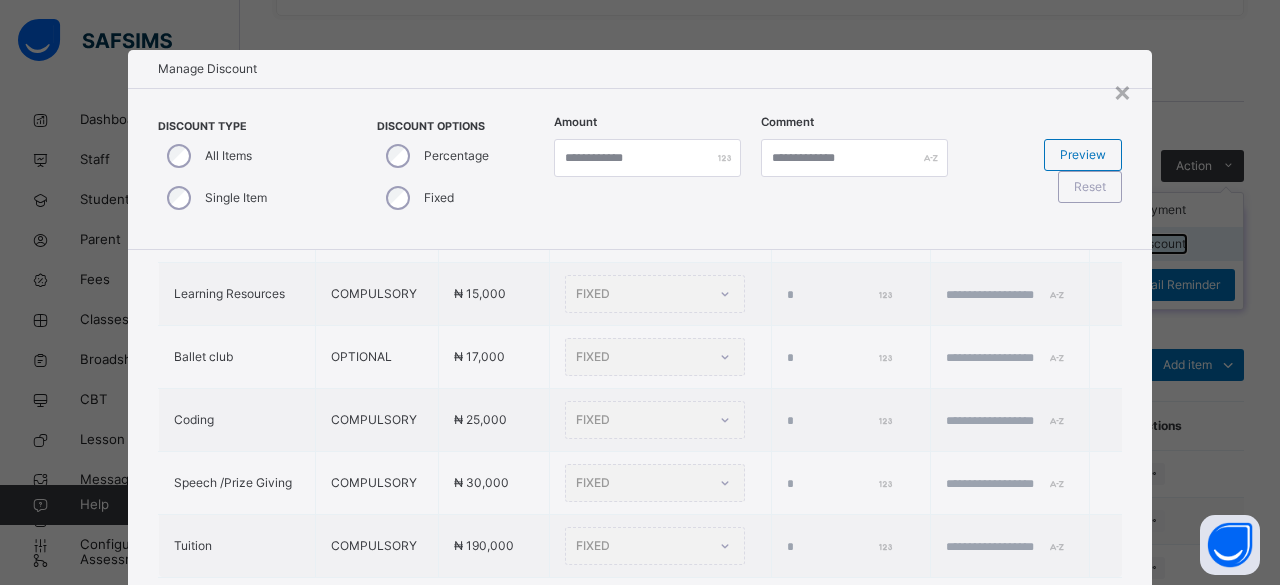 scroll, scrollTop: 207, scrollLeft: 0, axis: vertical 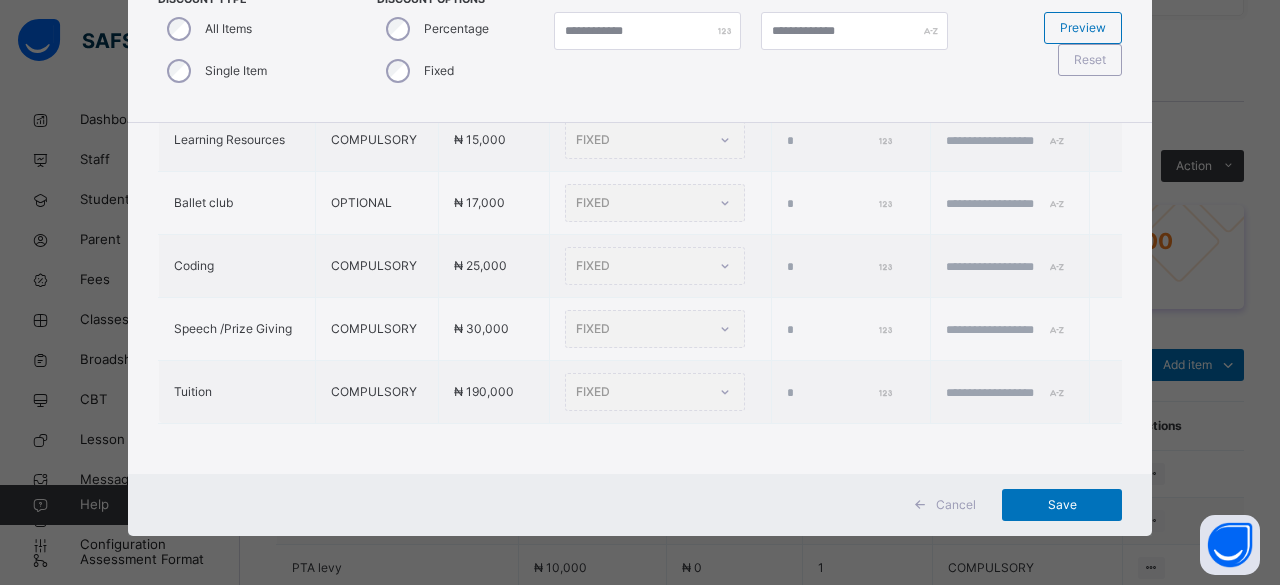 click on "Cancel" at bounding box center [956, 505] 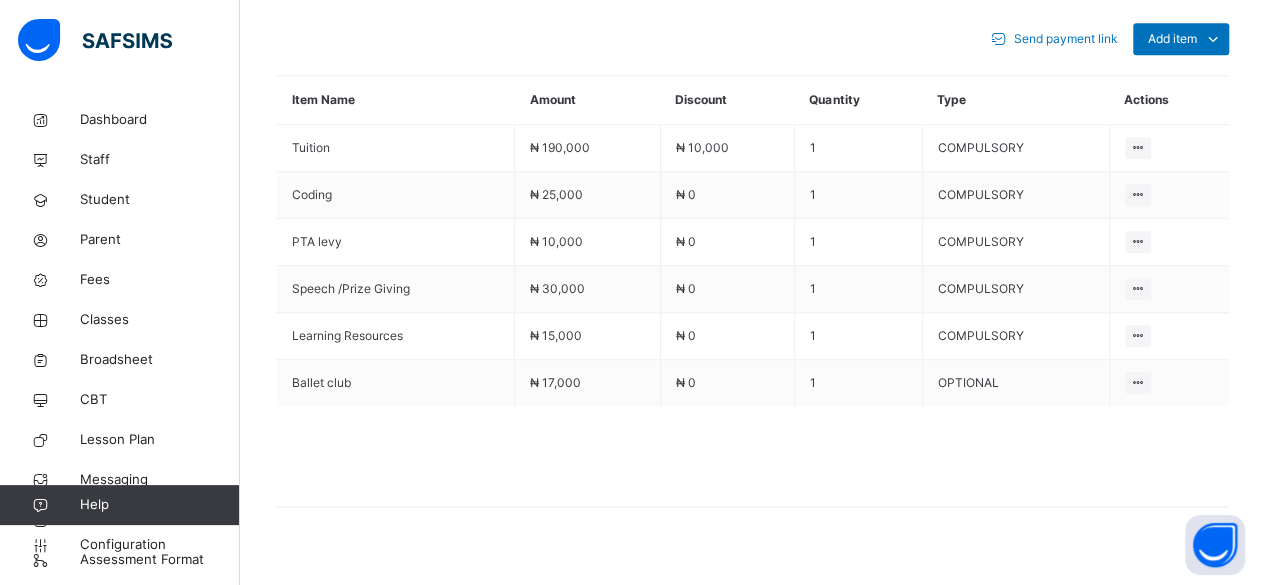 scroll, scrollTop: 904, scrollLeft: 0, axis: vertical 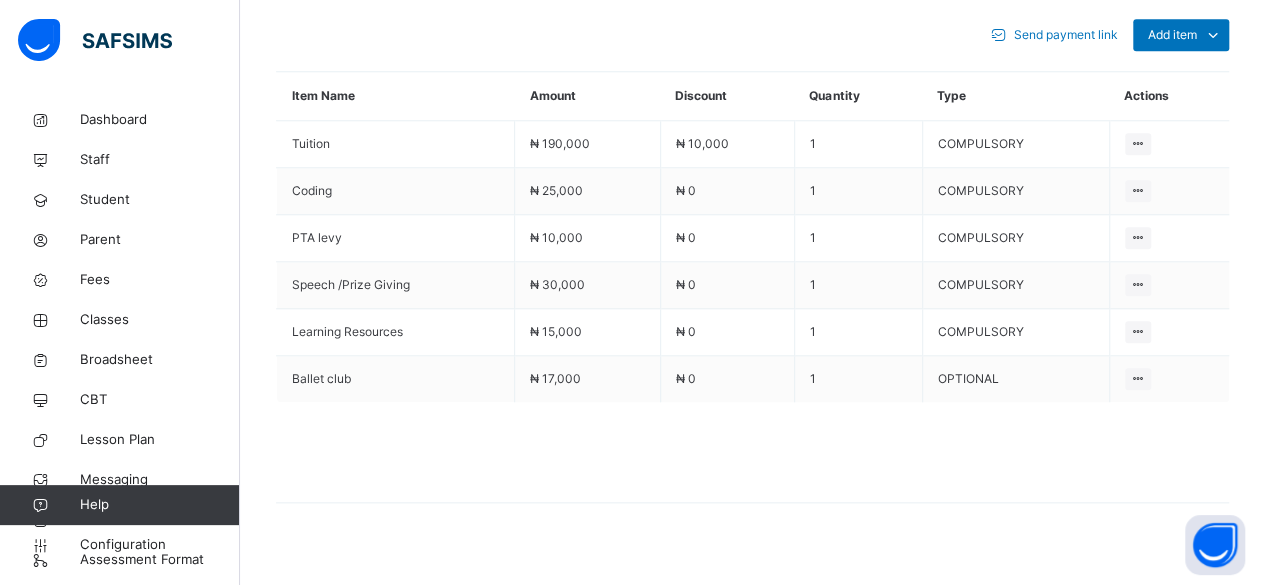 click at bounding box center (752, 452) 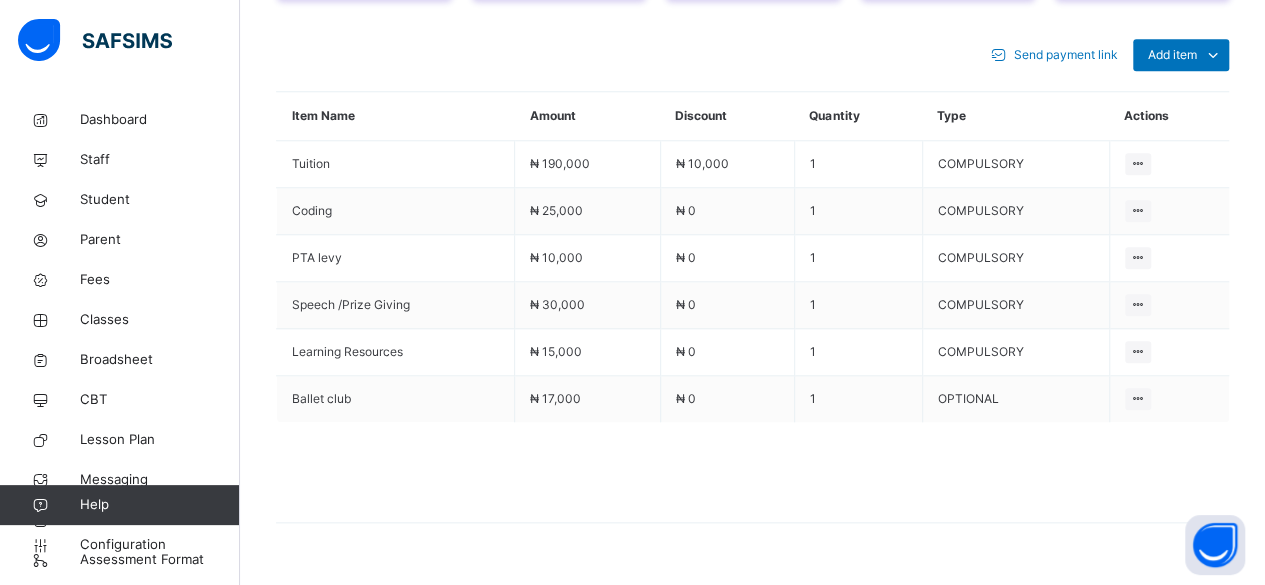 scroll, scrollTop: 946, scrollLeft: 0, axis: vertical 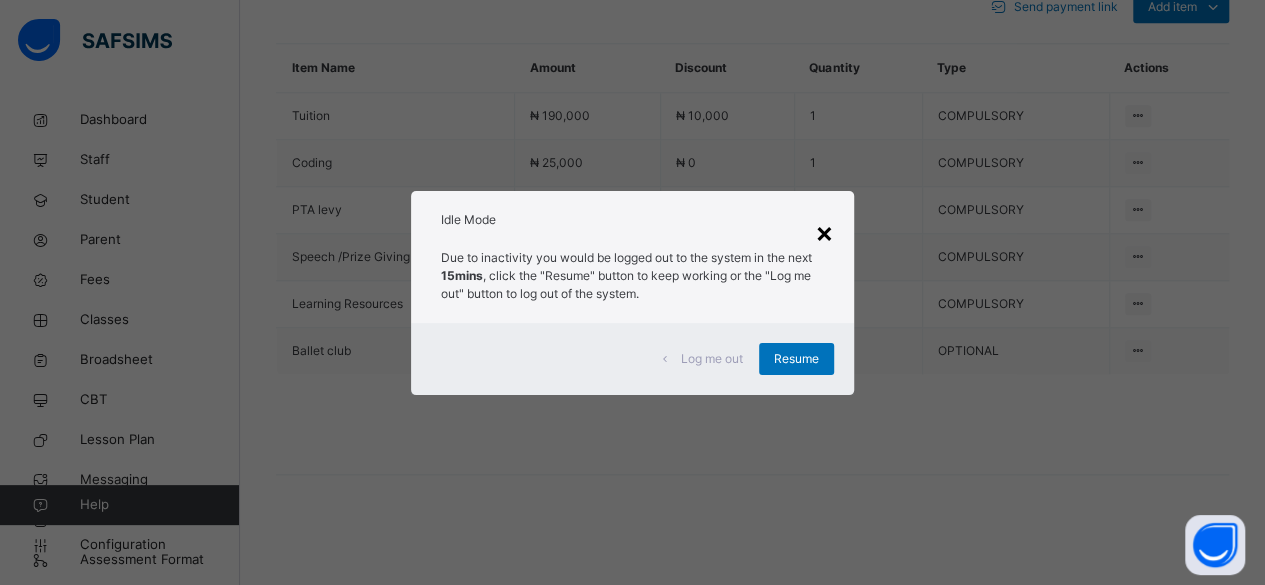 click on "×" at bounding box center (824, 232) 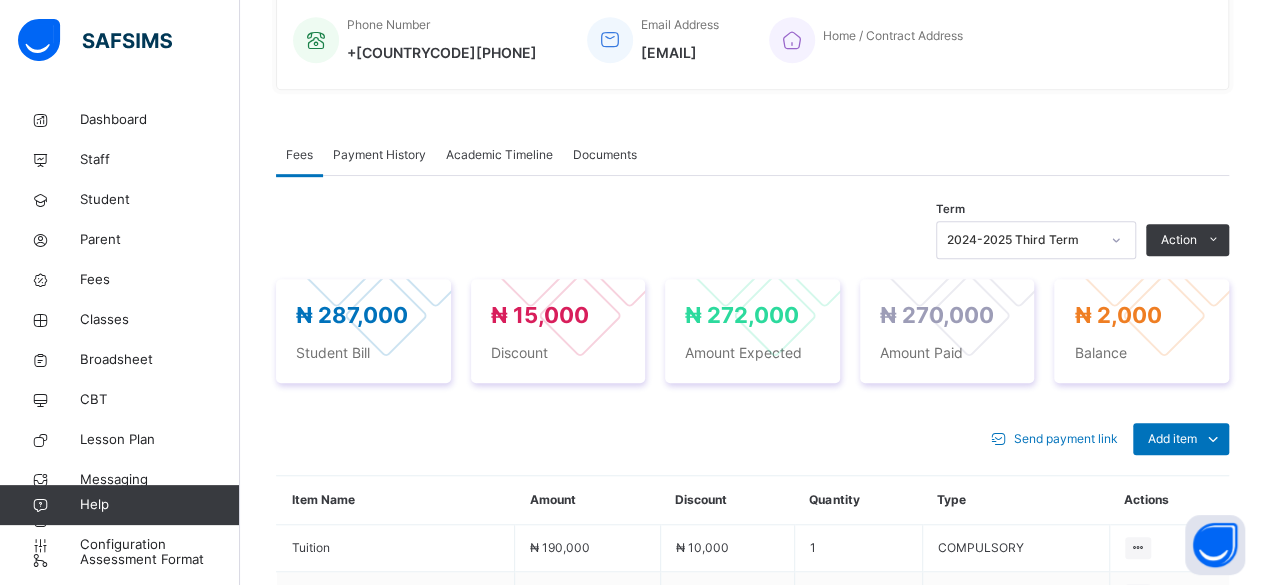 scroll, scrollTop: 455, scrollLeft: 0, axis: vertical 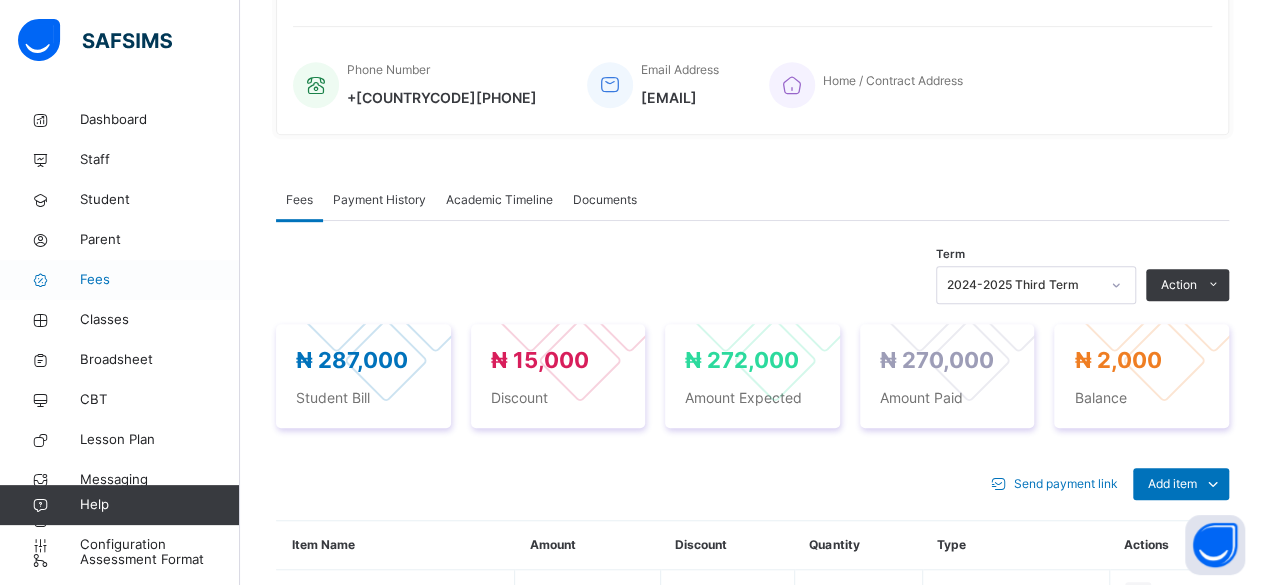 click on "Fees" at bounding box center [160, 280] 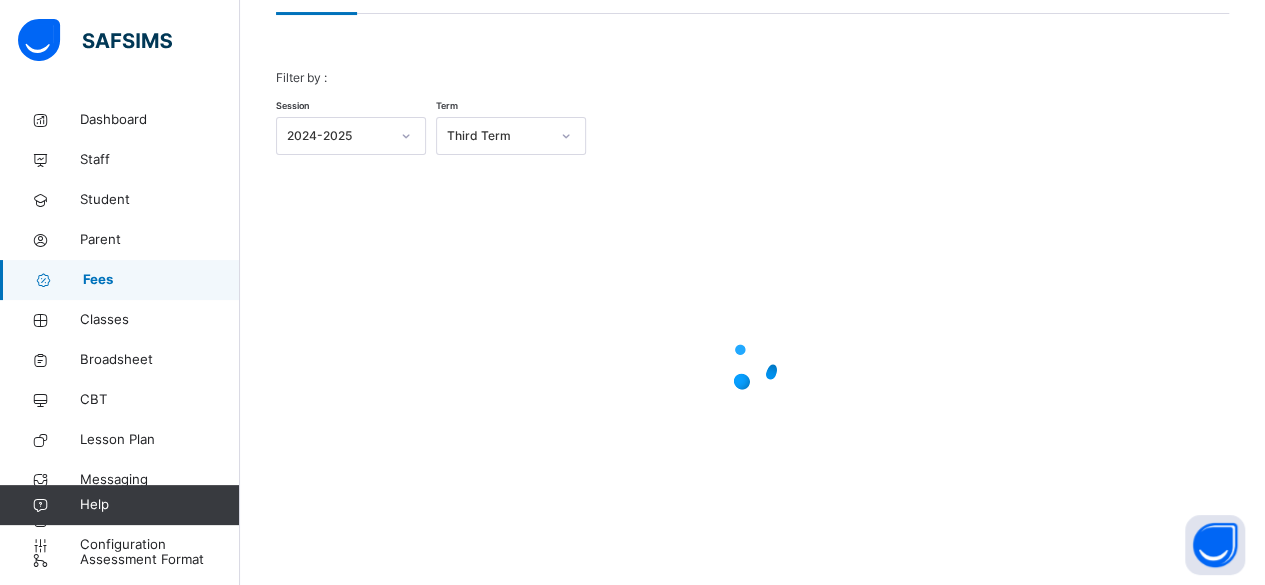 scroll, scrollTop: 156, scrollLeft: 0, axis: vertical 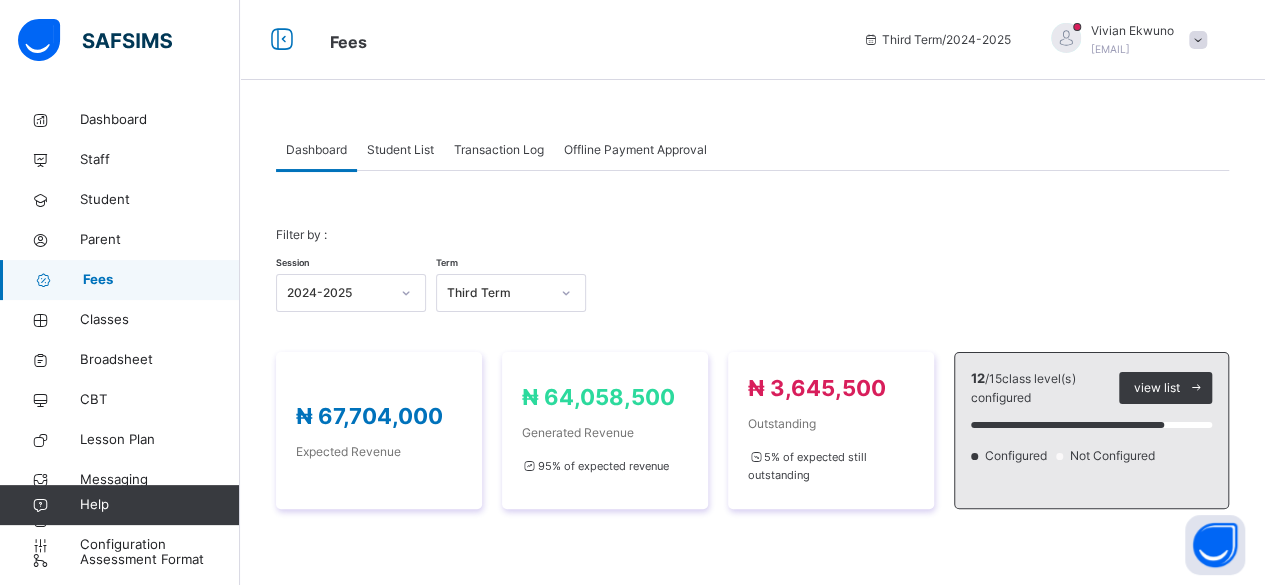 click on "Student List" at bounding box center (400, 150) 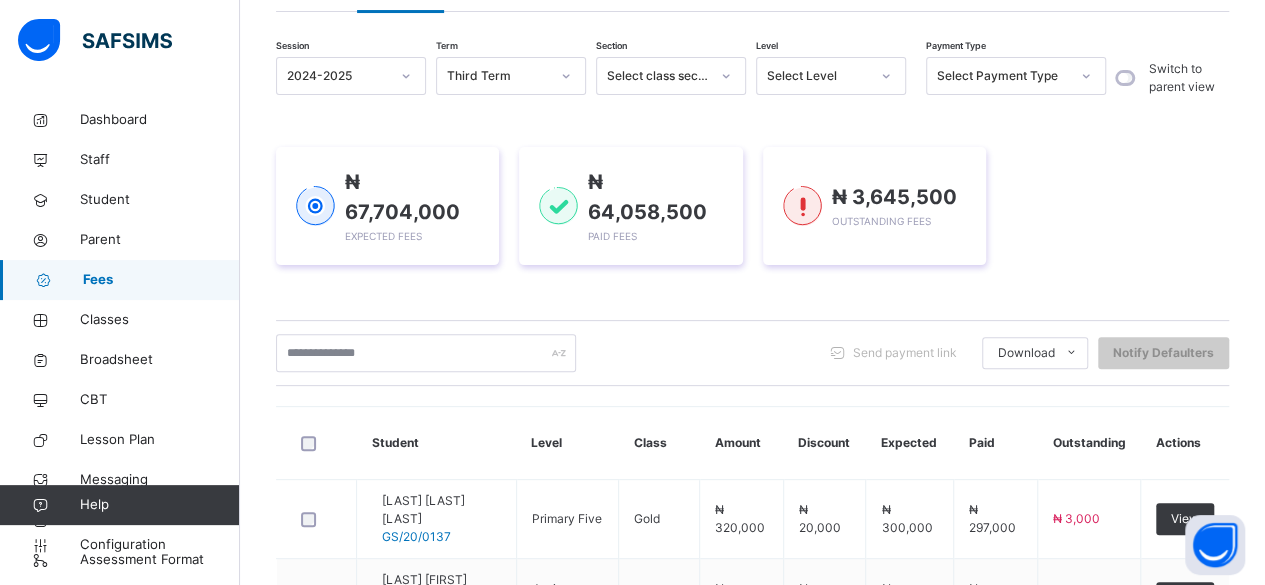 scroll, scrollTop: 161, scrollLeft: 0, axis: vertical 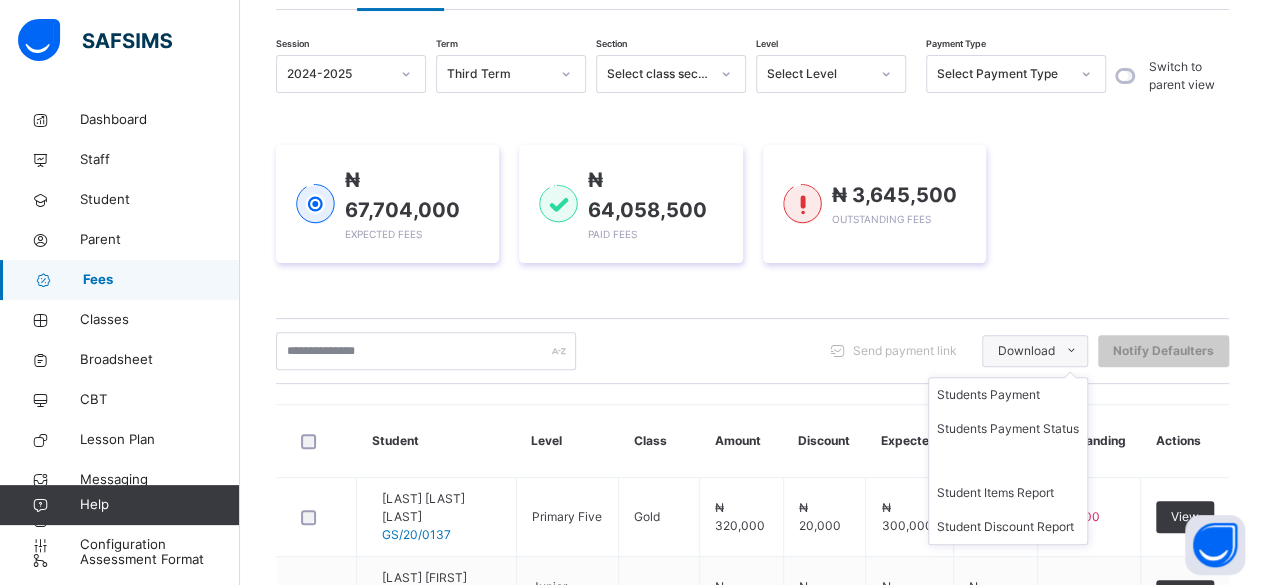 click at bounding box center (1071, 351) 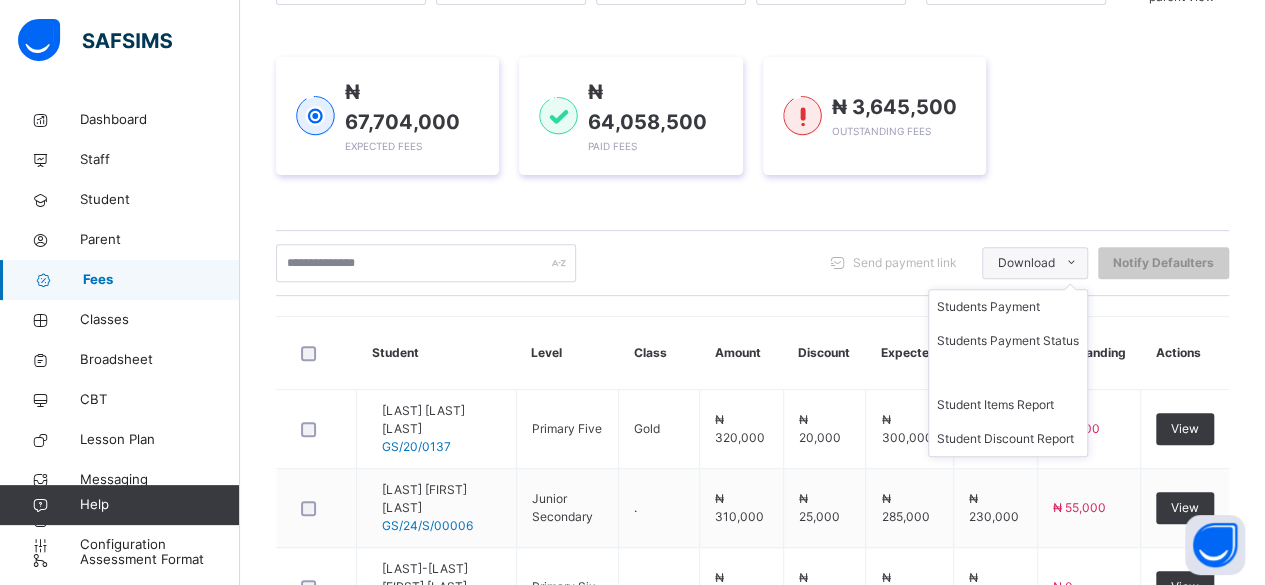 scroll, scrollTop: 266, scrollLeft: 0, axis: vertical 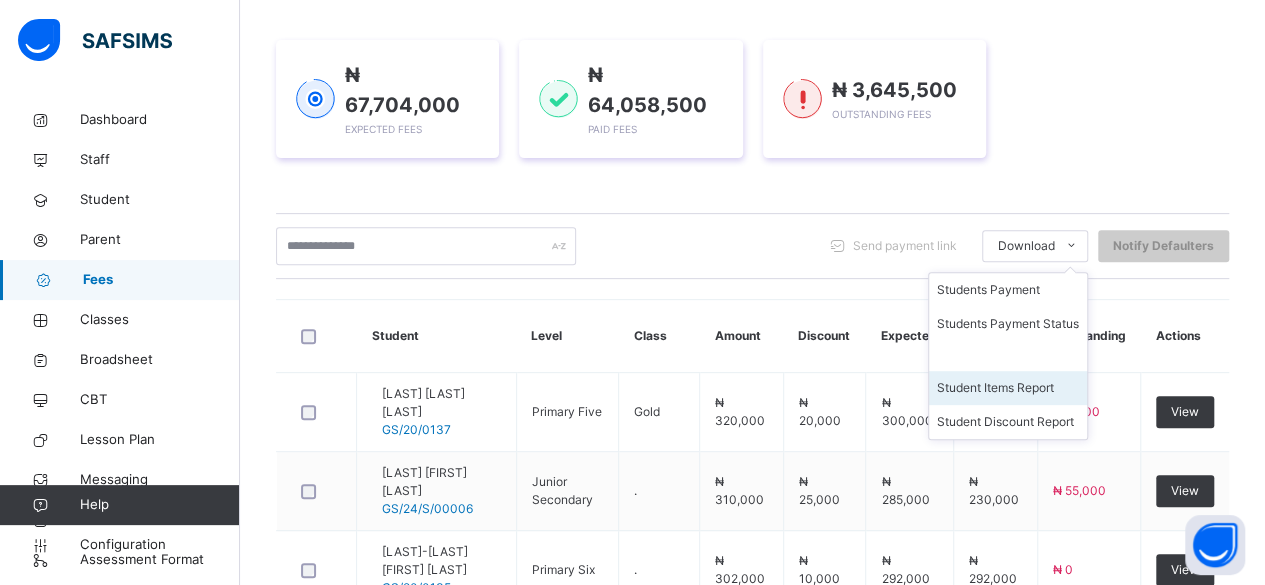 click on "Student Items Report" at bounding box center (1008, 388) 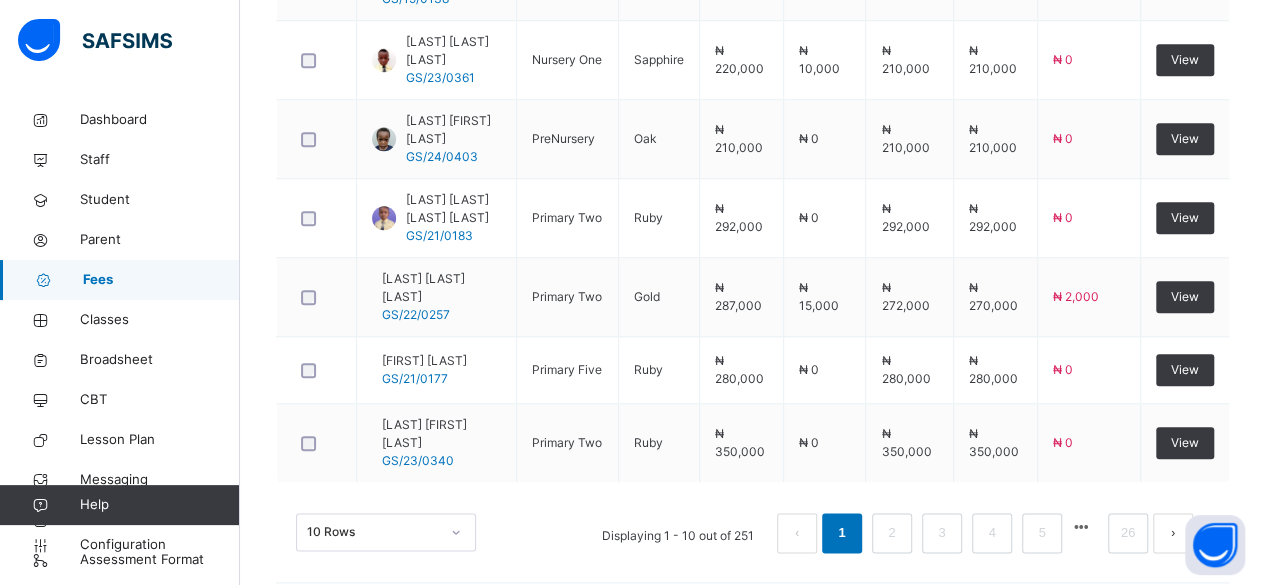 scroll, scrollTop: 1000, scrollLeft: 0, axis: vertical 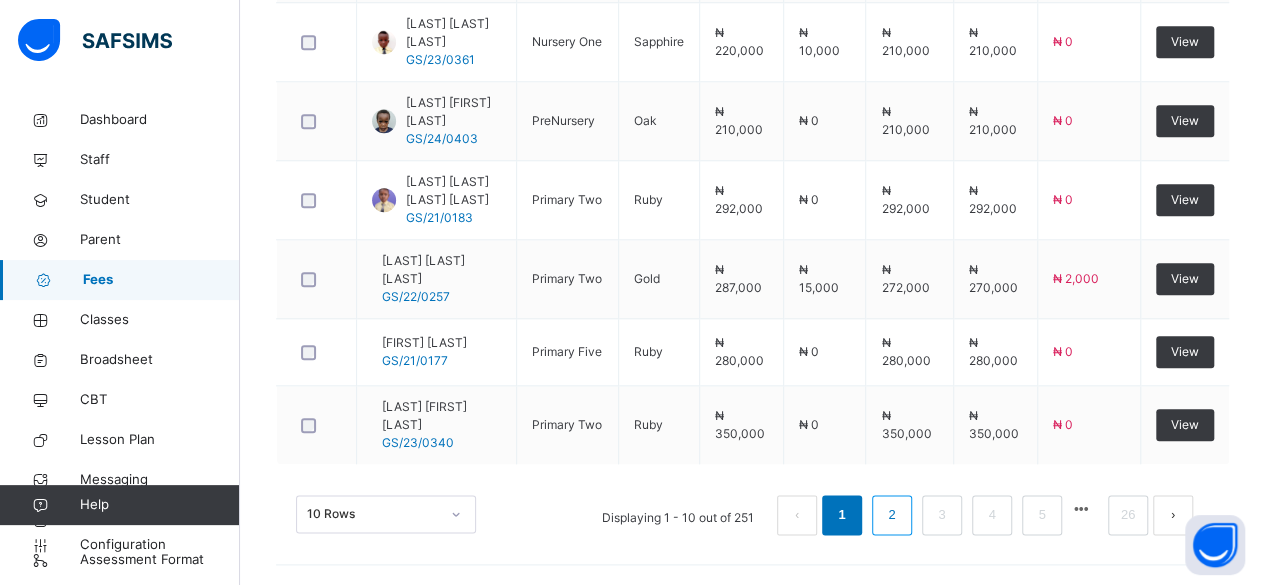 click on "2" at bounding box center (891, 515) 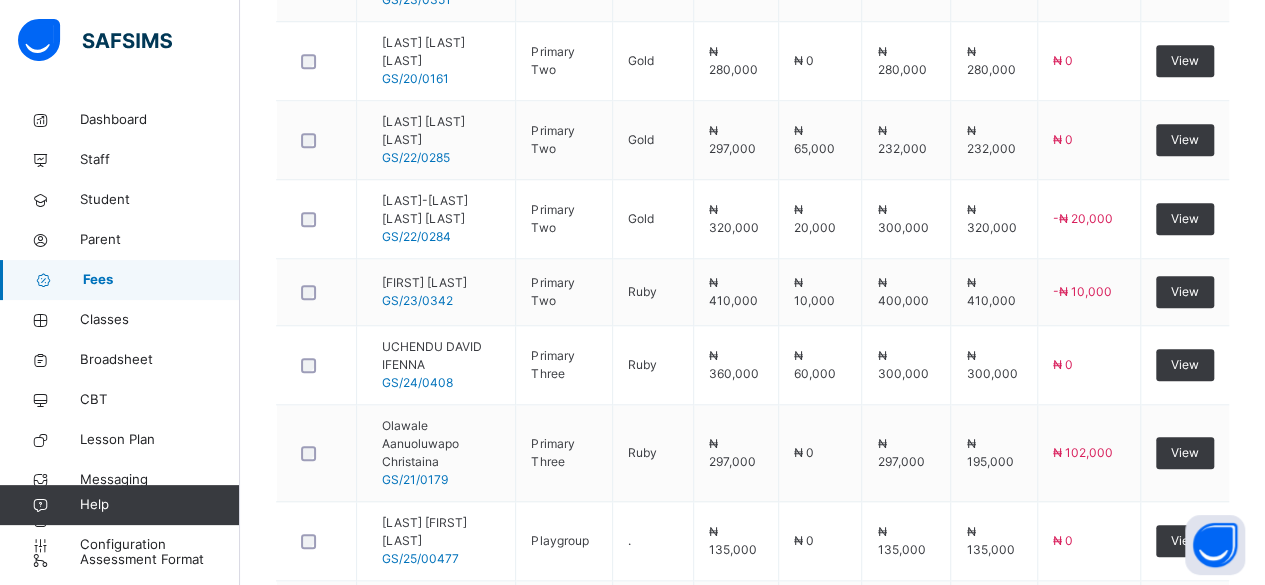 scroll, scrollTop: 774, scrollLeft: 0, axis: vertical 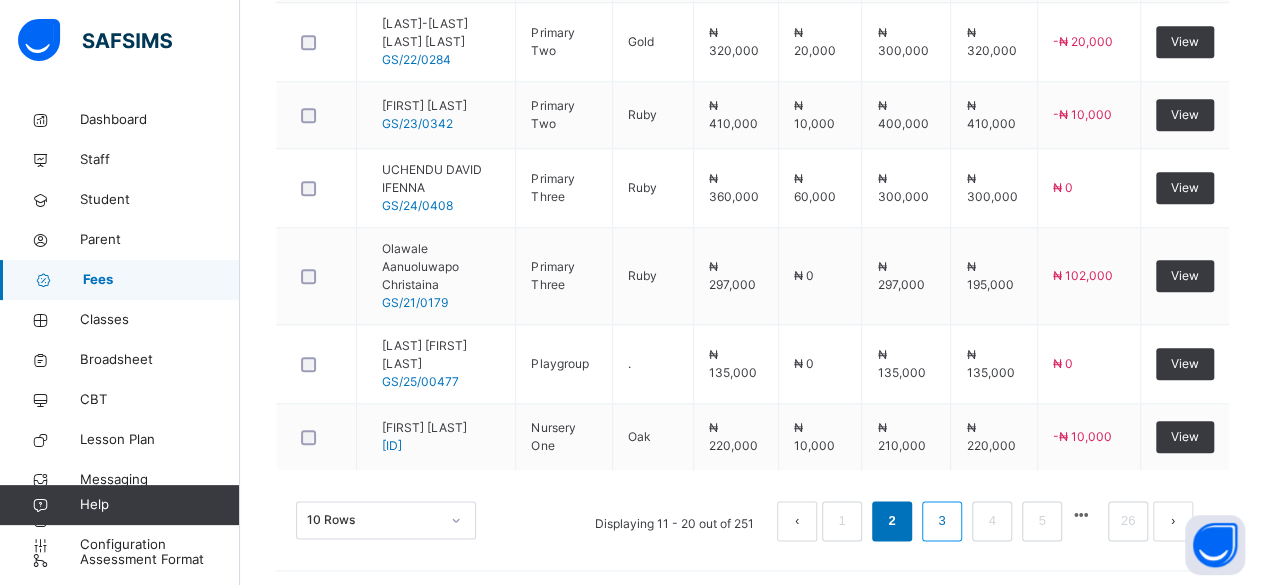 click on "3" at bounding box center [941, 521] 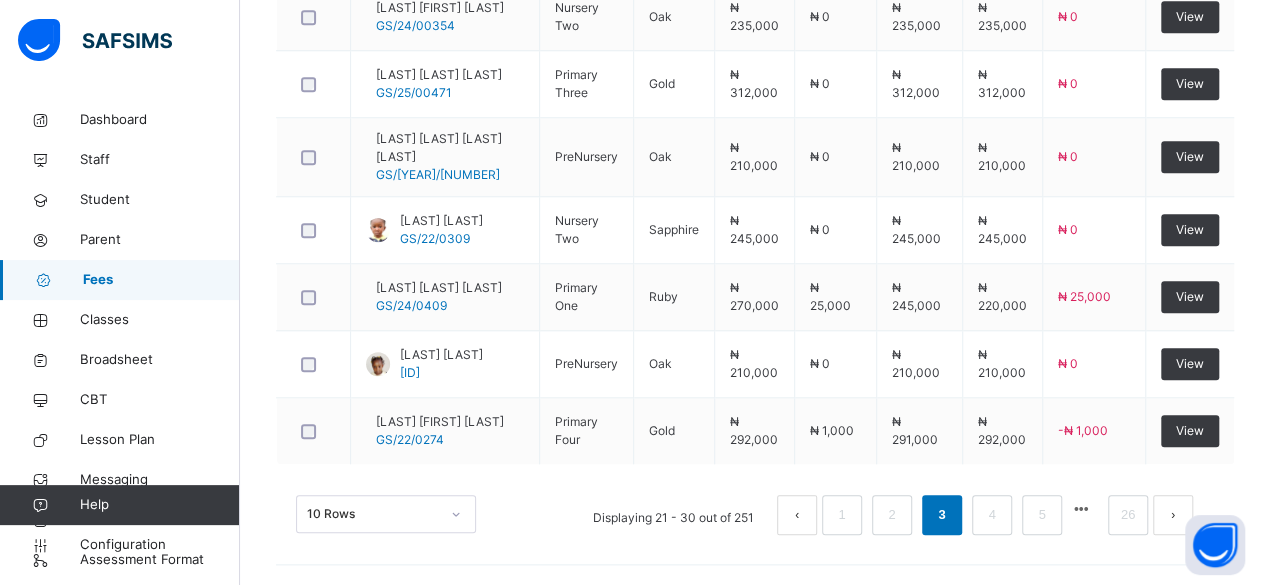 scroll, scrollTop: 958, scrollLeft: 0, axis: vertical 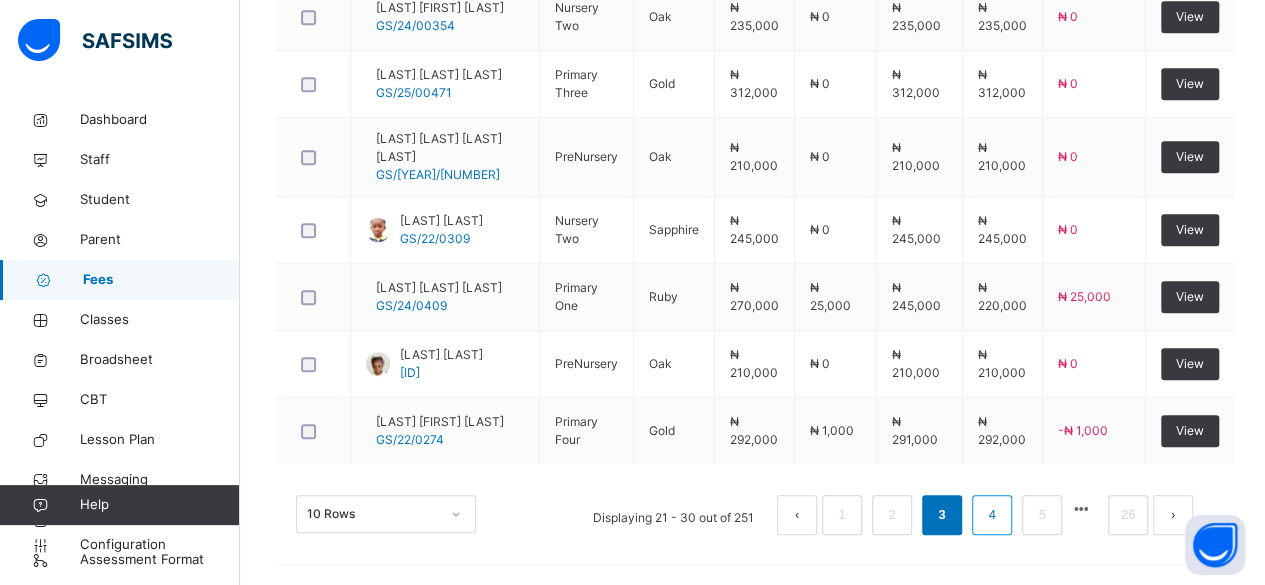click on "4" at bounding box center [991, 515] 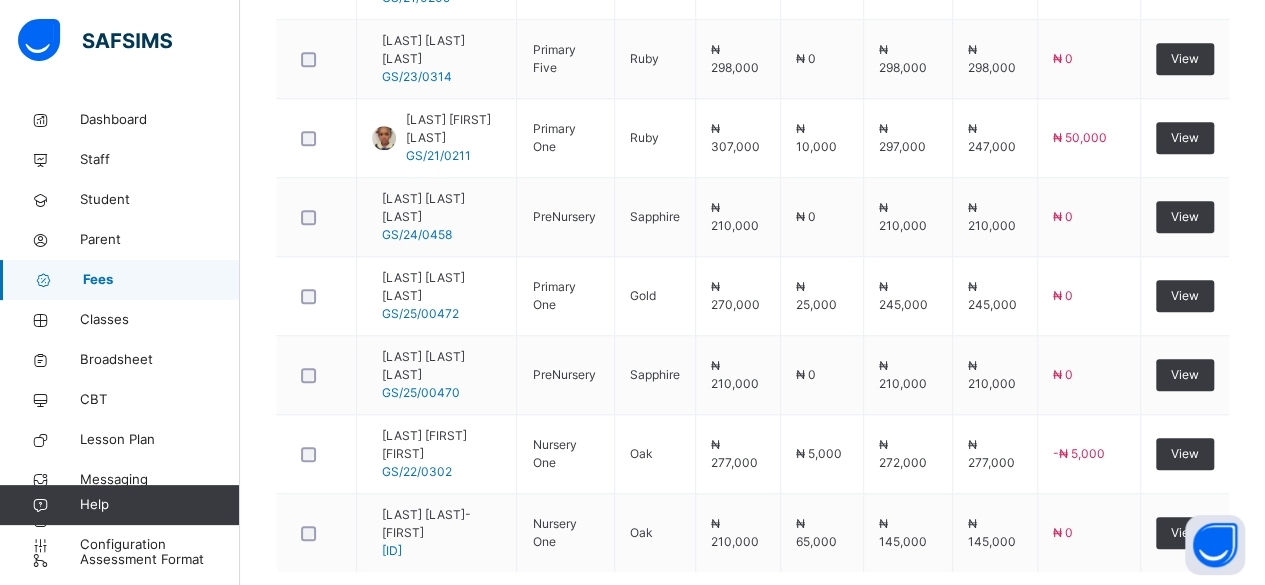scroll, scrollTop: 946, scrollLeft: 0, axis: vertical 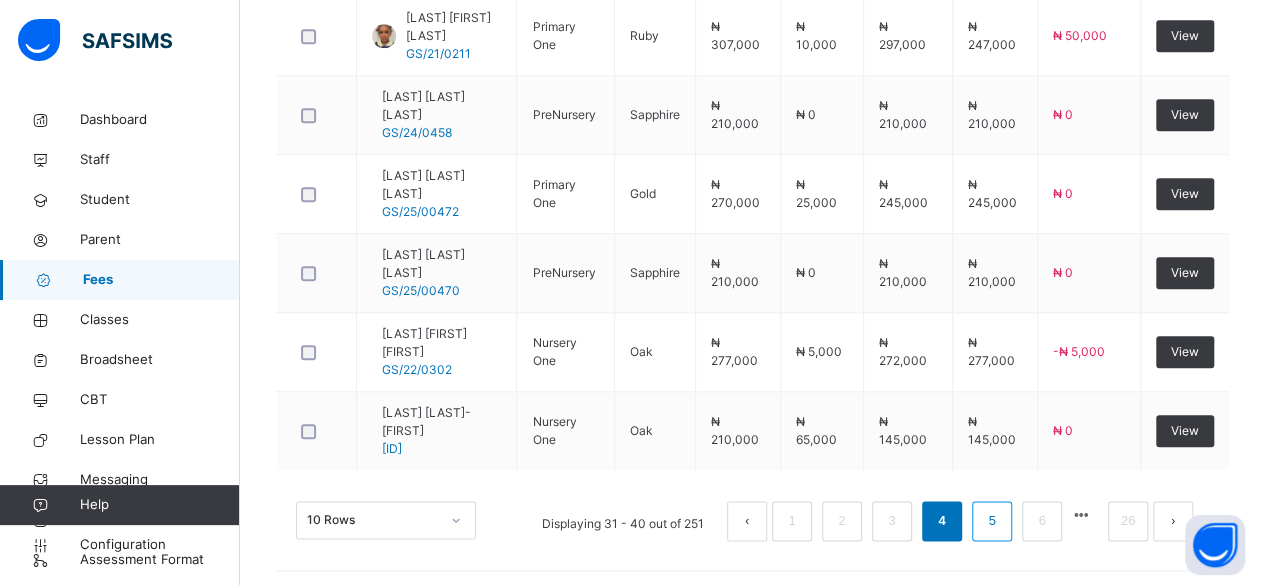 click on "5" at bounding box center [991, 521] 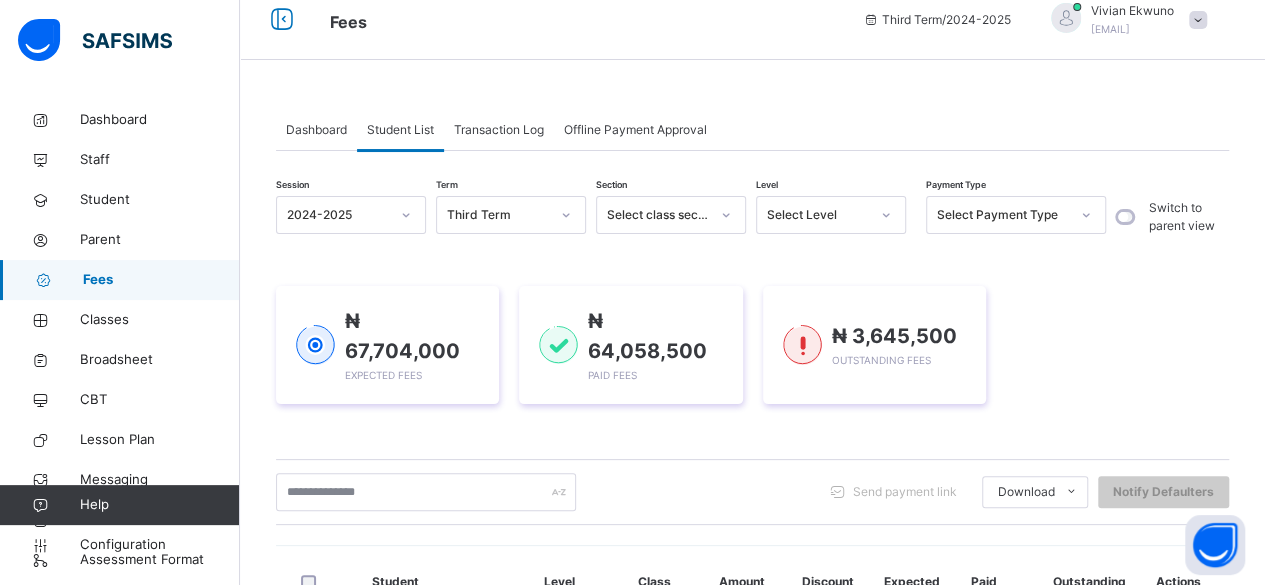 scroll, scrollTop: 0, scrollLeft: 0, axis: both 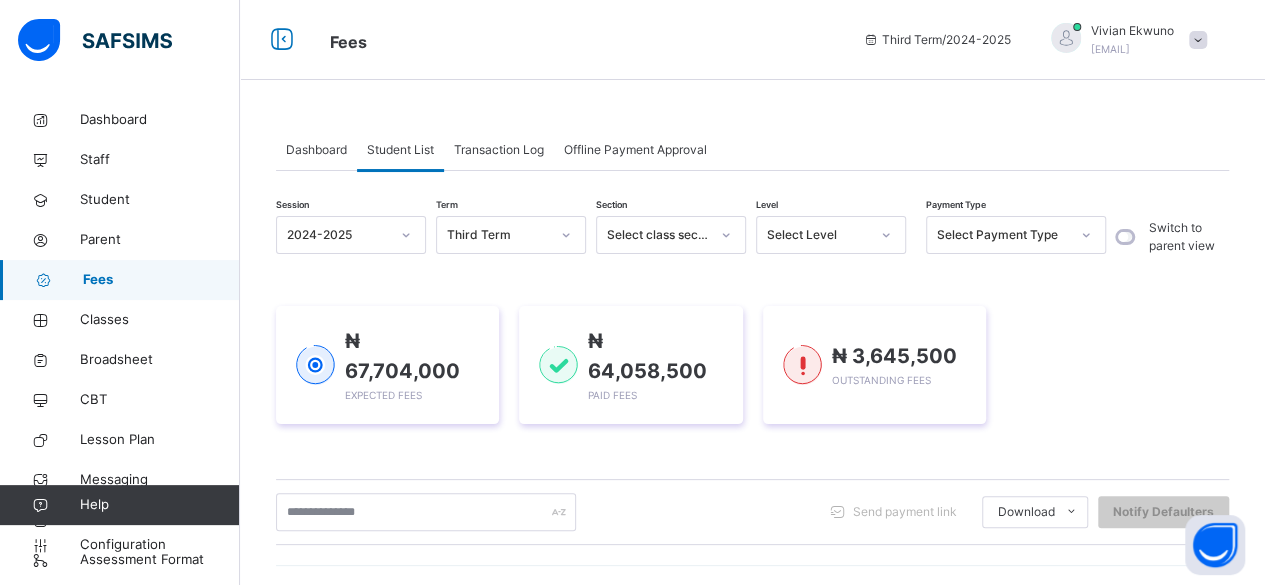 click on "[EMAIL]" at bounding box center [1110, 49] 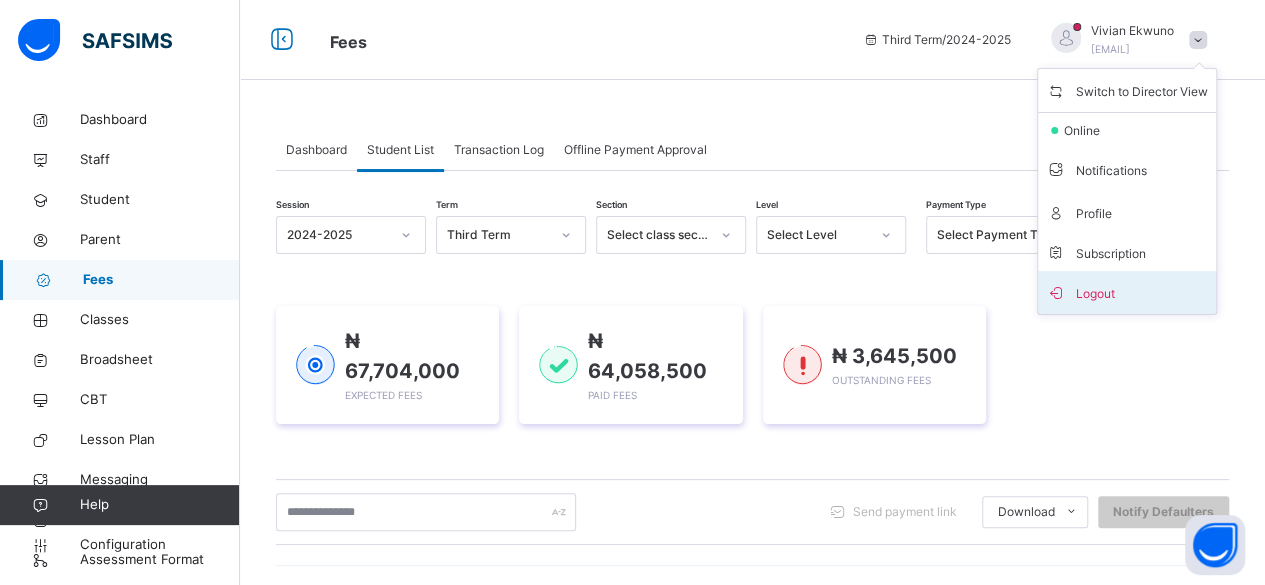 click on "Logout" at bounding box center [1127, 292] 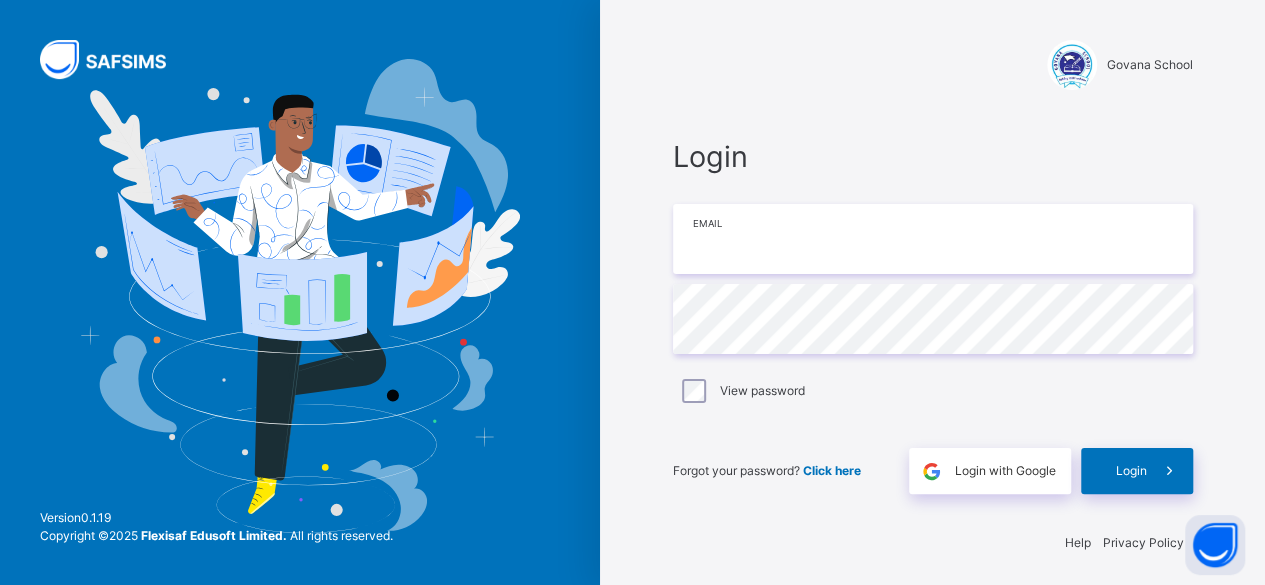 type on "**********" 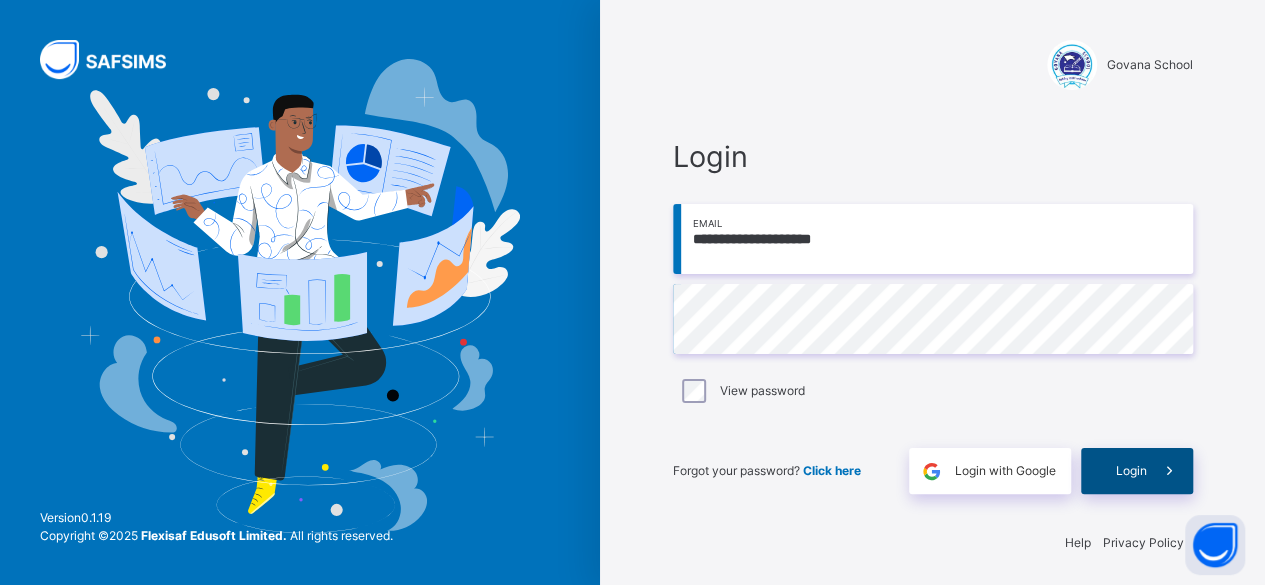 click on "Login" at bounding box center (1131, 471) 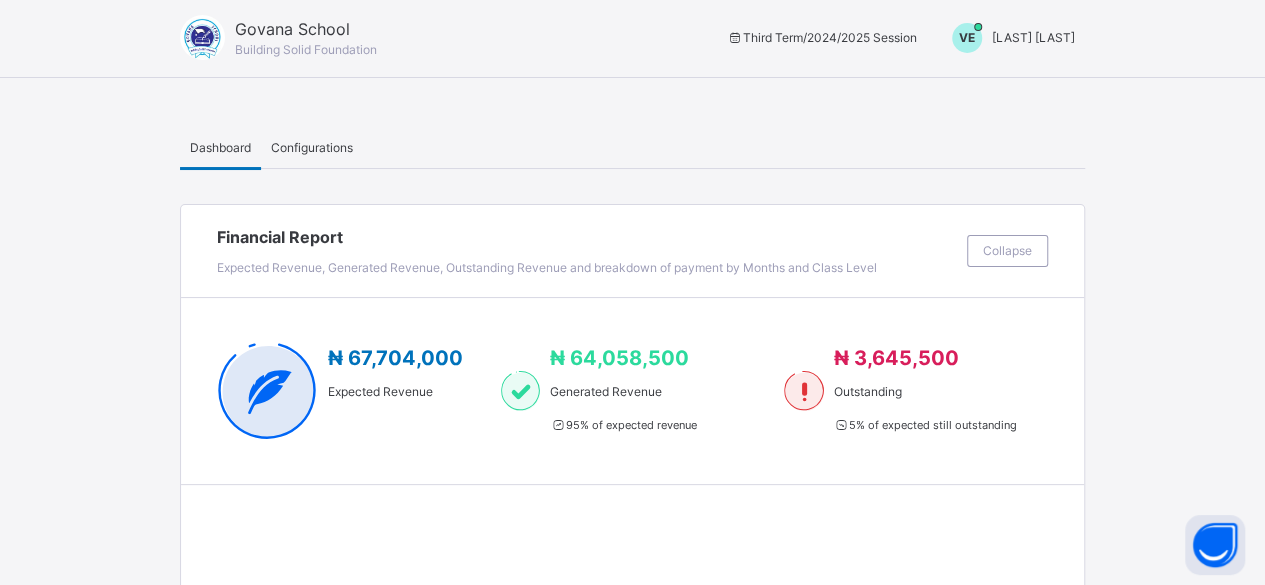 scroll, scrollTop: 0, scrollLeft: 0, axis: both 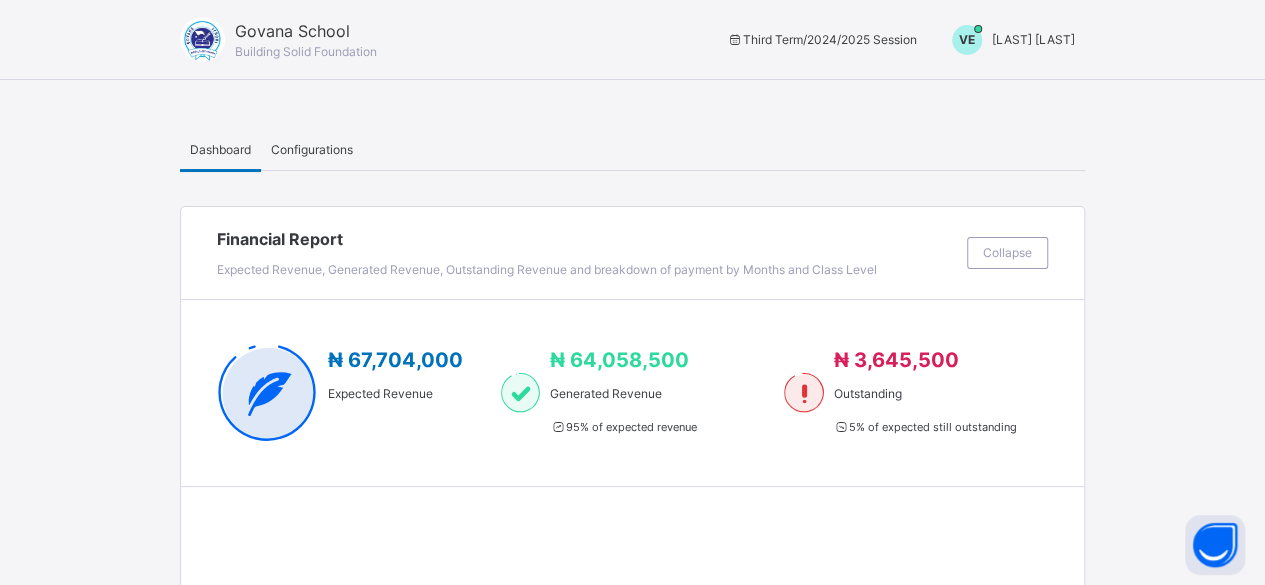 click on "Dashboard Configurations Dashboard Configurations Financial Report Expected Revenue, Generated Revenue, Outstanding Revenue and breakdown of payment by Months and Class Level Collapse   ₦ 67,704,000 Expected Revenue   ₦ 64,058,500 Generated Revenue 95 % of expected revenue   ₦ 3,645,500 Outstanding 5 % of expected still outstanding 0 30 60 90 120 No. of payments April May June July August Months SEN Creche PG Reception Pre-Nur Nur 1 Nur 2 Pry 1 Pry 2 Pry 3 Pry 4 Pry 5 Pry 6 JS 1 JS 2 0 2,500,000 5,000,000 7,500,000 10,000,000 paid outstanding Classes and Student Report Total class levels, active & inactive classes, Total student in the current term, Male vs Female distribution, active & inactive students Collapse 30 No. Of classes 16 No. Class Levels 7 No. of Arms 303 No. Of students 253 No. Active Students 50 No. Inactive Students 153 No. Male Students 150 No. Female Students Promotion Order Level Name No. of arms No. of students Status 1 Special Ed SEN 1   0   ACTIVE 2 Creche  Creche 1   0   ACTIVE 3" at bounding box center [632, 2410] 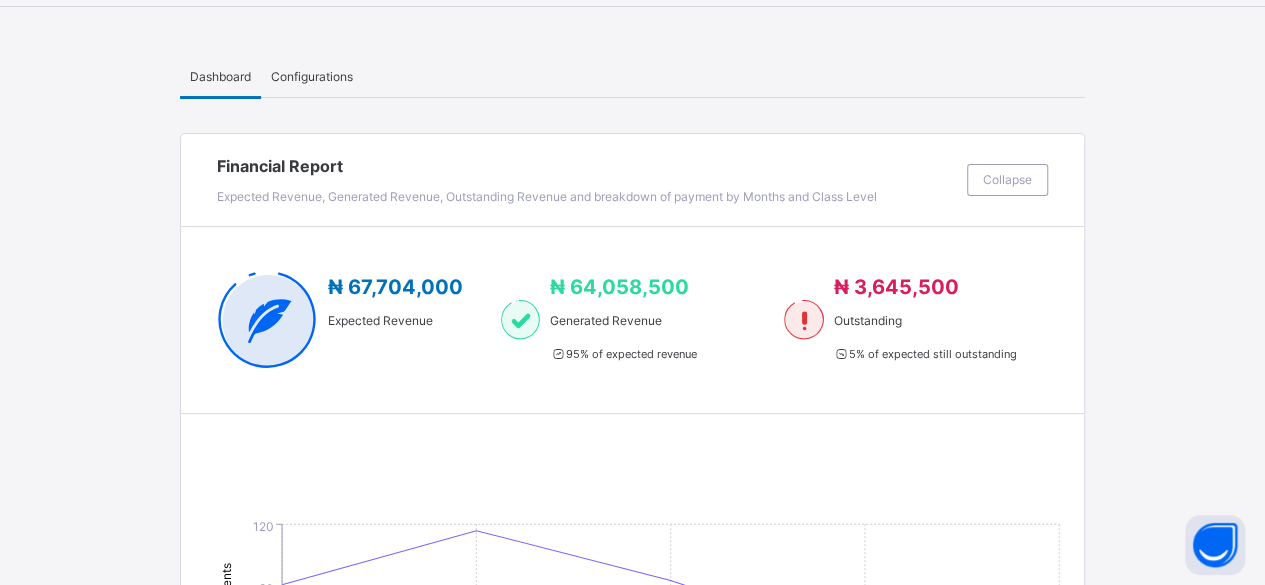 scroll, scrollTop: 0, scrollLeft: 0, axis: both 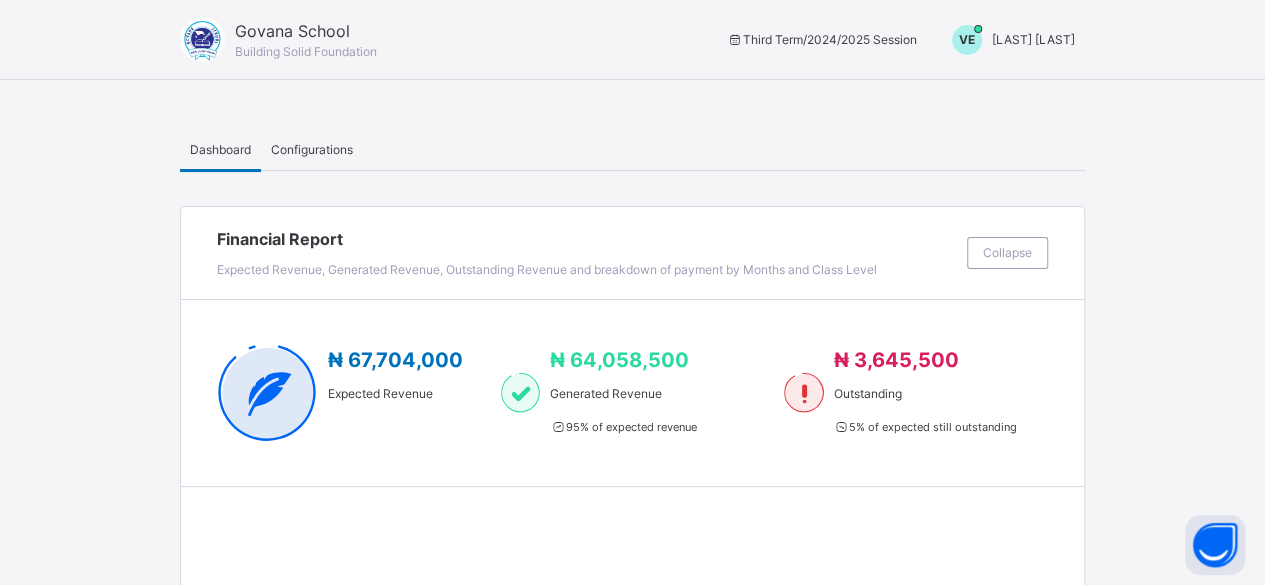 click on "[LAST] [LAST]" at bounding box center (1033, 39) 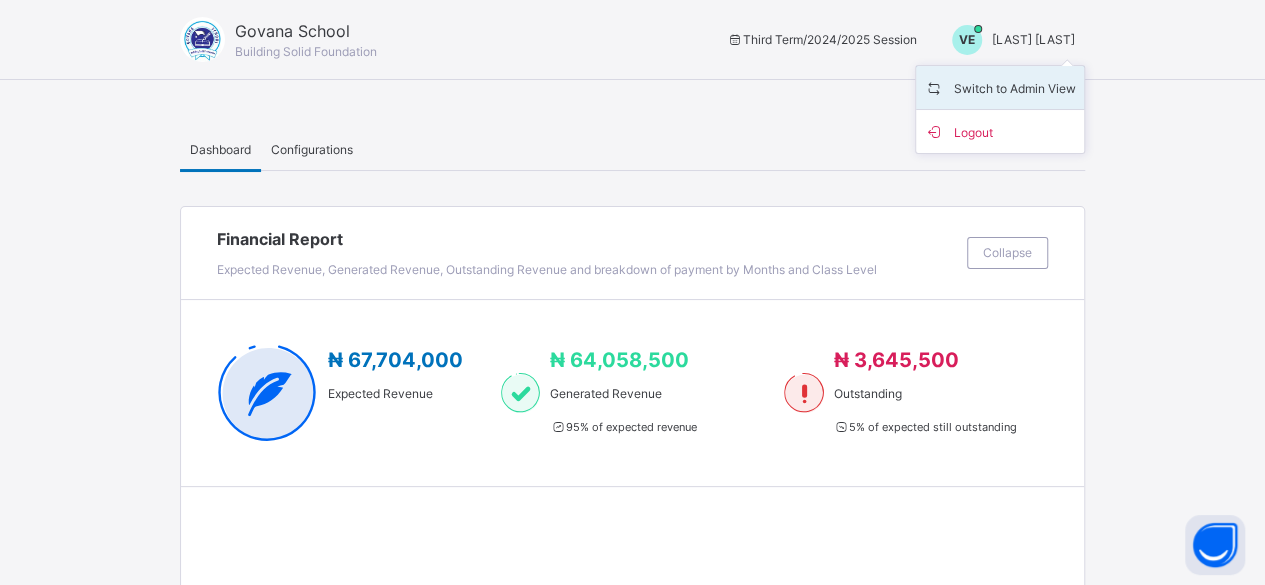 click on "Switch to Admin View" at bounding box center [1000, 87] 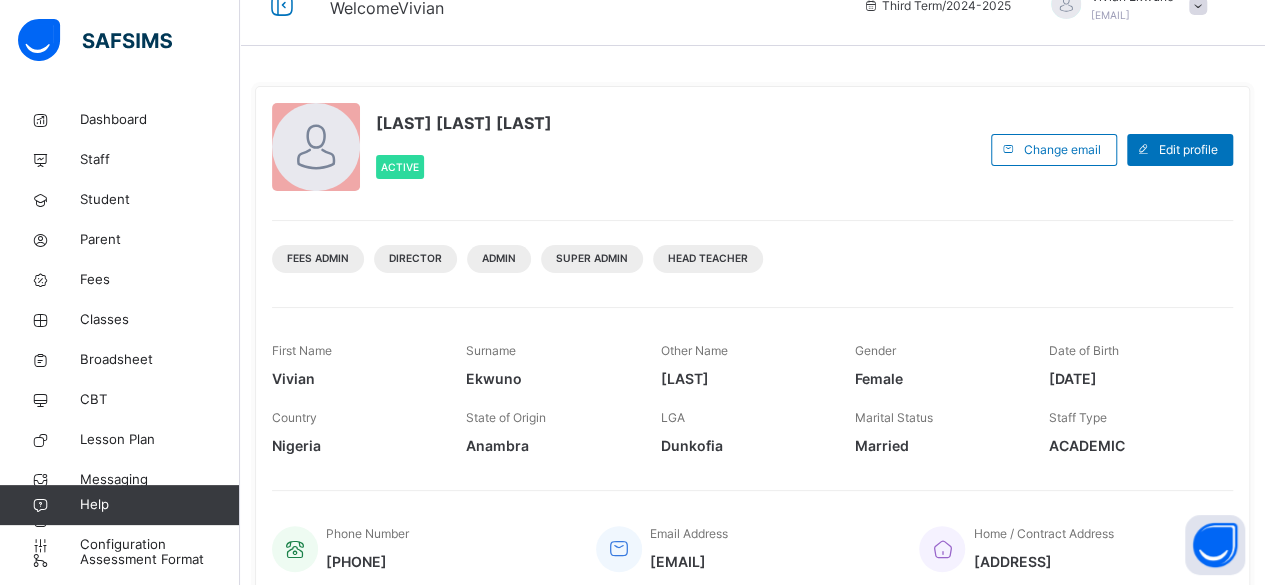 scroll, scrollTop: 0, scrollLeft: 0, axis: both 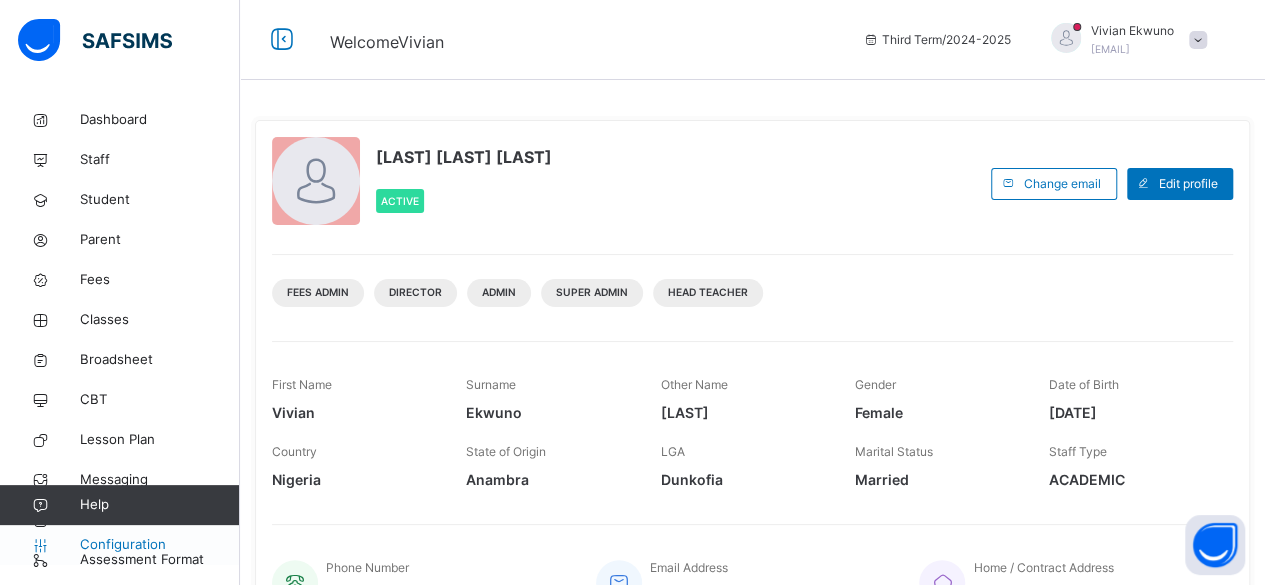 click on "Configuration" at bounding box center (159, 545) 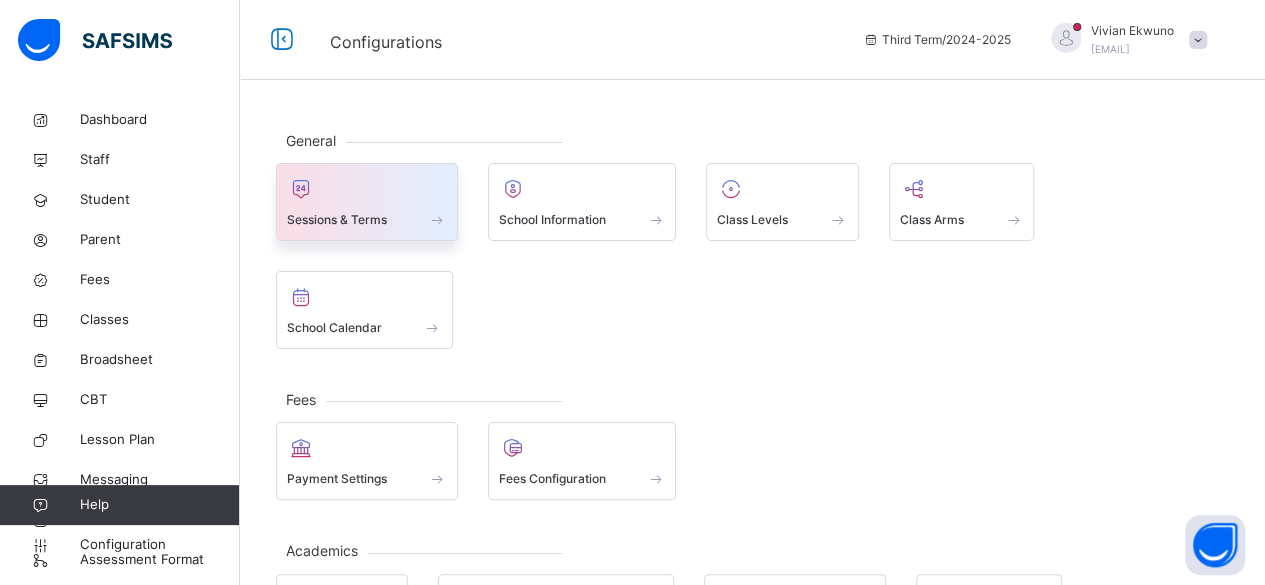 click at bounding box center (367, 206) 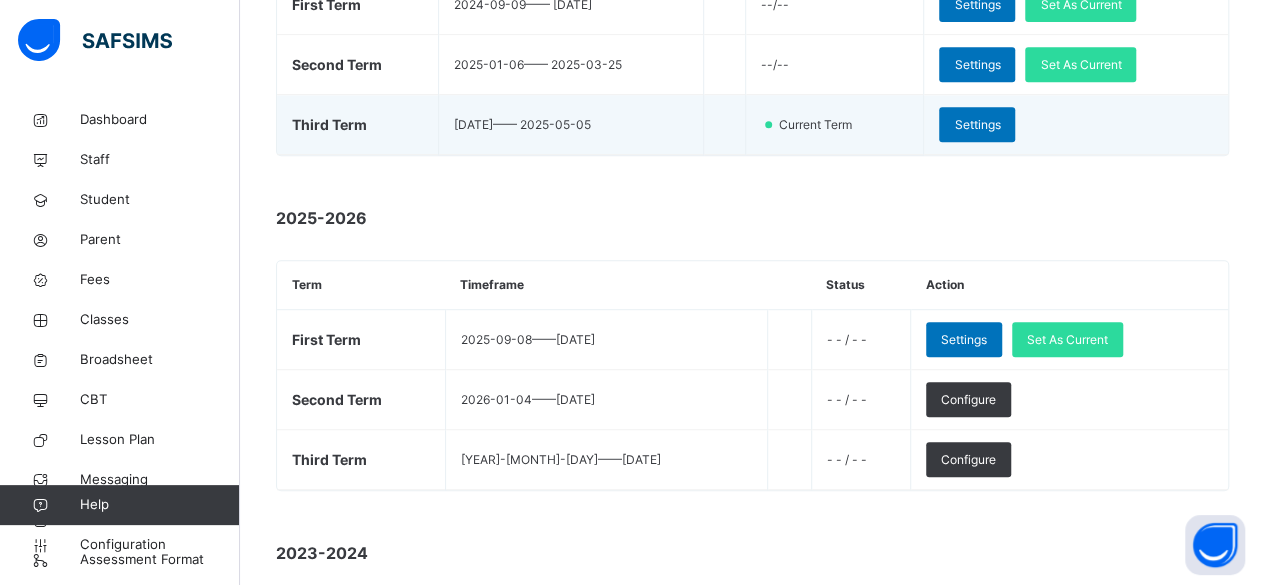 scroll, scrollTop: 446, scrollLeft: 0, axis: vertical 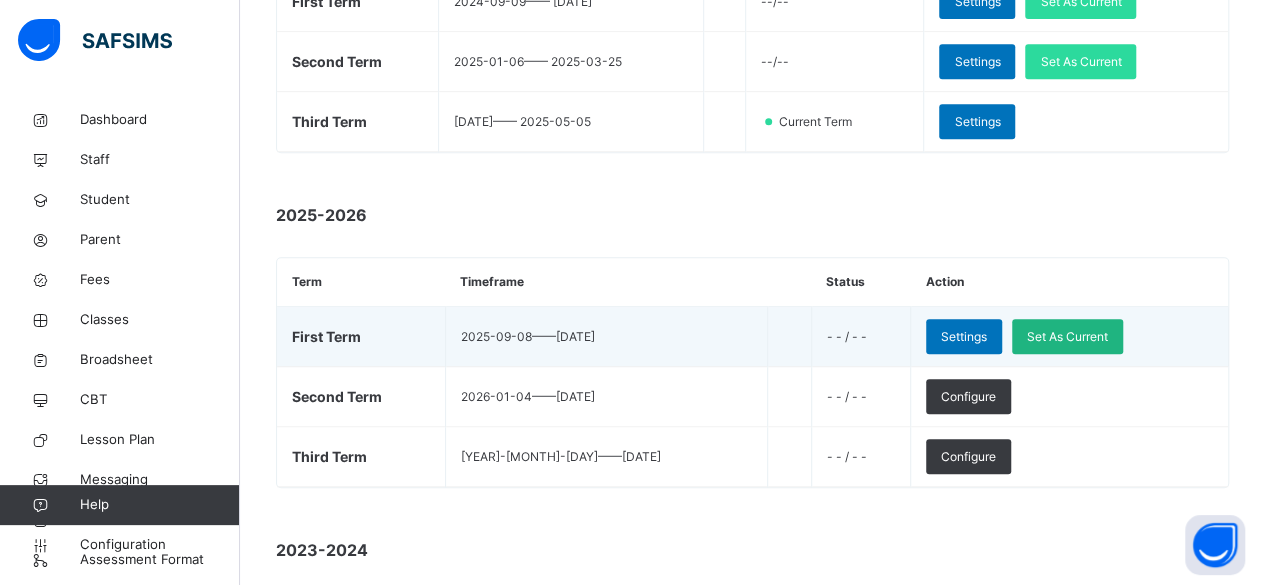 click on "Set As Current" at bounding box center [1067, 337] 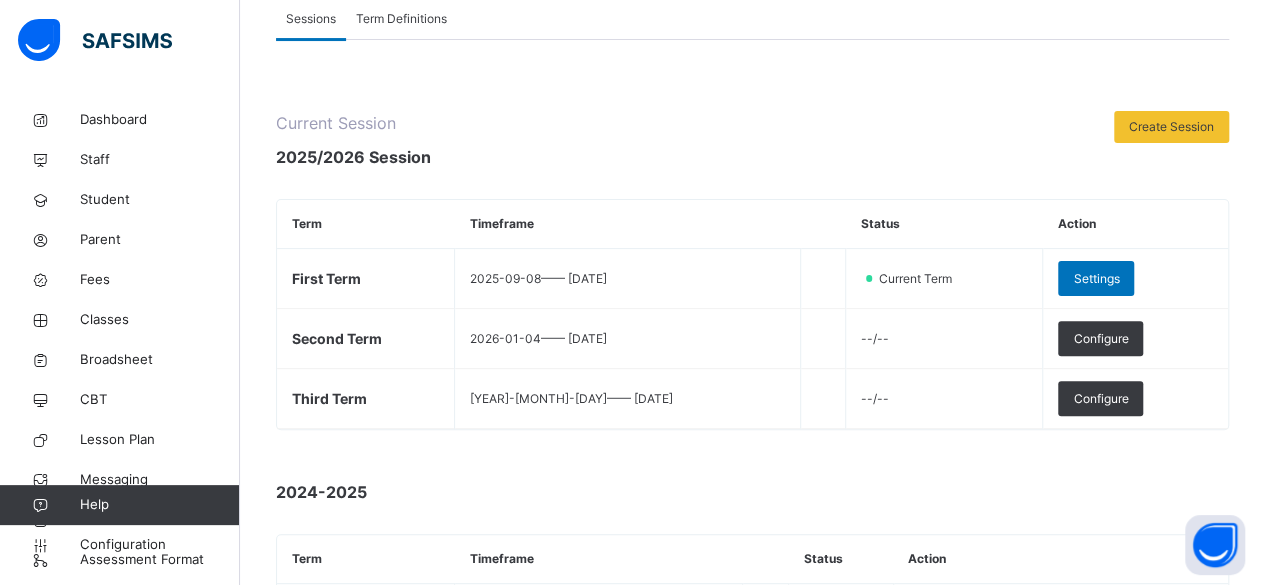 scroll, scrollTop: 171, scrollLeft: 0, axis: vertical 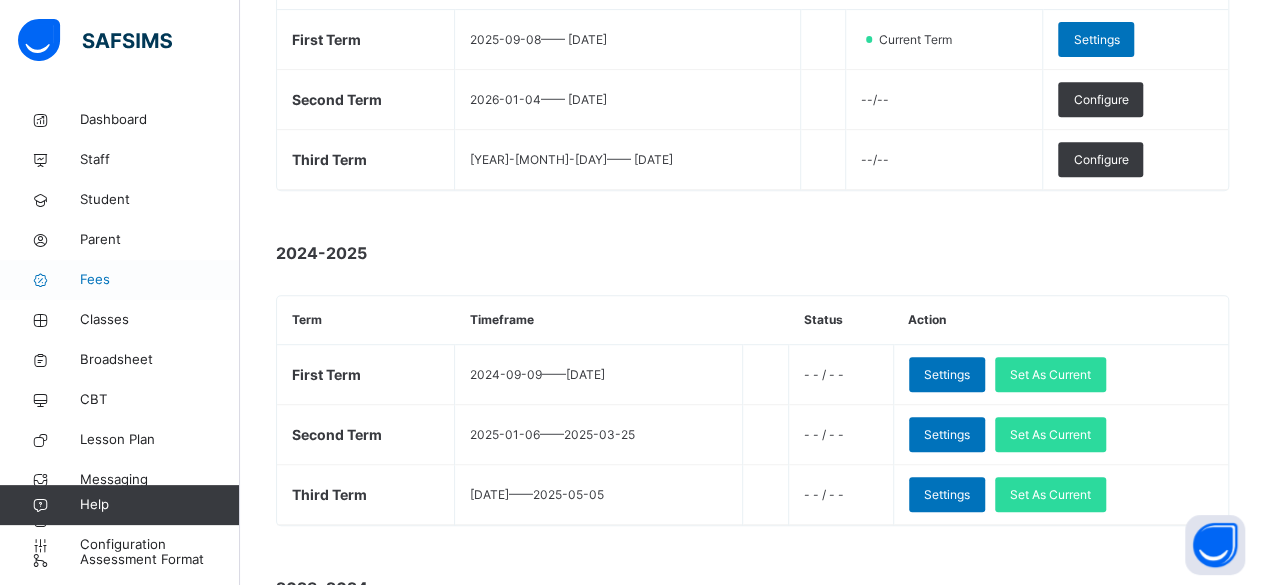 click on "Fees" at bounding box center (160, 280) 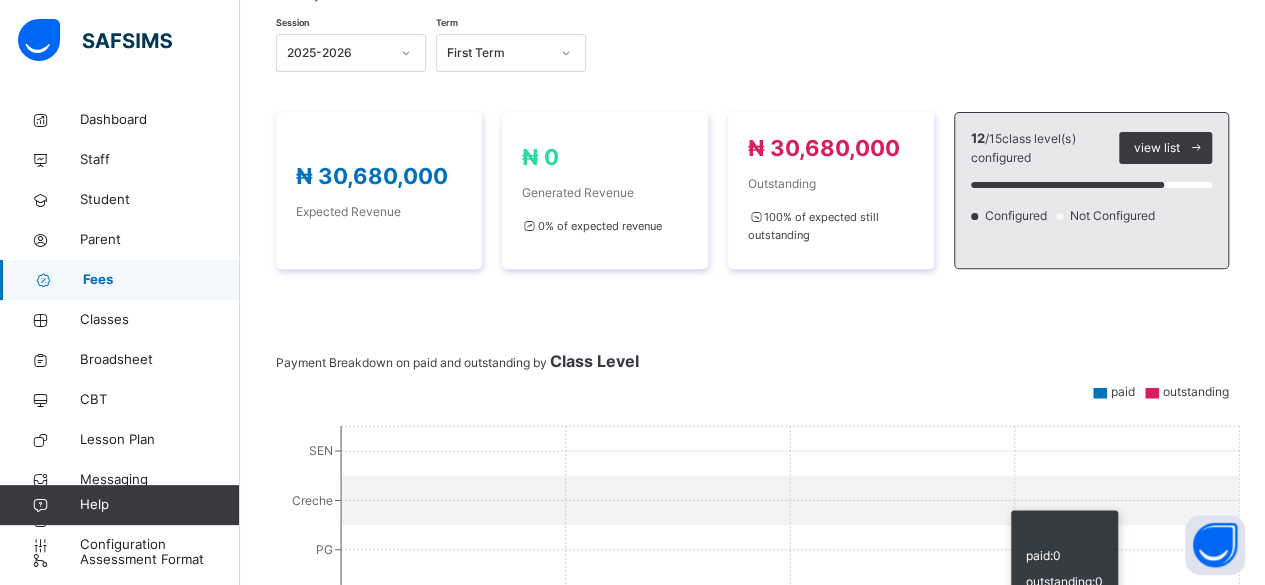 scroll, scrollTop: 0, scrollLeft: 0, axis: both 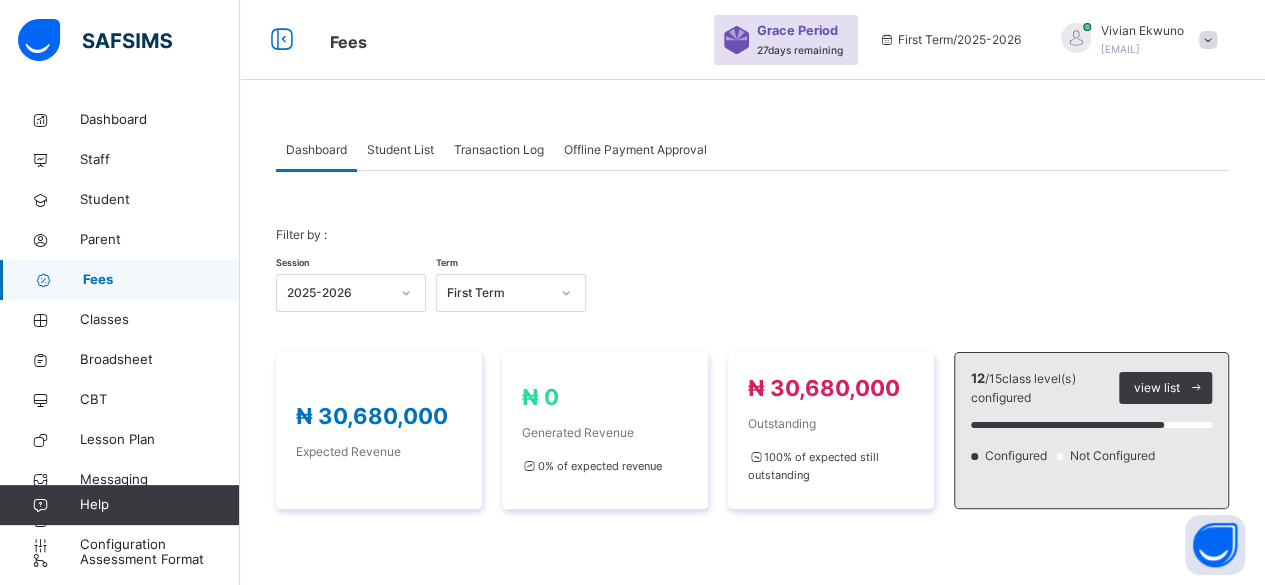 click on "Student List" at bounding box center (400, 150) 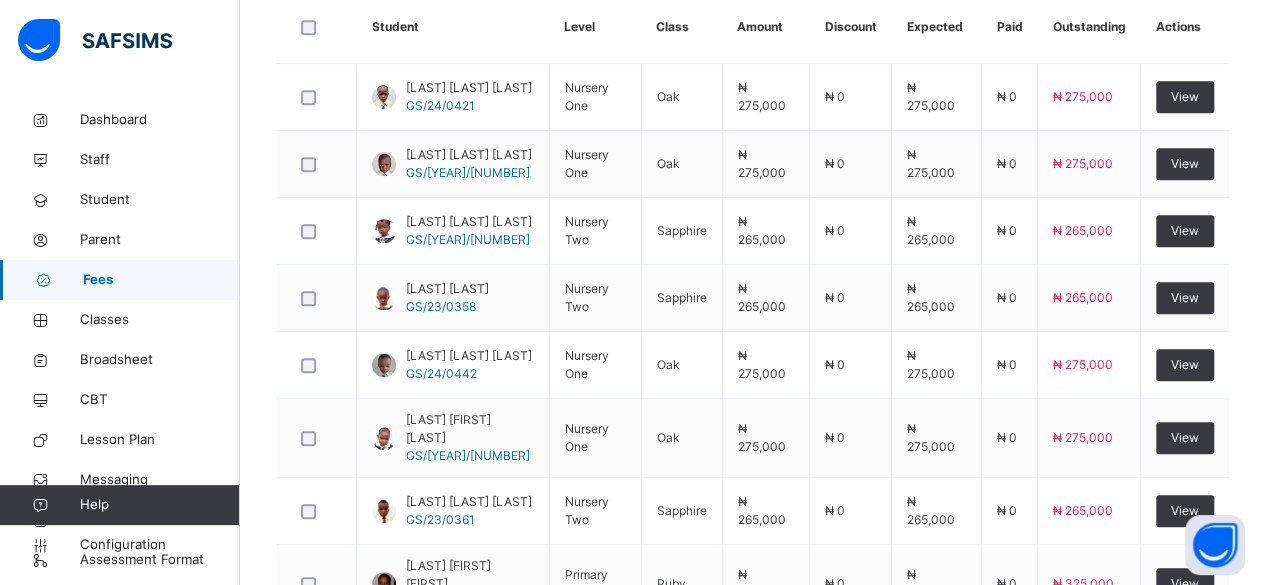scroll, scrollTop: 580, scrollLeft: 0, axis: vertical 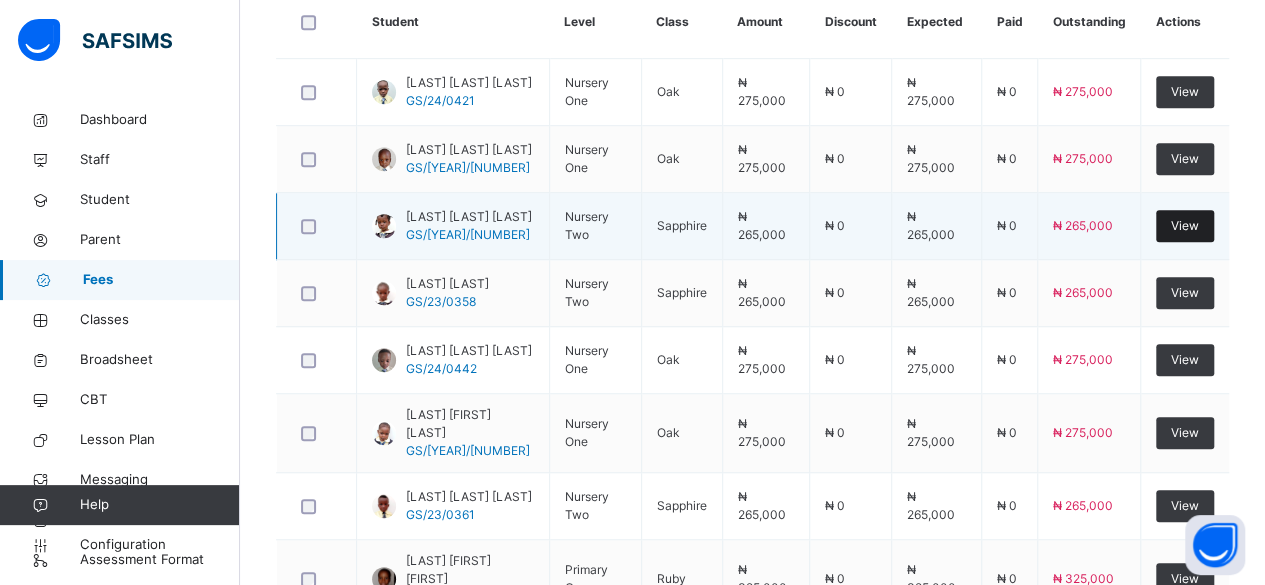 click on "View" at bounding box center [1185, 226] 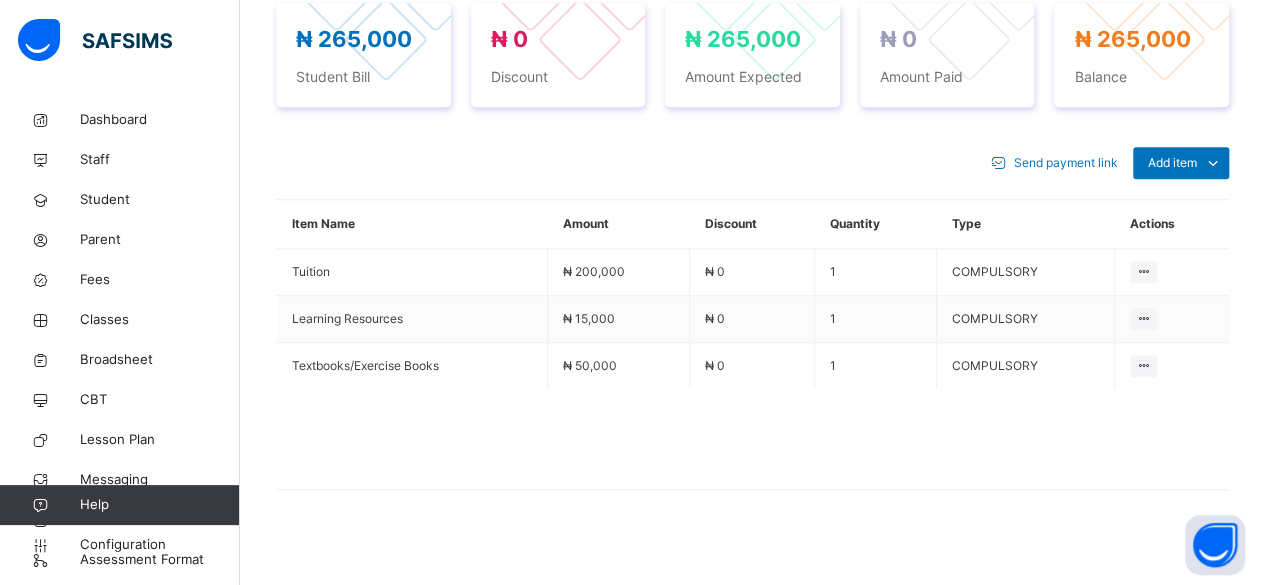 scroll, scrollTop: 762, scrollLeft: 0, axis: vertical 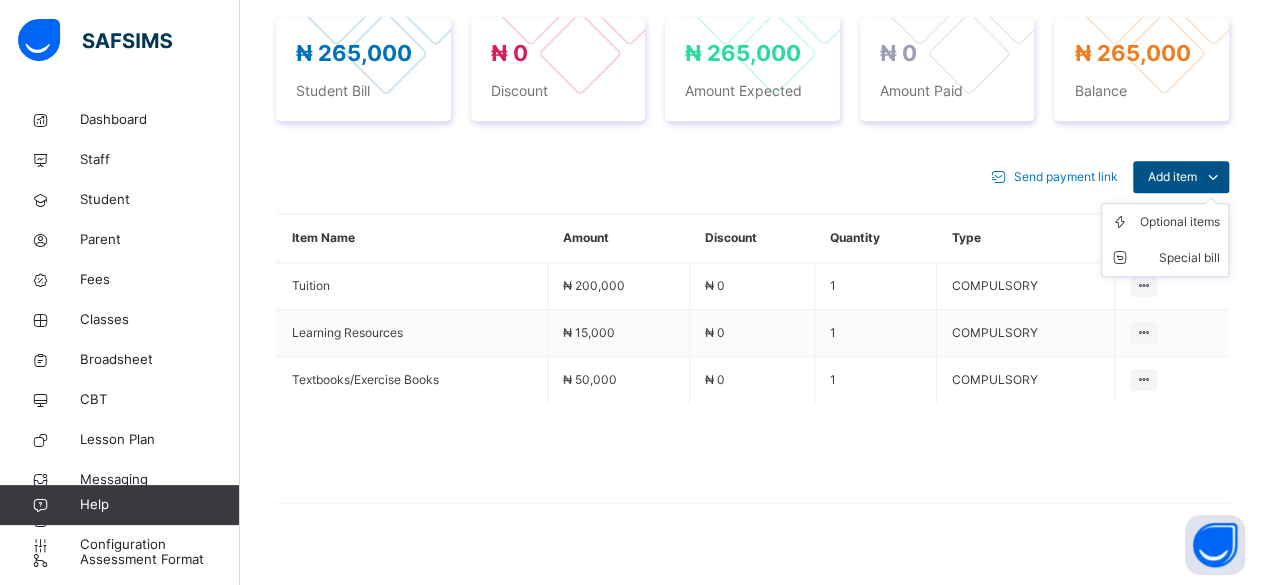 click on "Add item" at bounding box center (1172, 177) 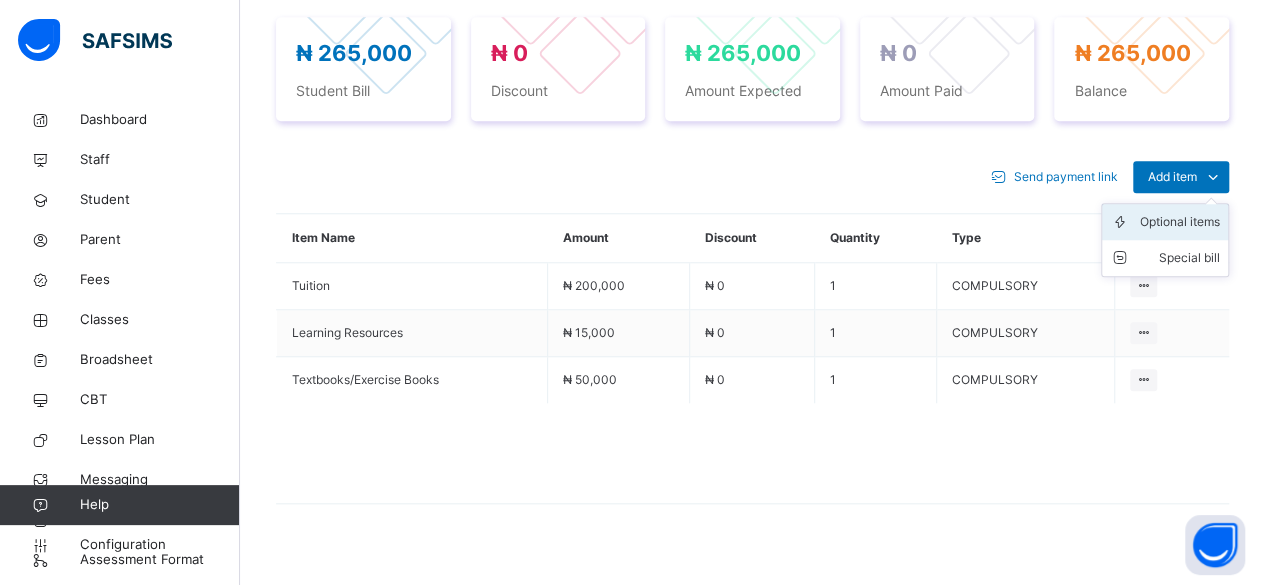 click on "Optional items" at bounding box center (1180, 222) 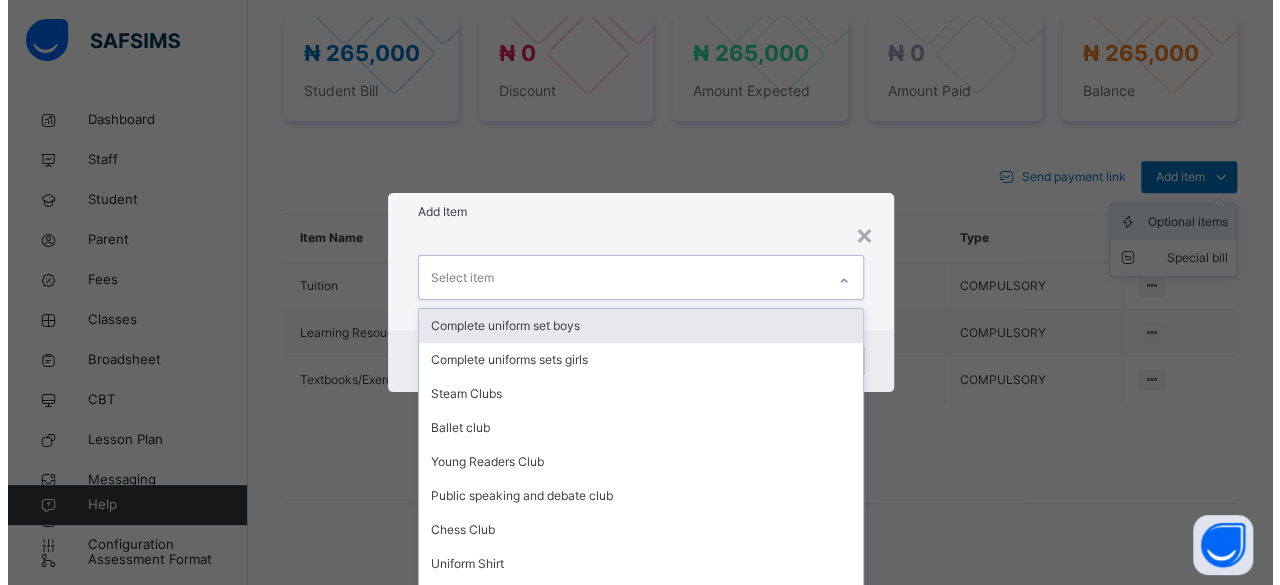 scroll, scrollTop: 0, scrollLeft: 0, axis: both 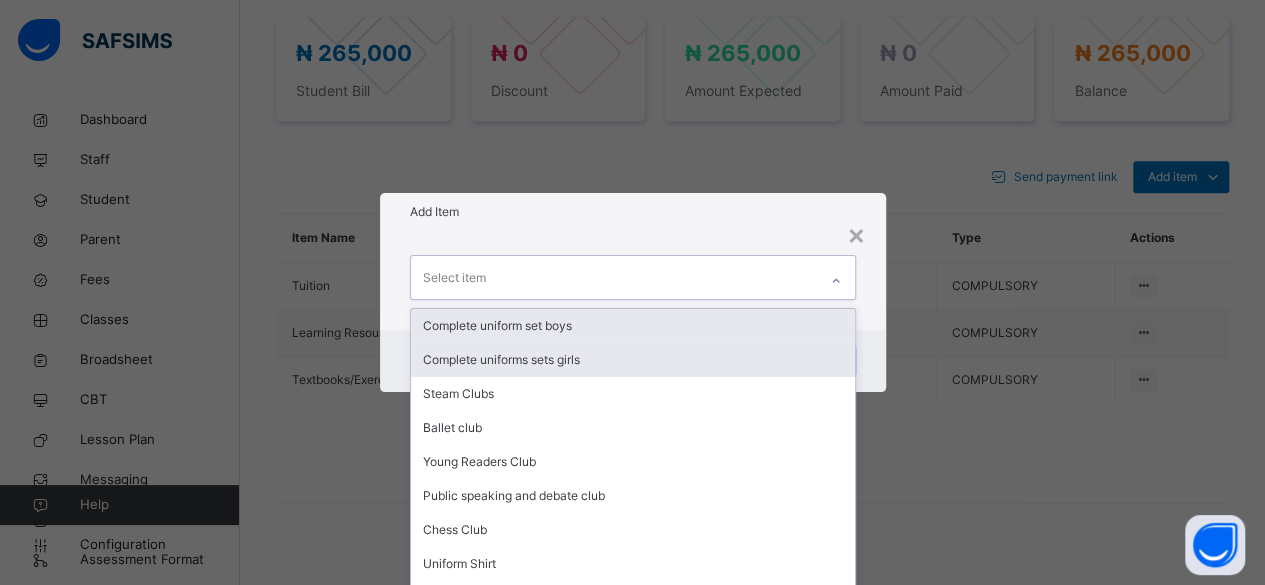 click on "Complete uniforms sets girls" at bounding box center (633, 360) 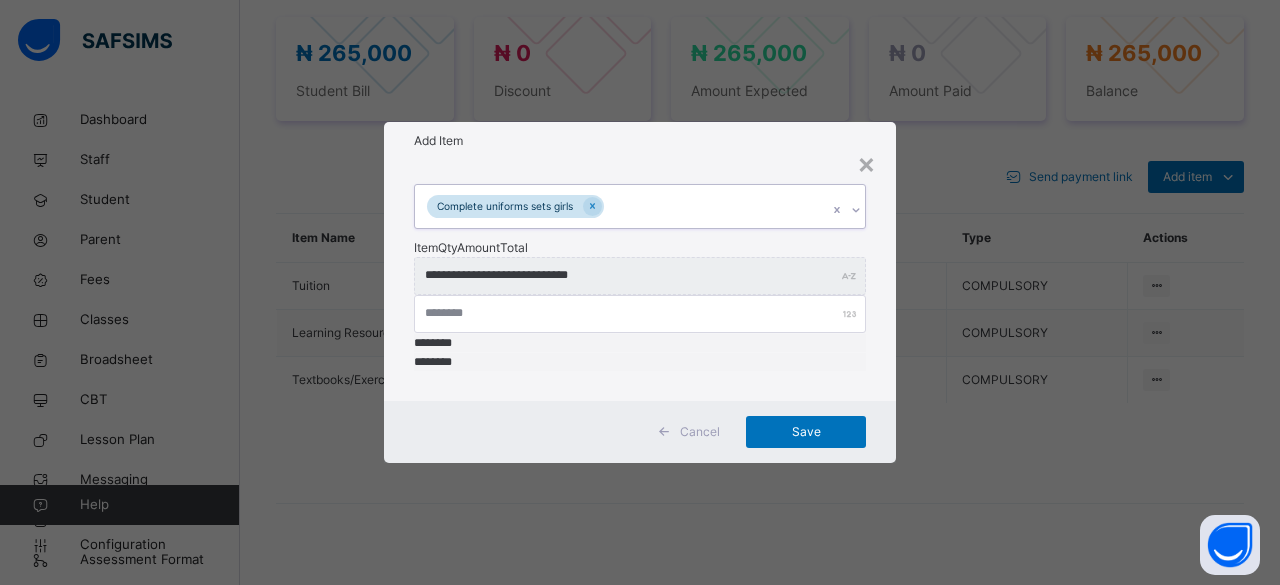click on "**********" at bounding box center [640, 280] 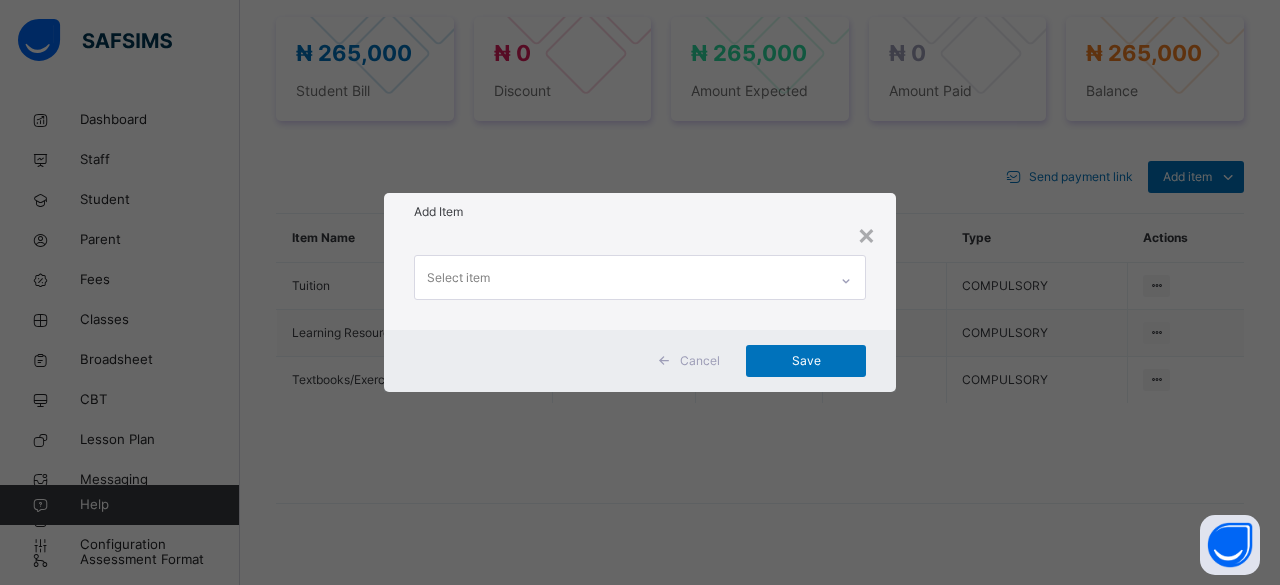 scroll, scrollTop: 0, scrollLeft: 0, axis: both 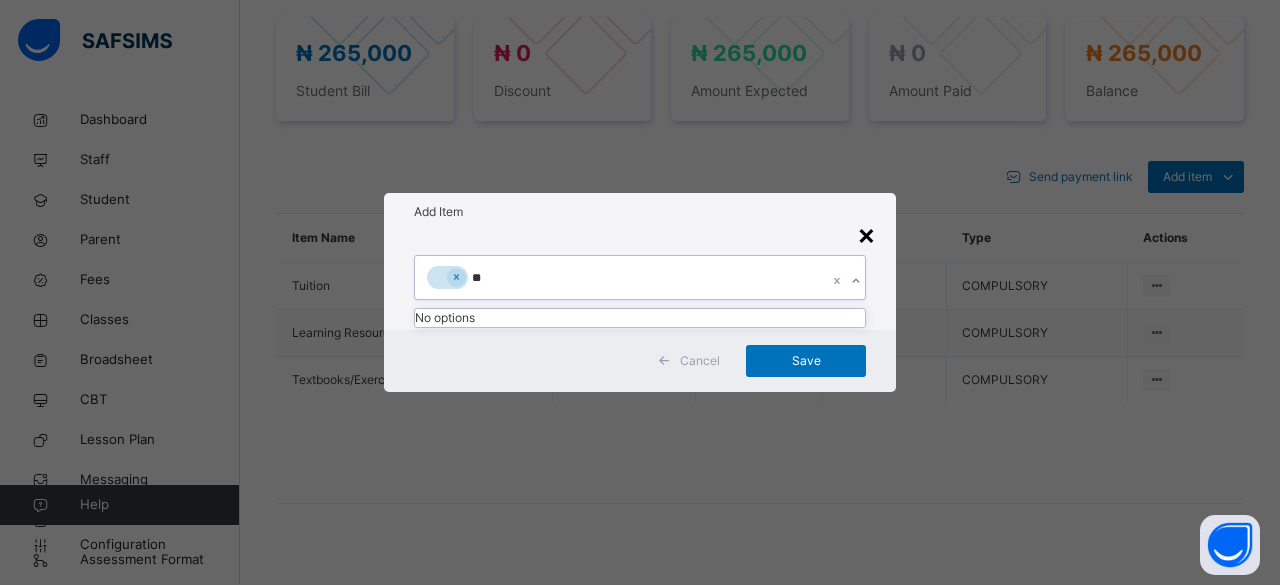 click on "×" at bounding box center (866, 234) 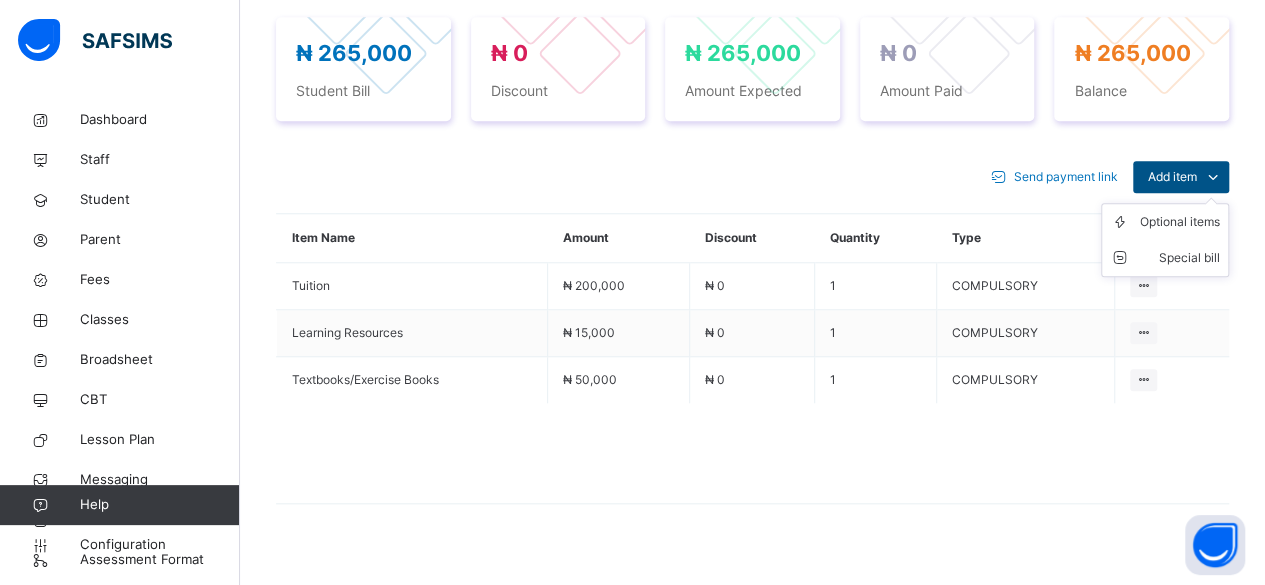 click on "Add item" at bounding box center (1172, 177) 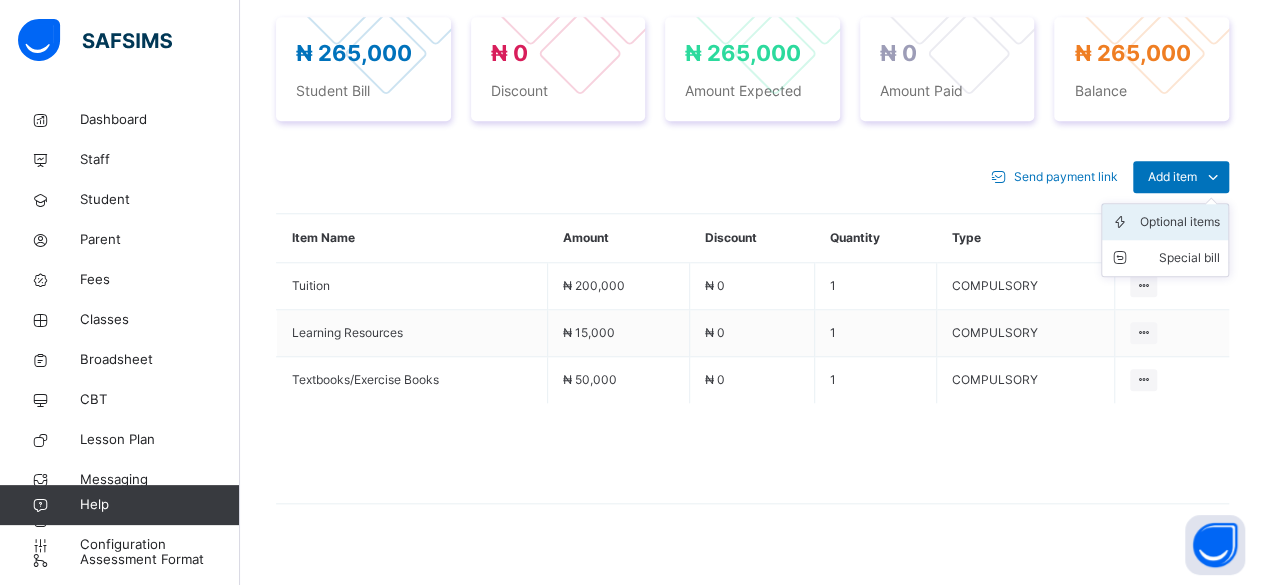 click on "Optional items" at bounding box center (1180, 222) 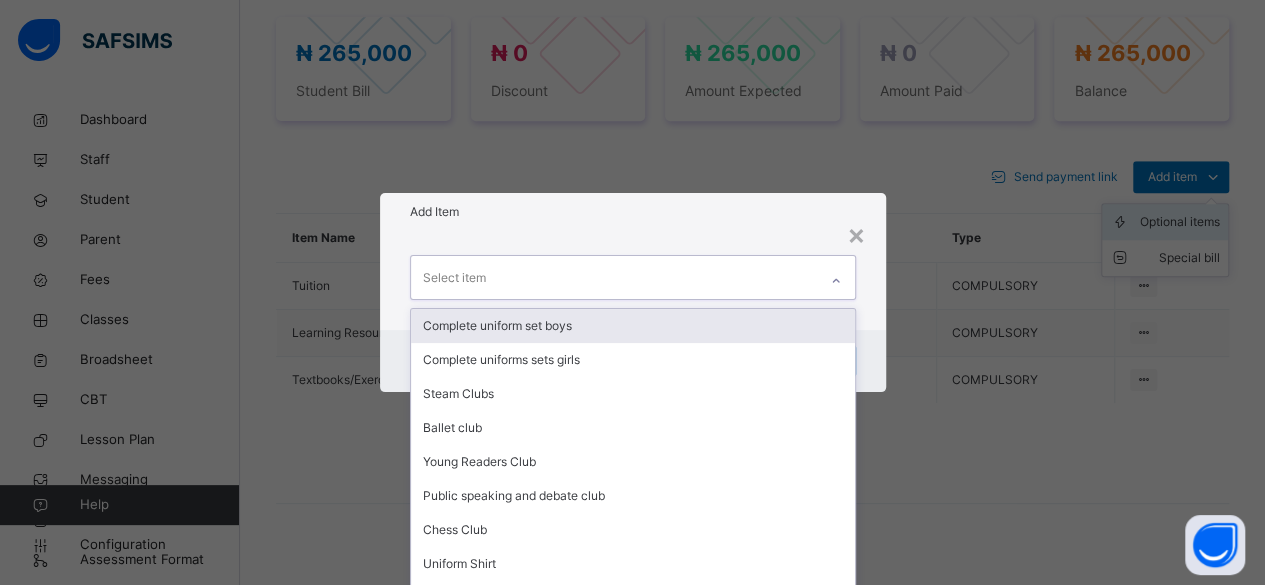 scroll, scrollTop: 0, scrollLeft: 0, axis: both 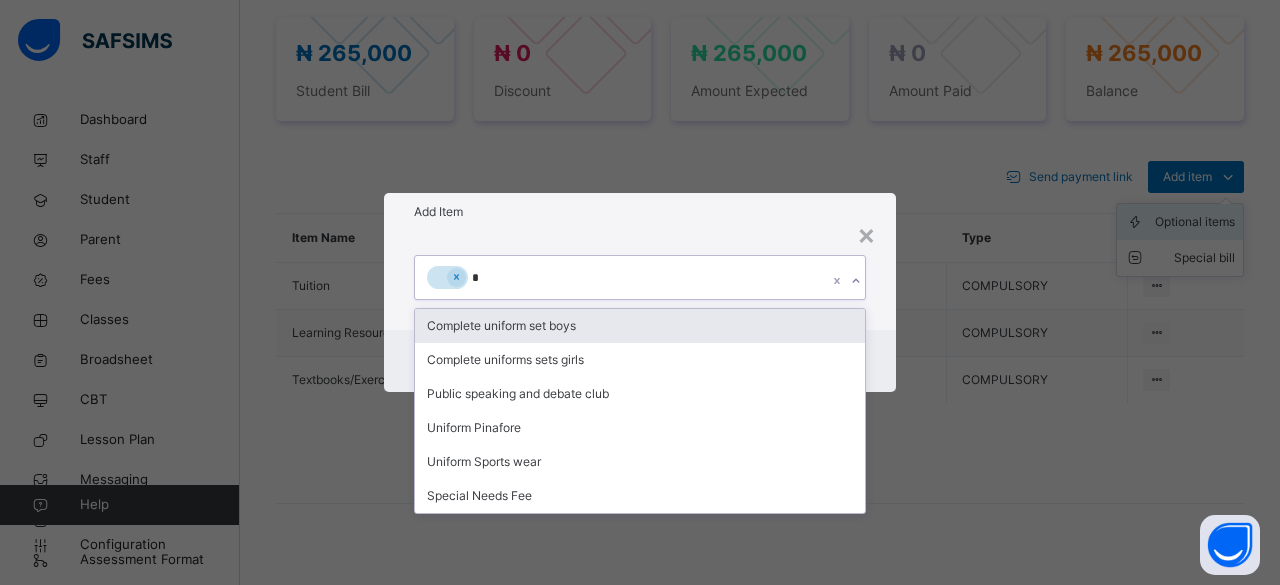 type on "**" 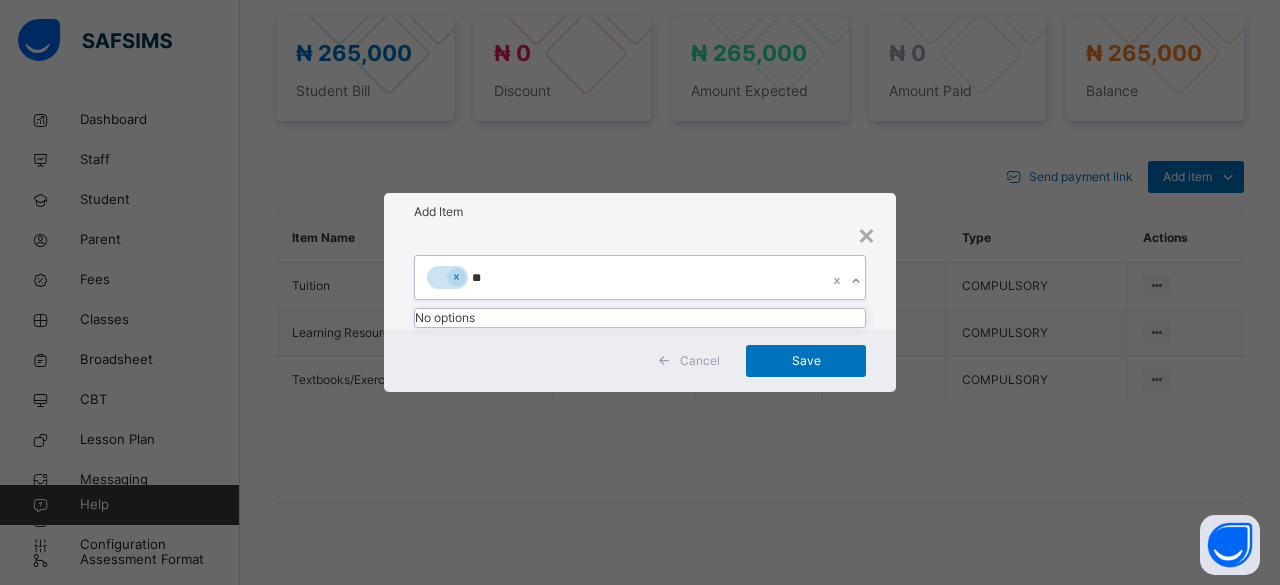 click on "Cancel" at bounding box center [700, 361] 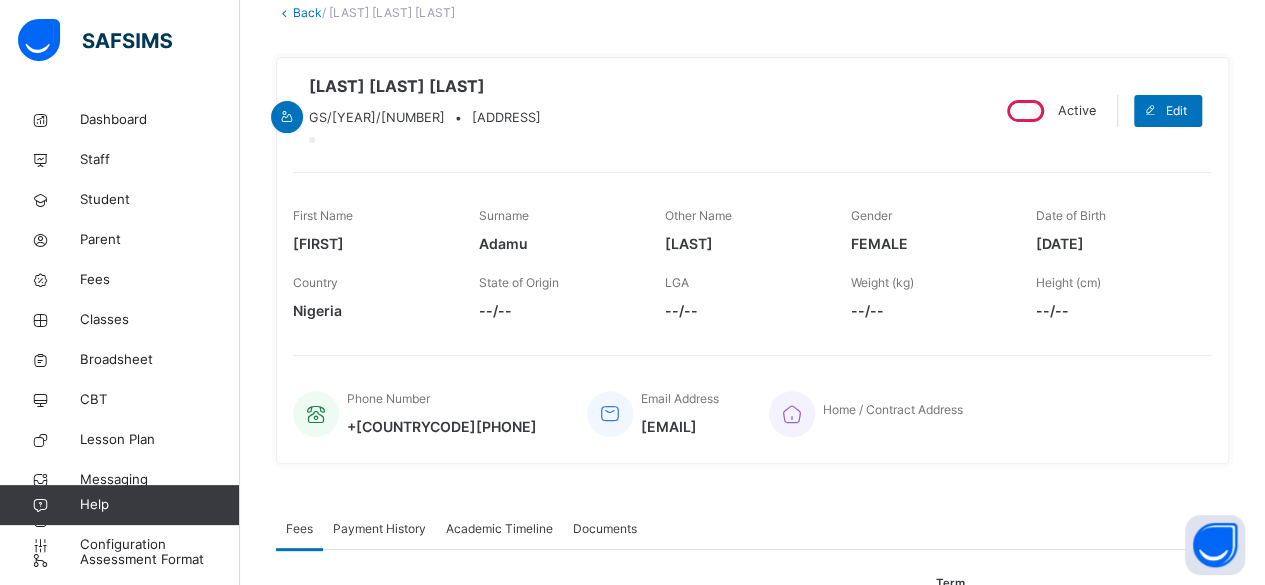 scroll, scrollTop: 124, scrollLeft: 0, axis: vertical 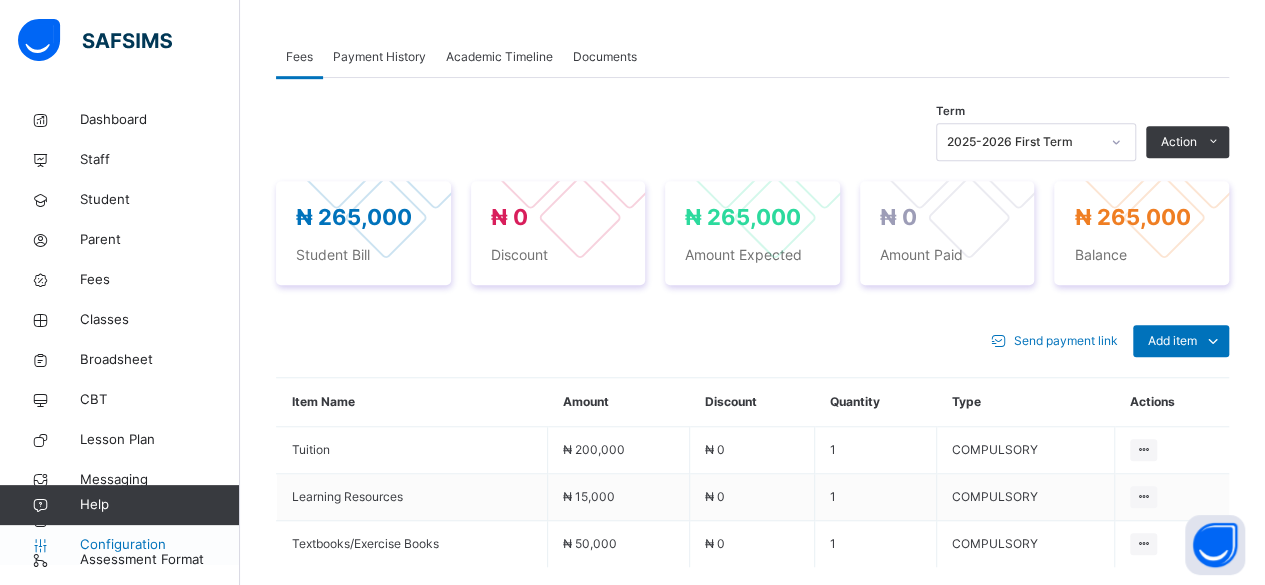 click on "Configuration" at bounding box center [159, 545] 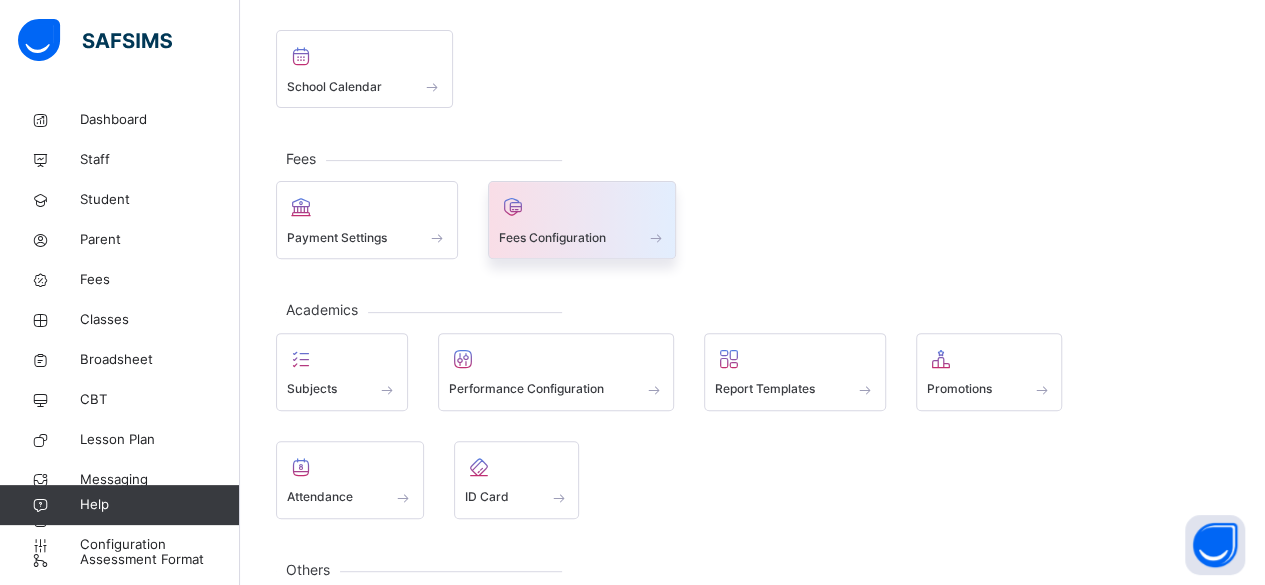 click on "Fees Configuration" at bounding box center (552, 238) 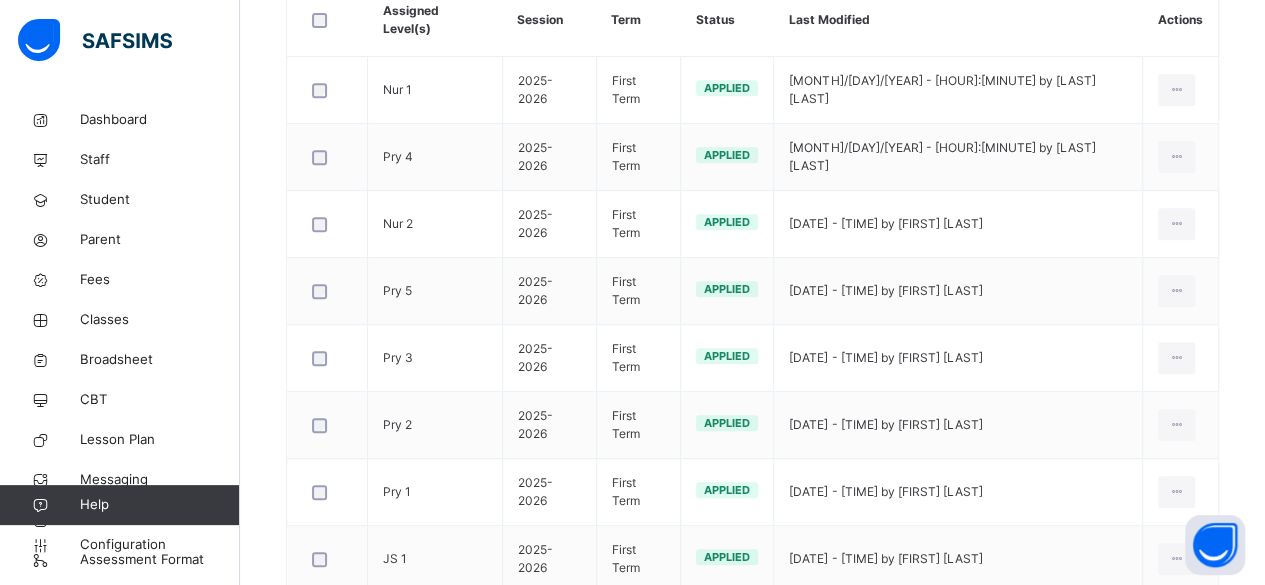 scroll, scrollTop: 399, scrollLeft: 0, axis: vertical 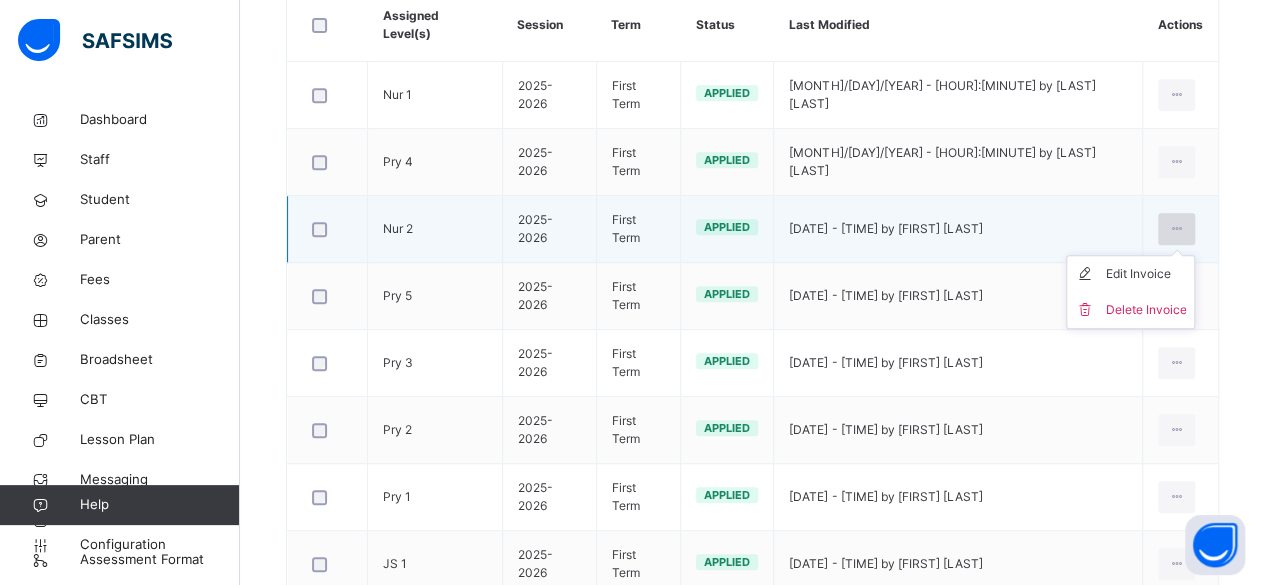 click at bounding box center [1176, 229] 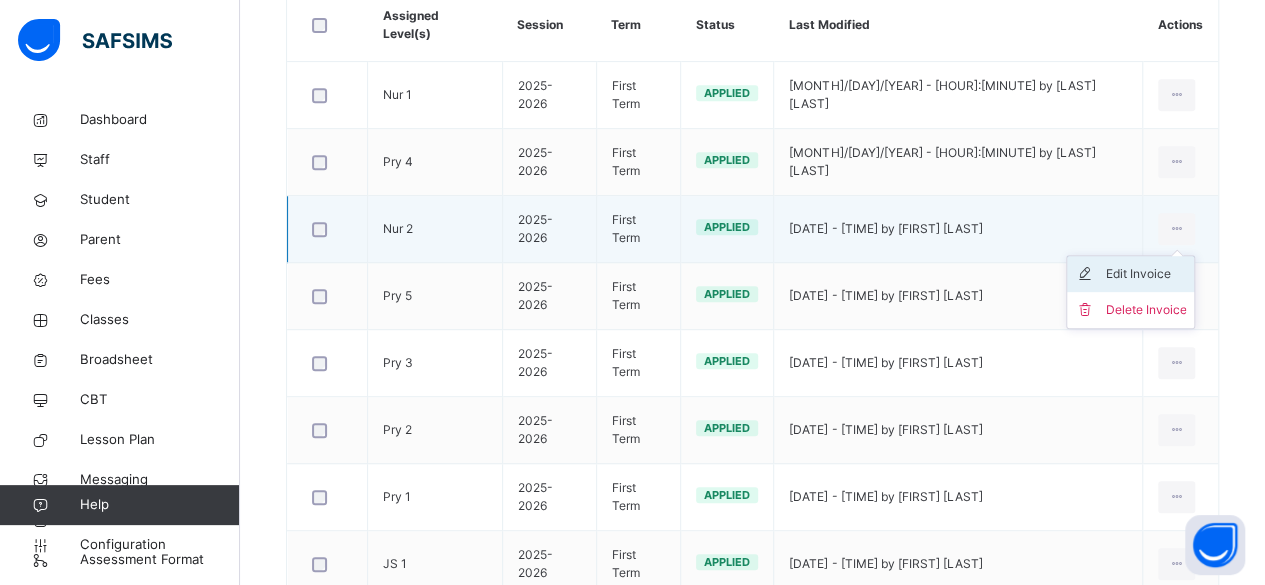 click on "Edit Invoice" at bounding box center [1145, 274] 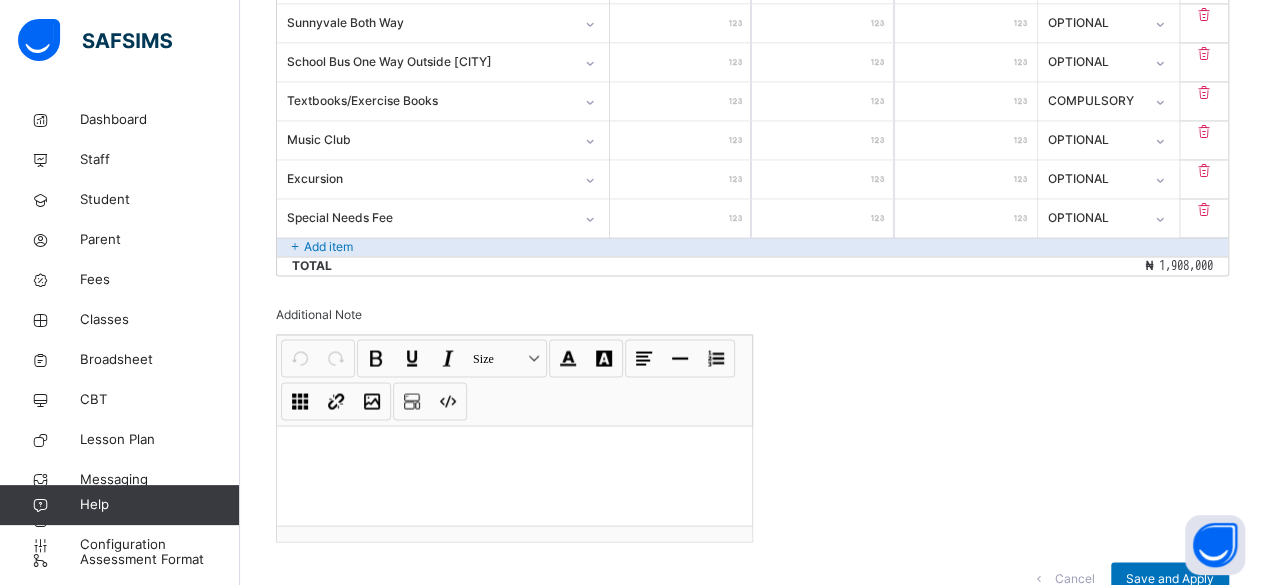 scroll, scrollTop: 1546, scrollLeft: 0, axis: vertical 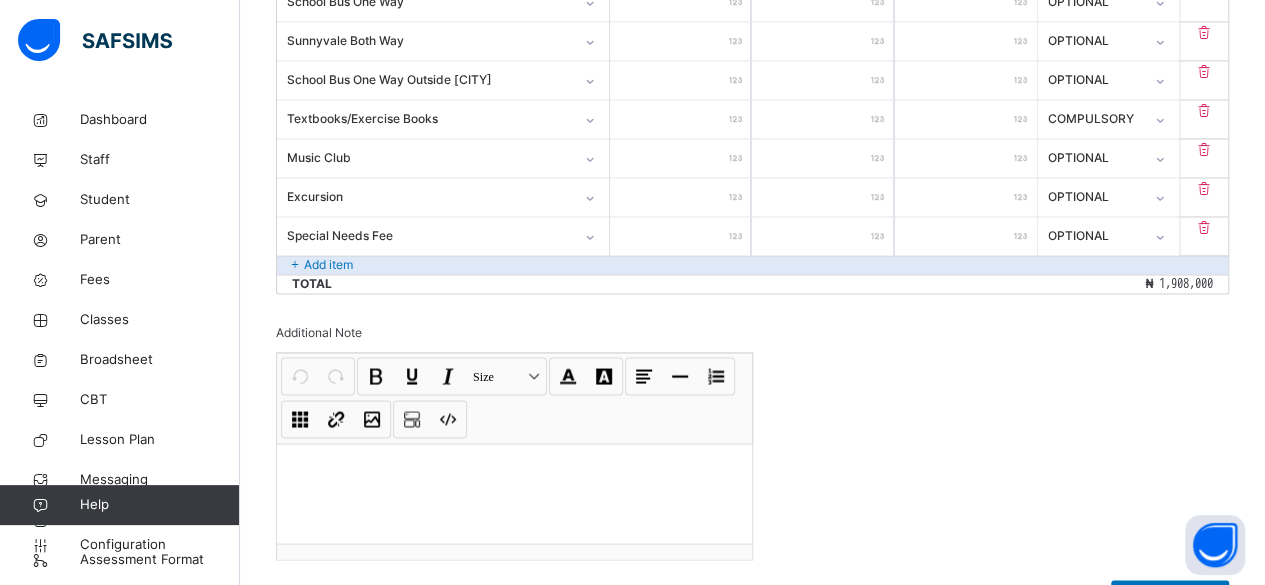 click on "Add item" at bounding box center (328, 265) 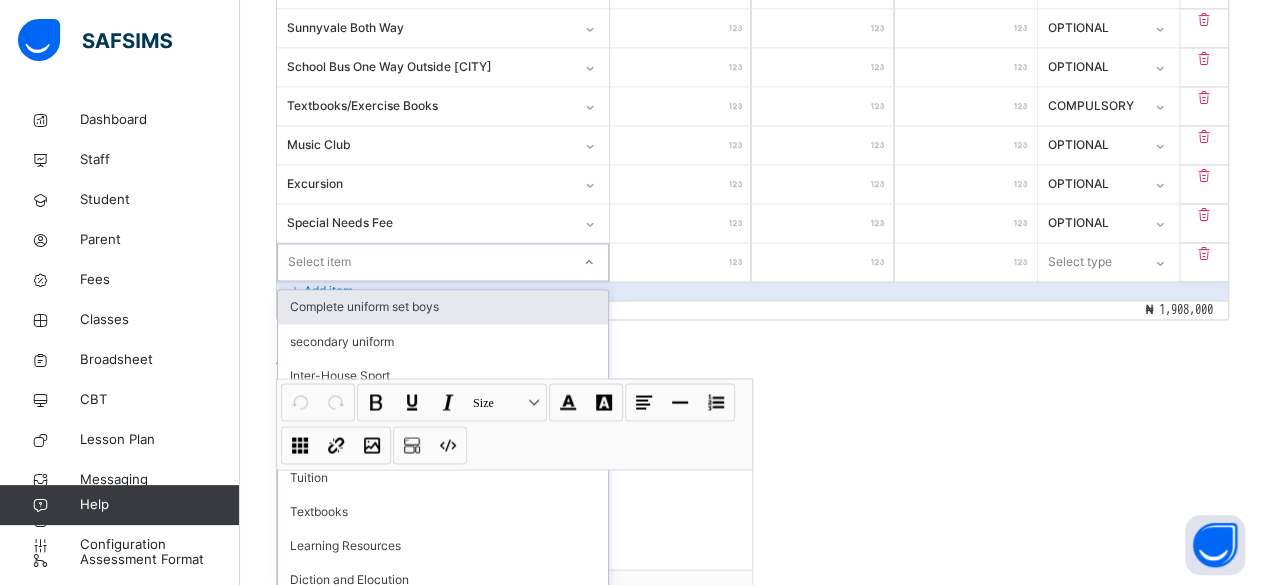 scroll, scrollTop: 1560, scrollLeft: 0, axis: vertical 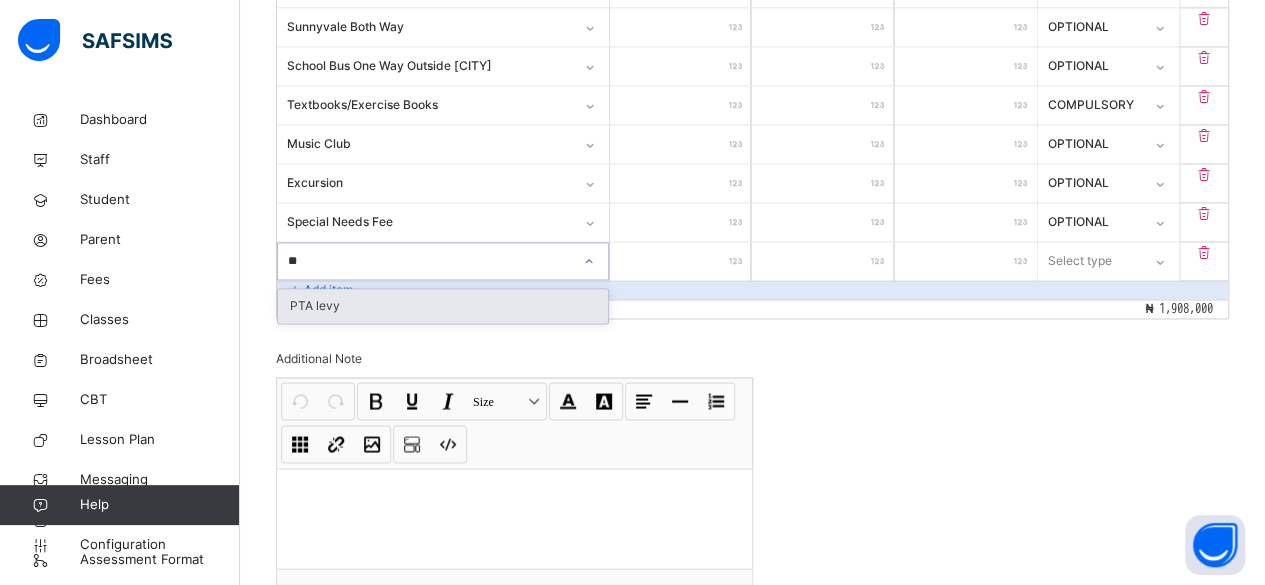 type on "***" 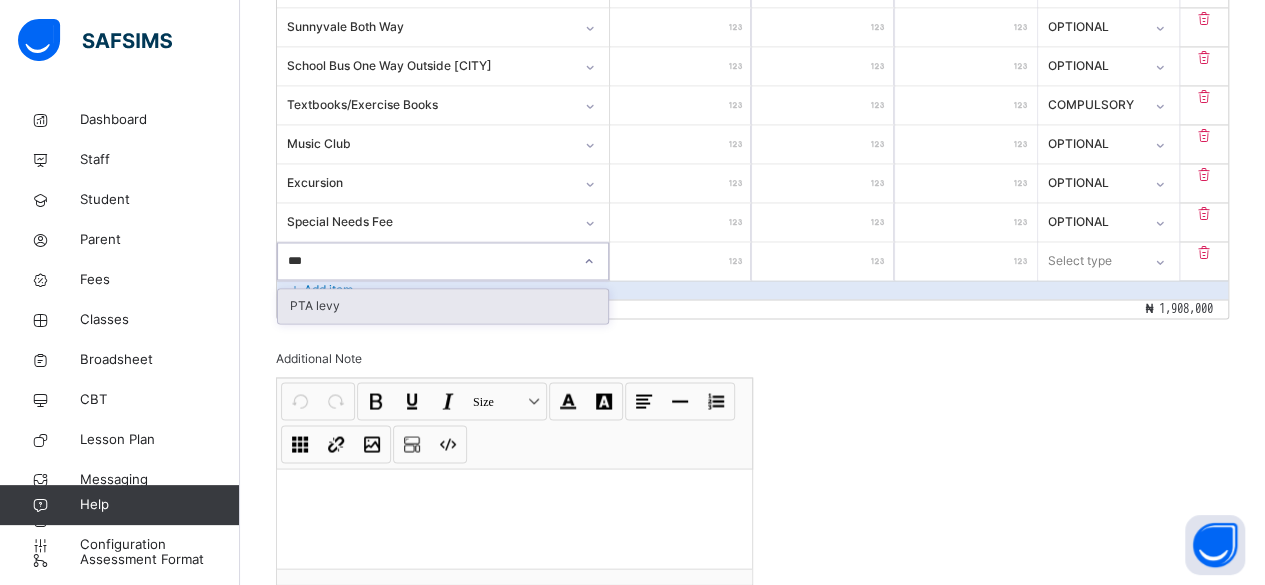 click on "PTA levy" at bounding box center (443, 306) 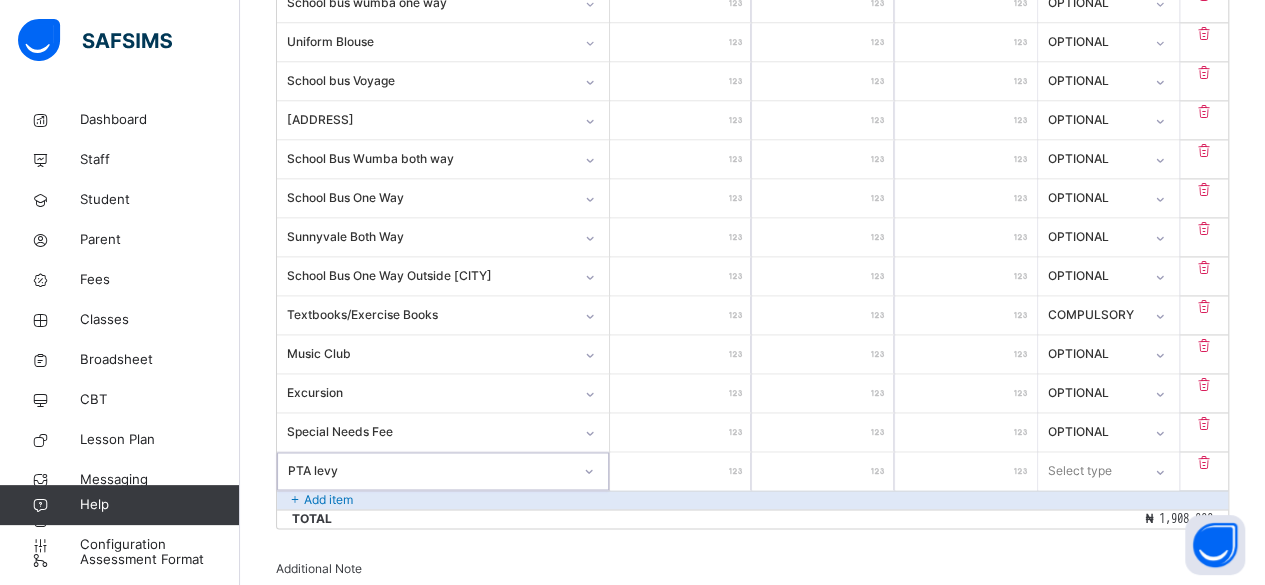 scroll, scrollTop: 1376, scrollLeft: 0, axis: vertical 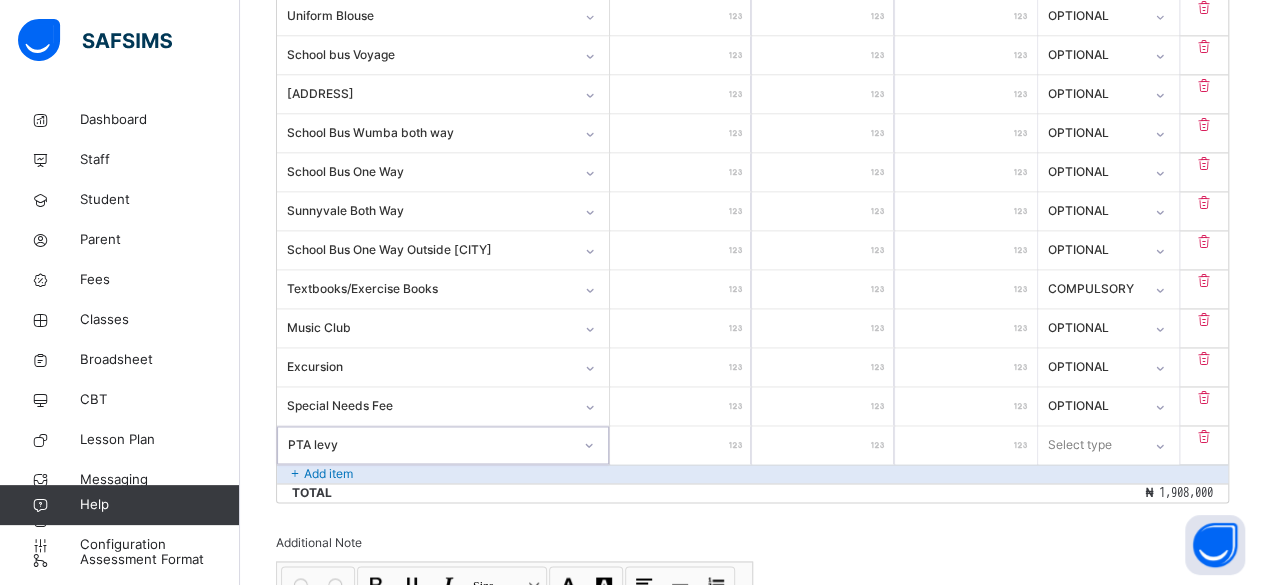 click at bounding box center (681, 445) 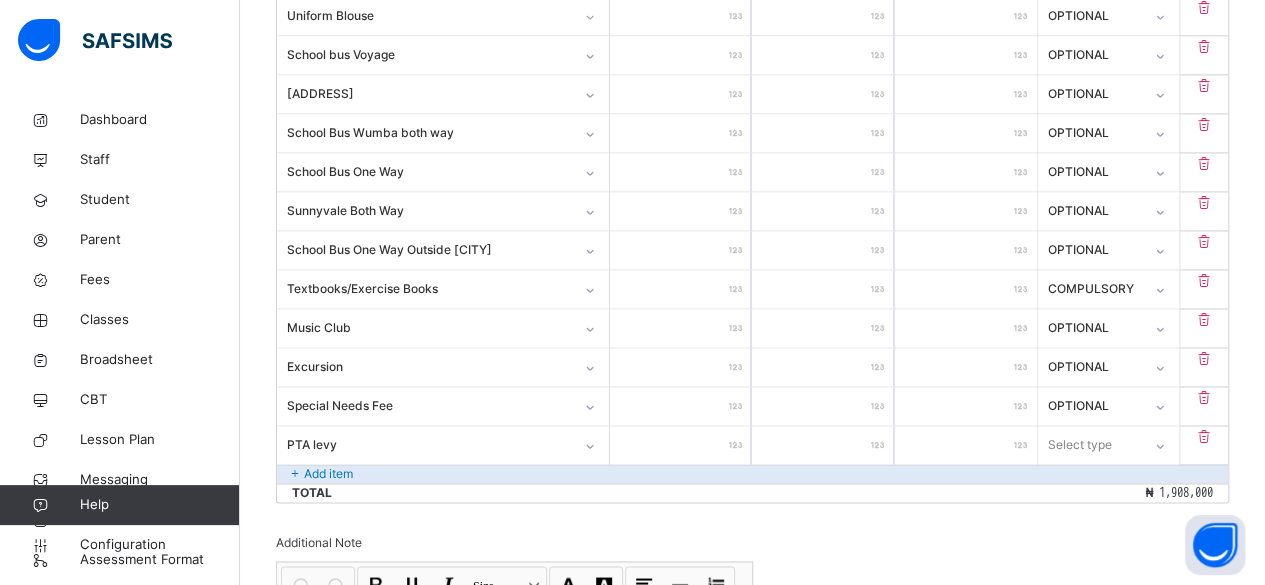 type on "*" 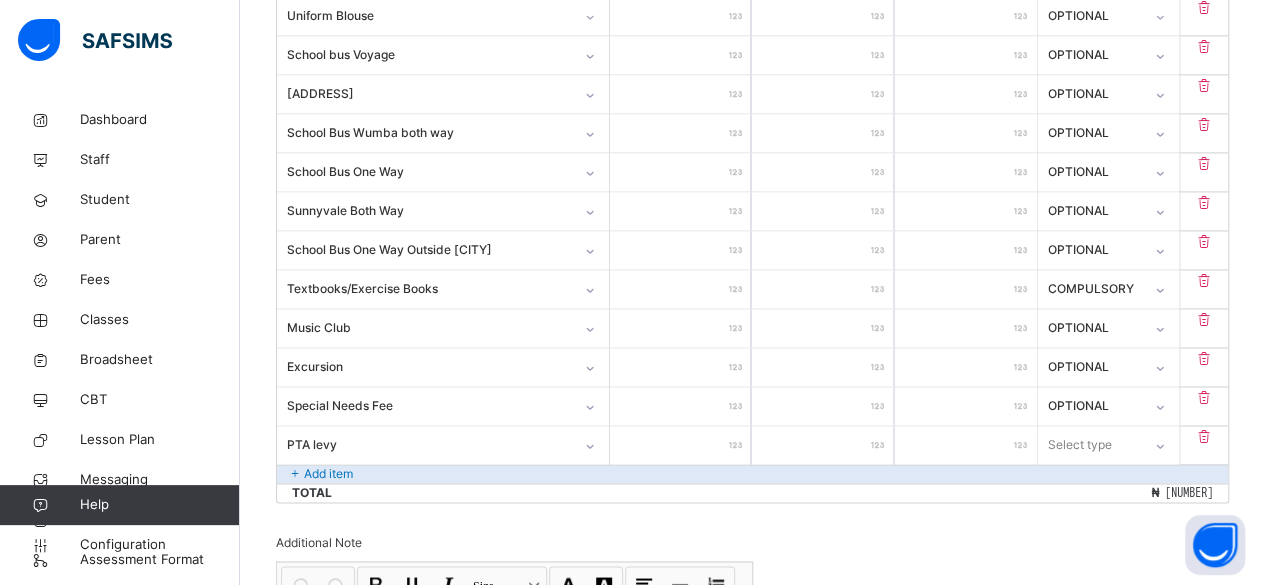 type on "**" 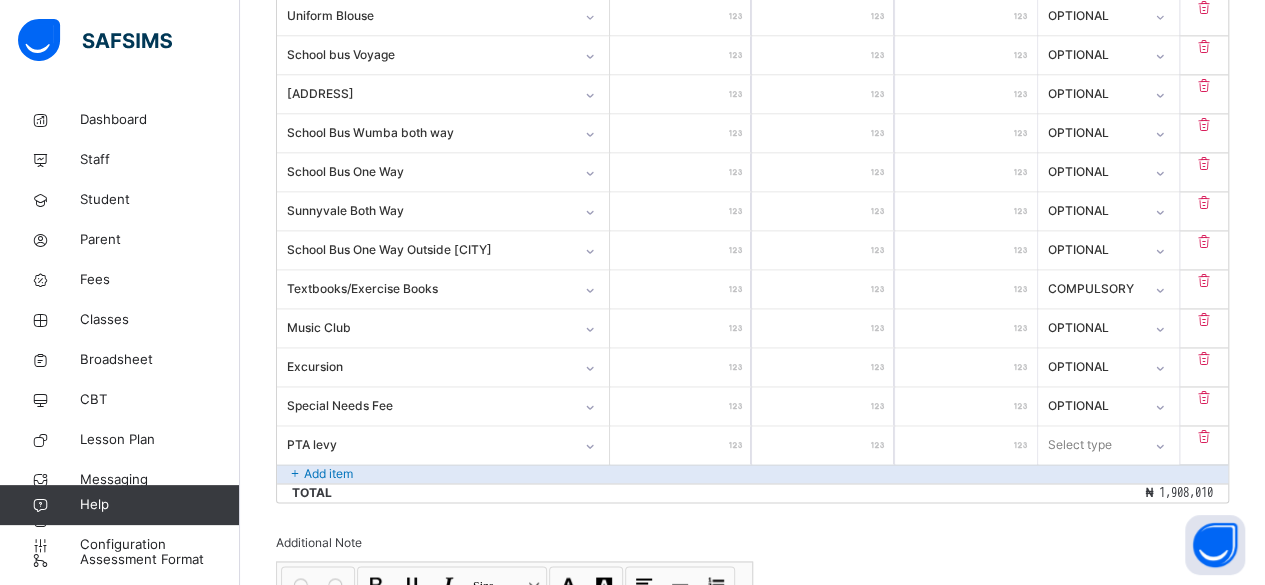type on "***" 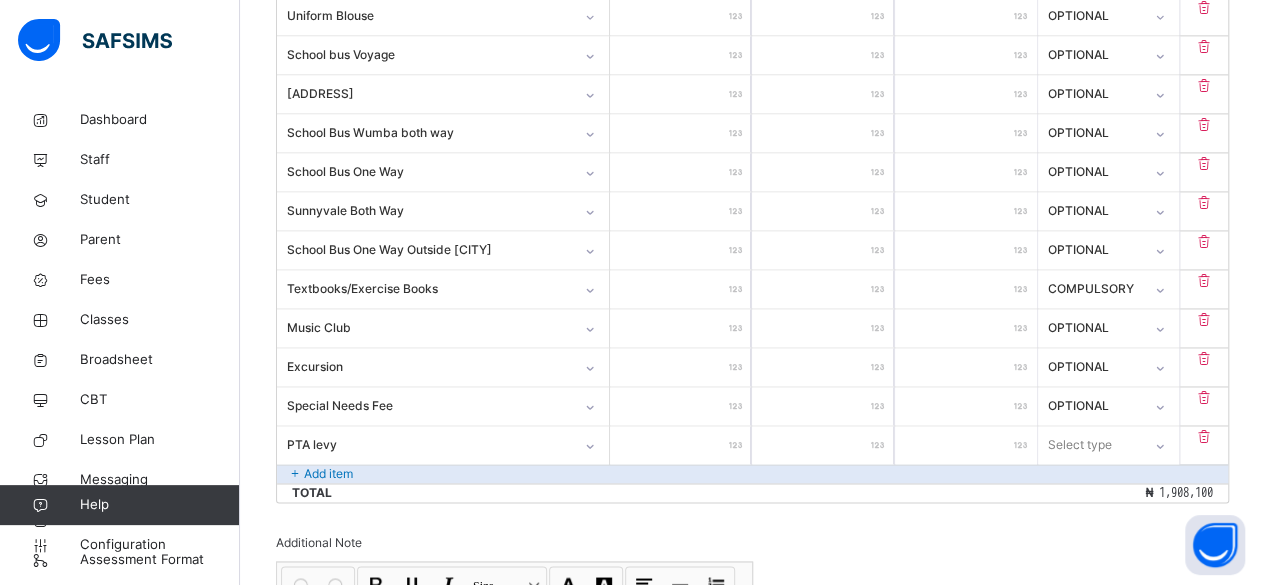 type on "*****" 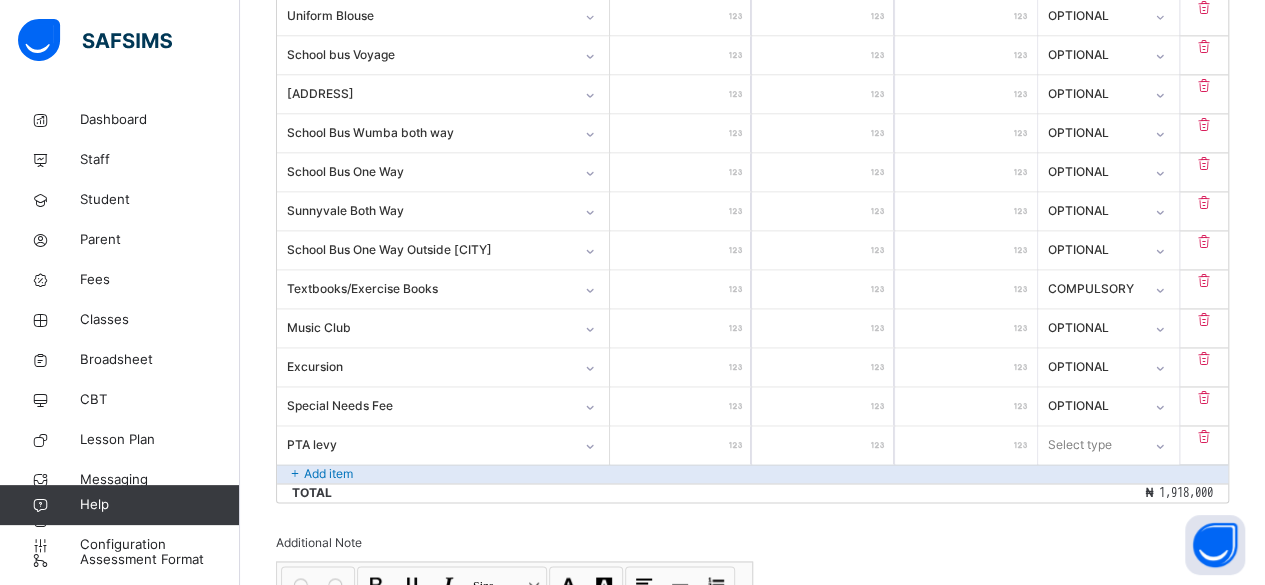 type on "*****" 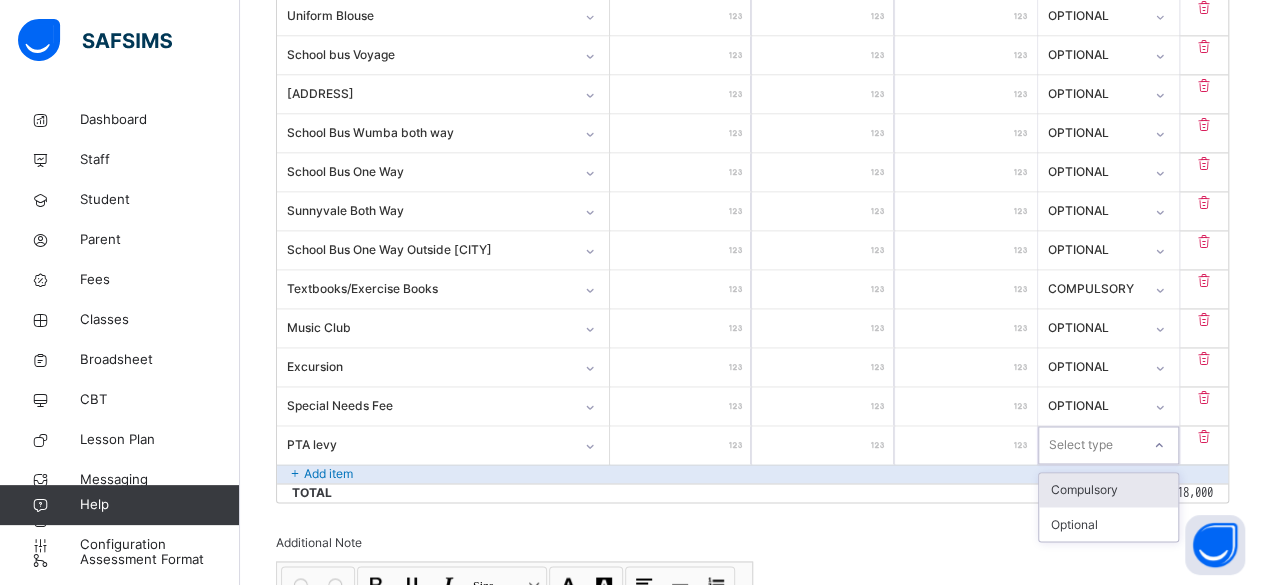 click on "Compulsory" at bounding box center [1109, 490] 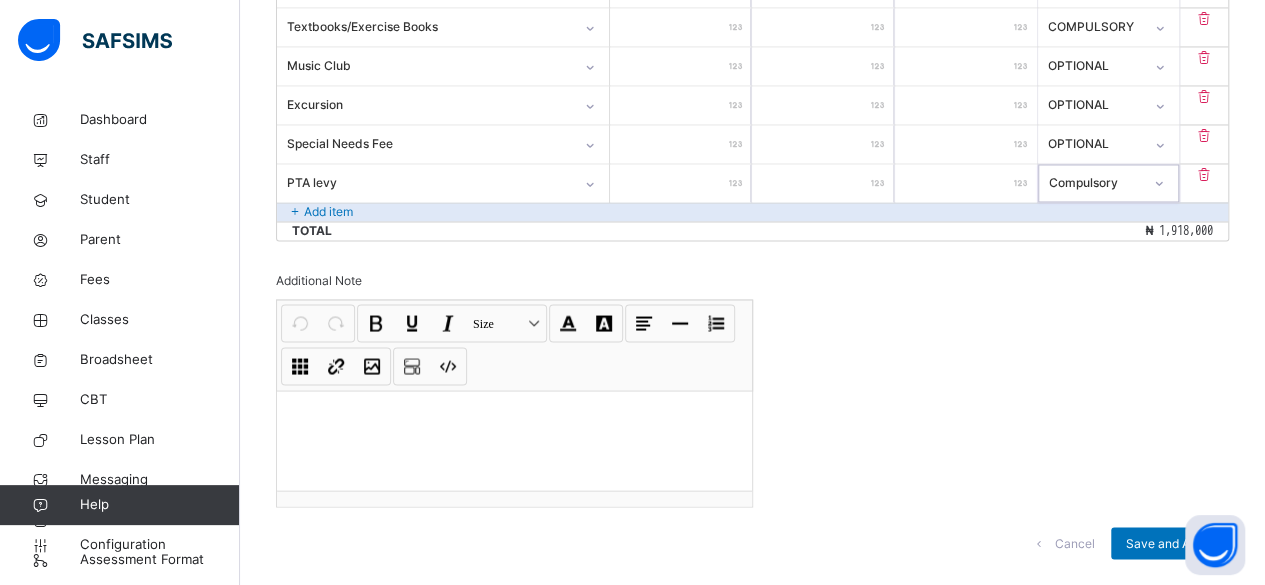 scroll, scrollTop: 1667, scrollLeft: 0, axis: vertical 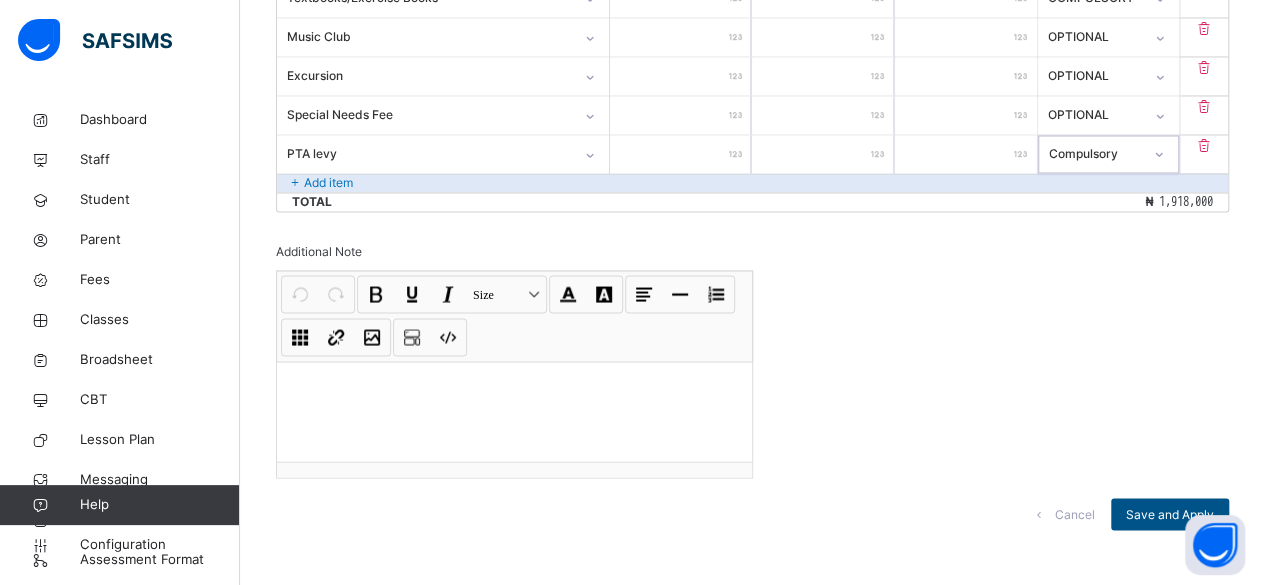 click on "Save and Apply" at bounding box center (1170, 514) 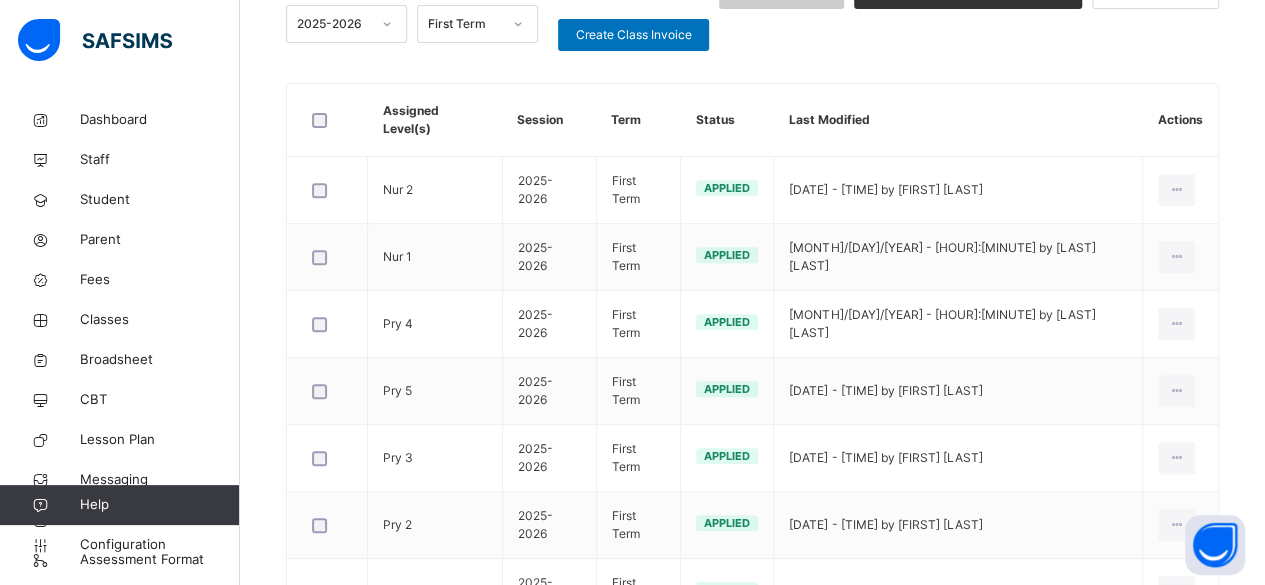 scroll, scrollTop: 306, scrollLeft: 0, axis: vertical 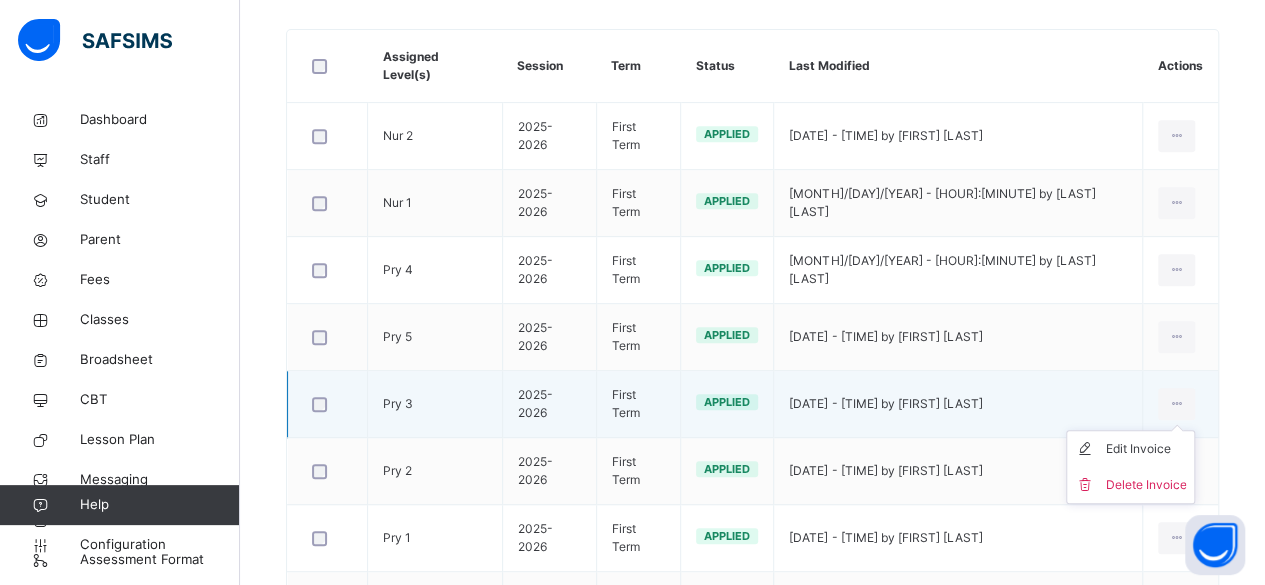 click on "Edit Invoice Delete Invoice" at bounding box center [1130, 467] 